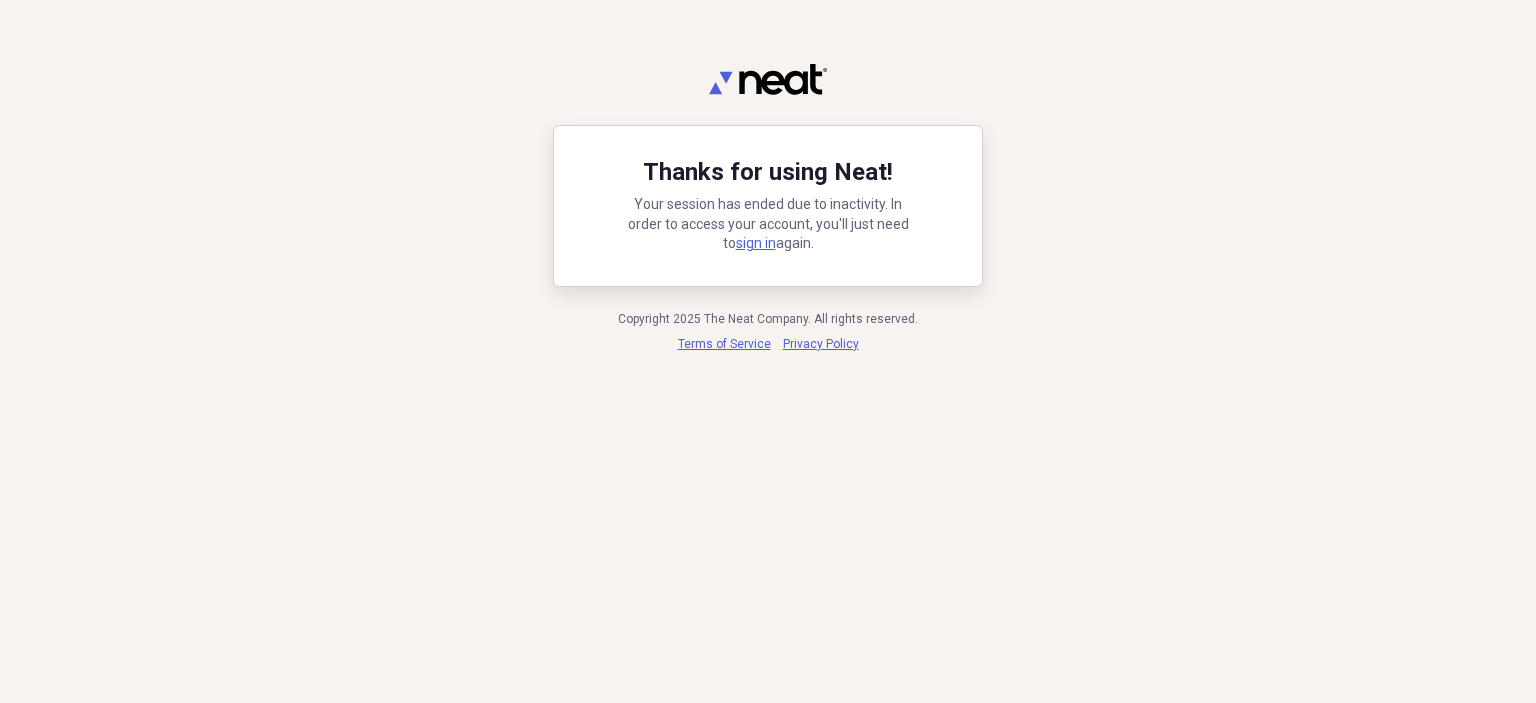 scroll, scrollTop: 0, scrollLeft: 0, axis: both 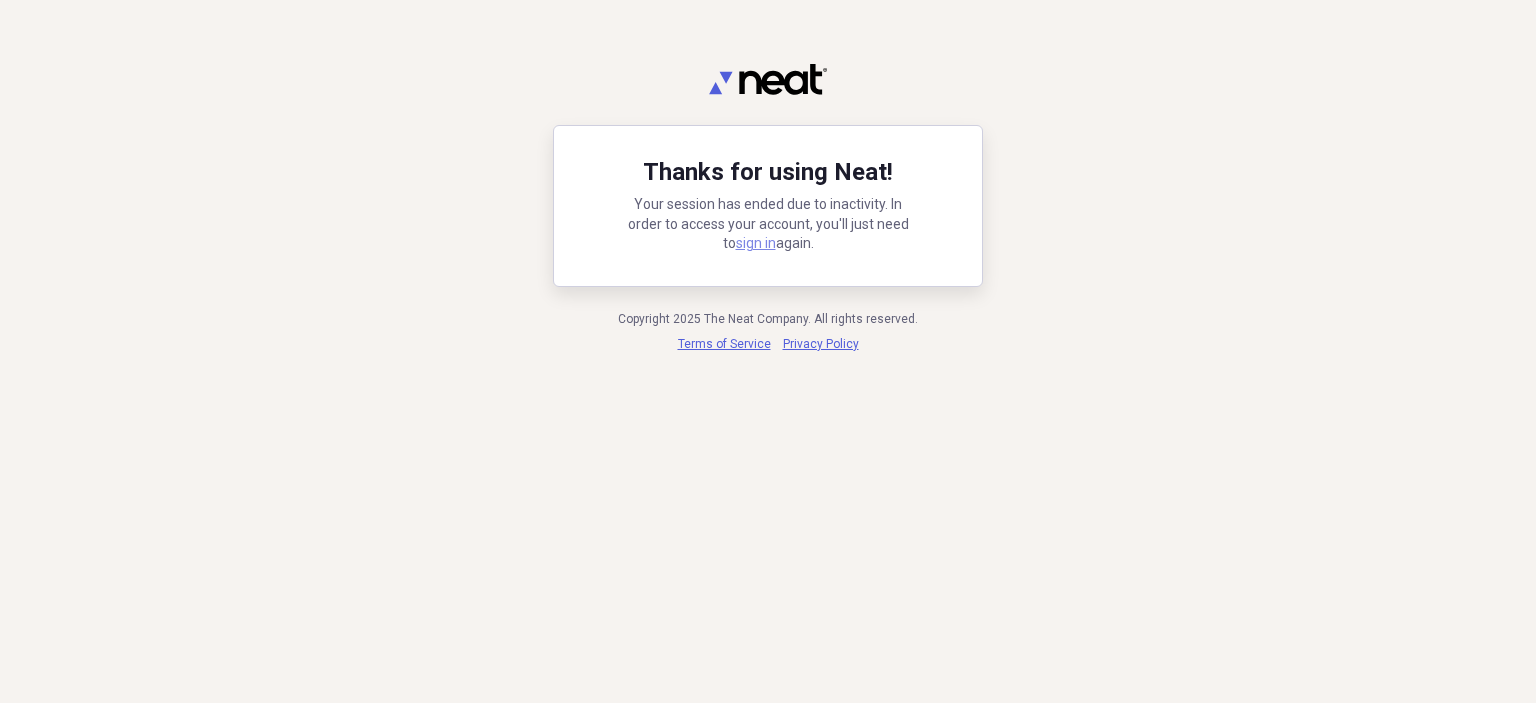 click on "sign in" at bounding box center [756, 243] 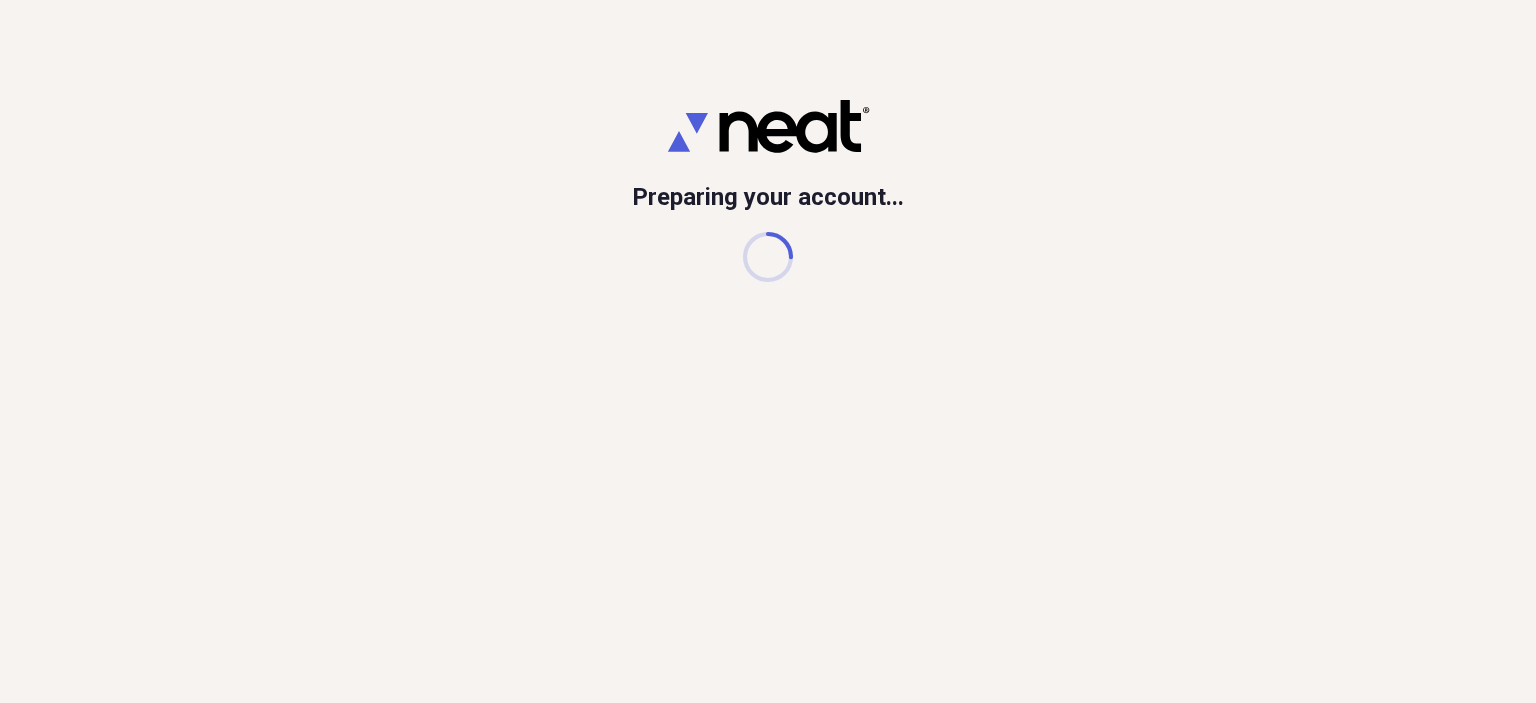 scroll, scrollTop: 0, scrollLeft: 0, axis: both 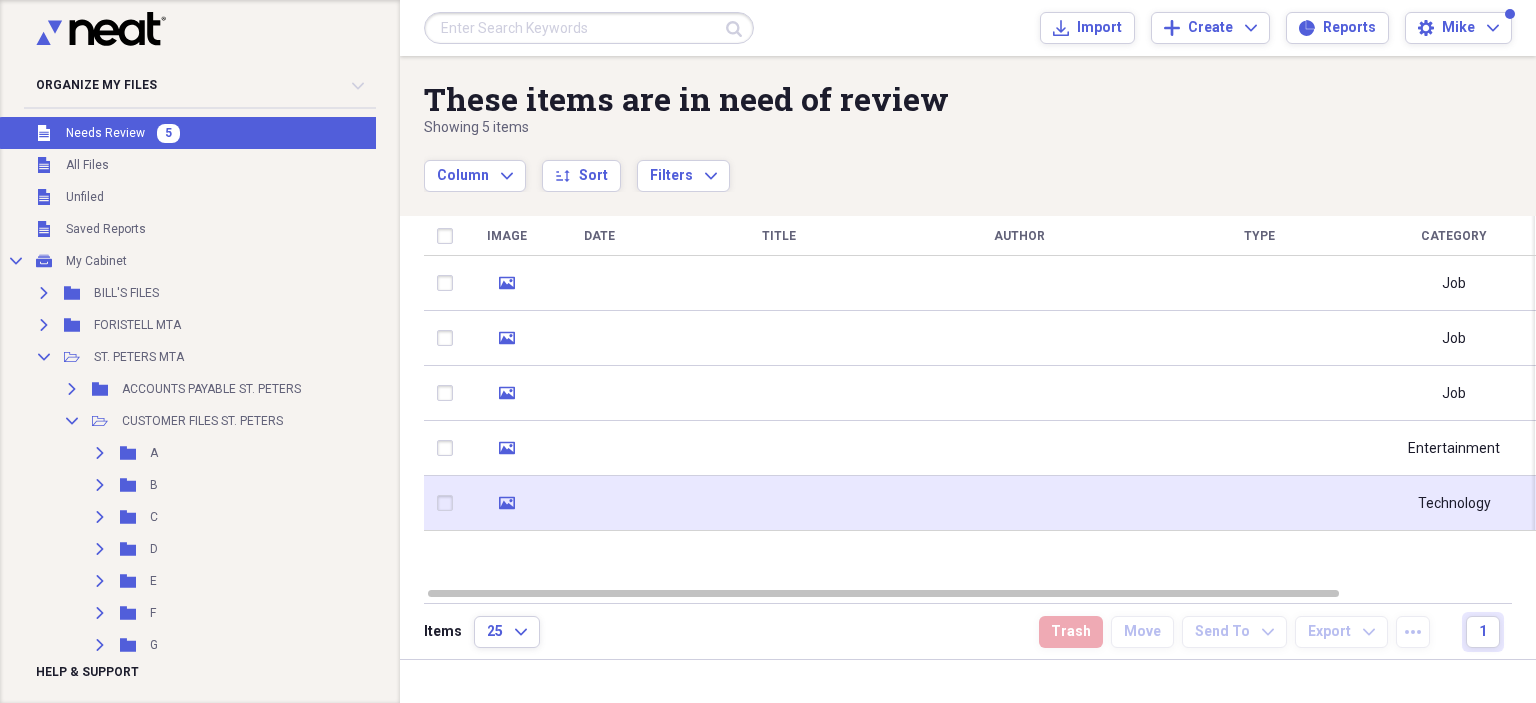 click at bounding box center (779, 503) 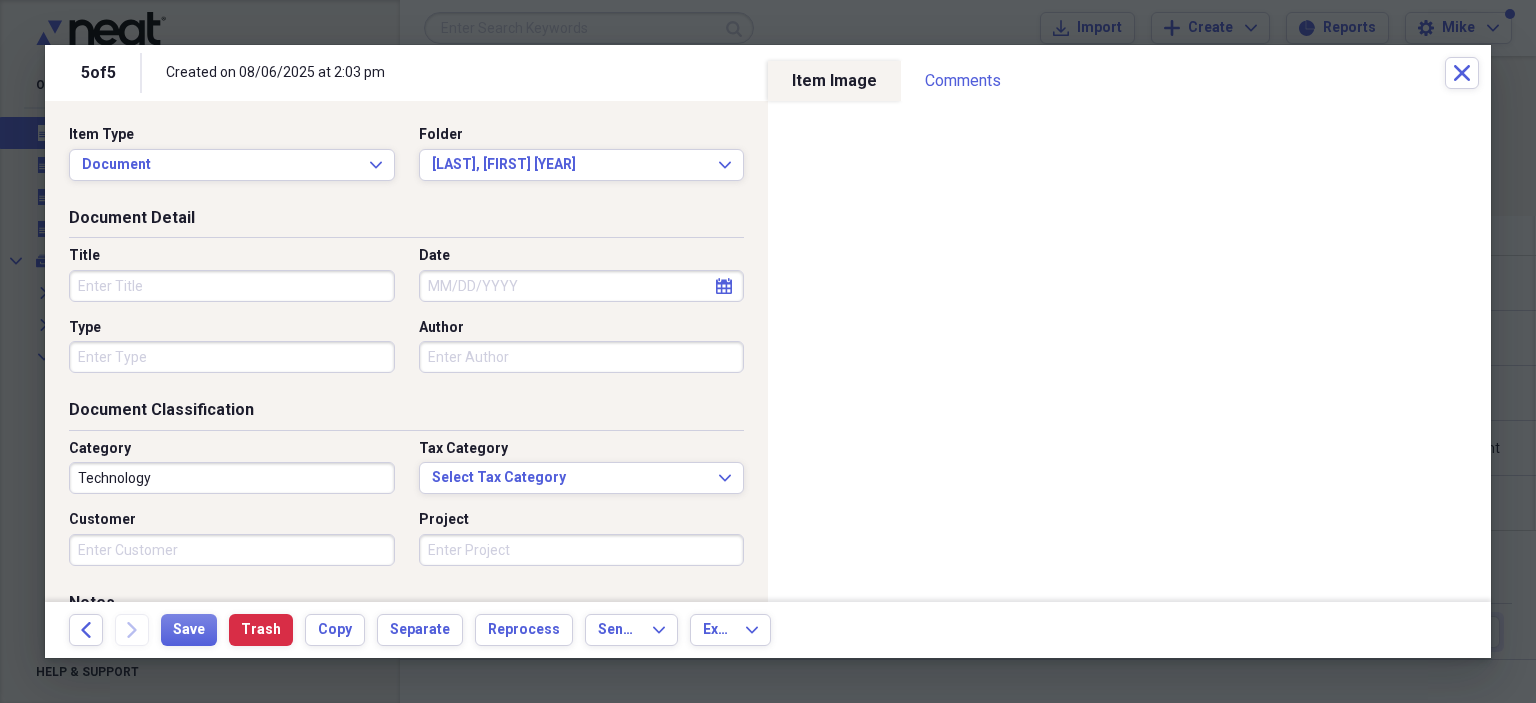 click on "Title" at bounding box center [232, 286] 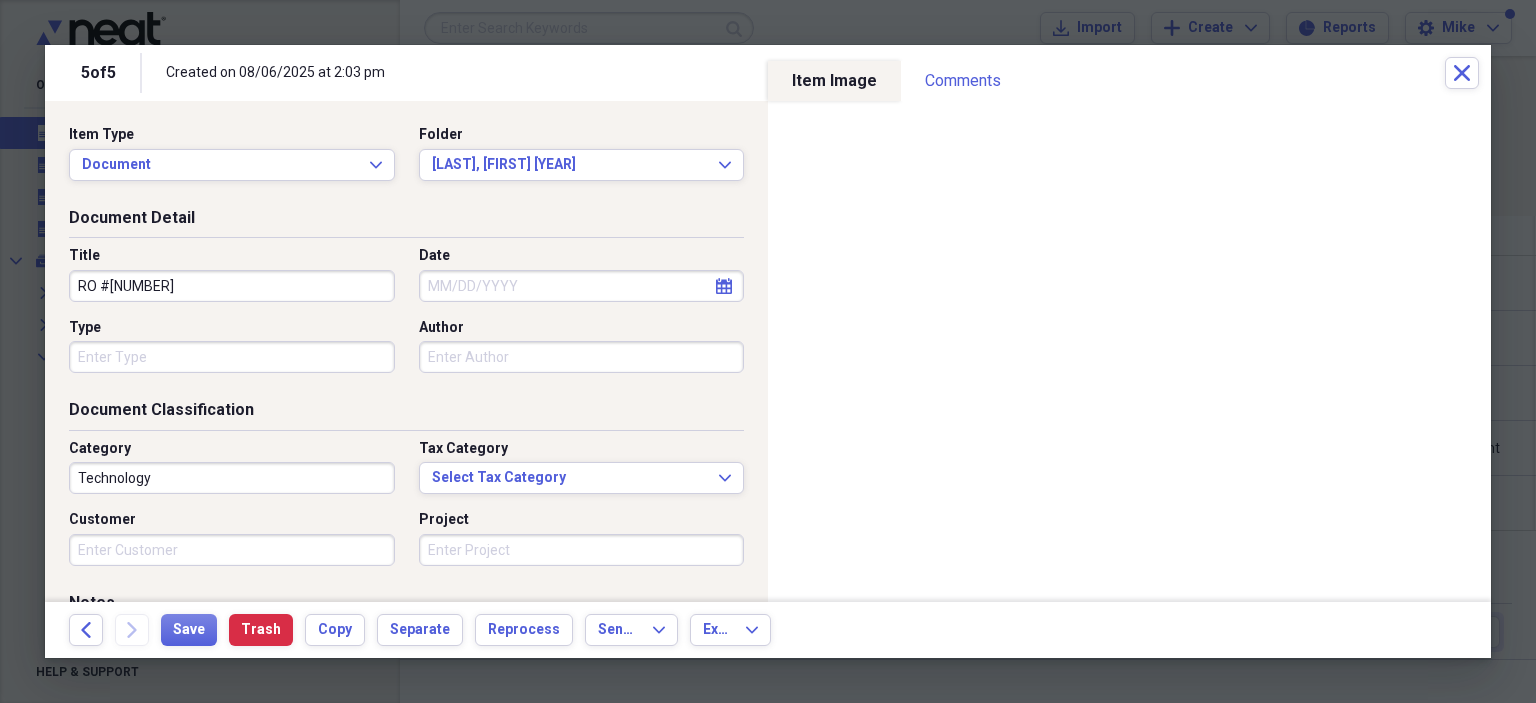 type on "RO #[NUMBER]" 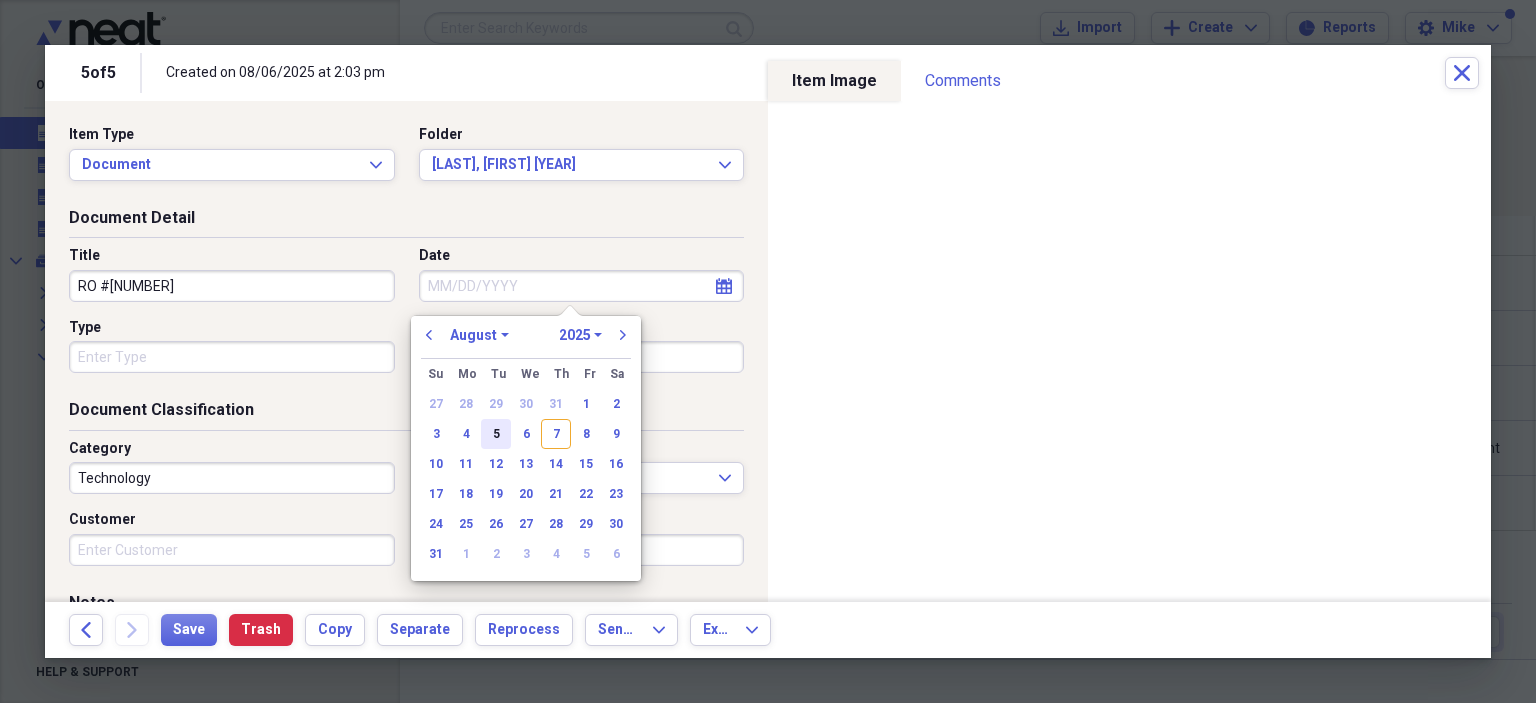 click on "5" at bounding box center [496, 434] 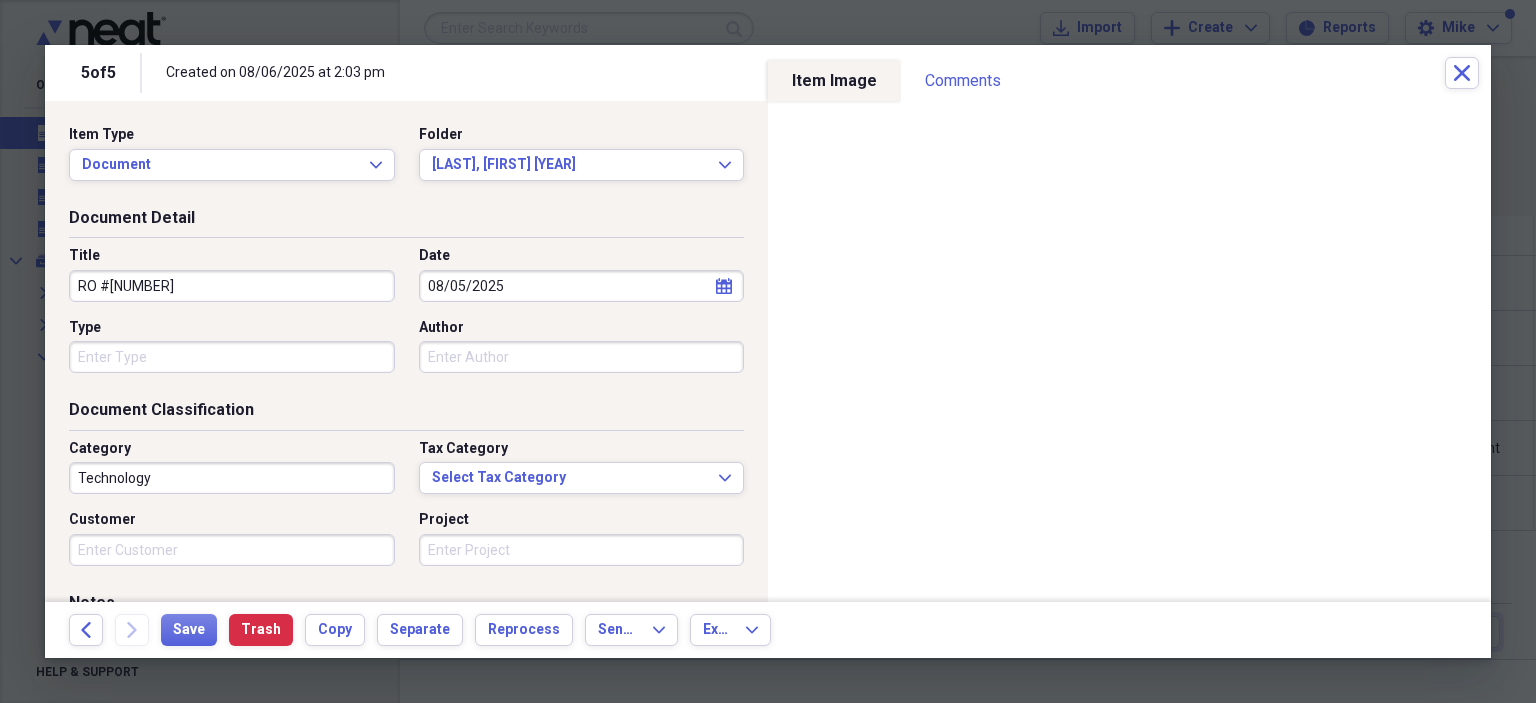 click on "Type" at bounding box center [232, 357] 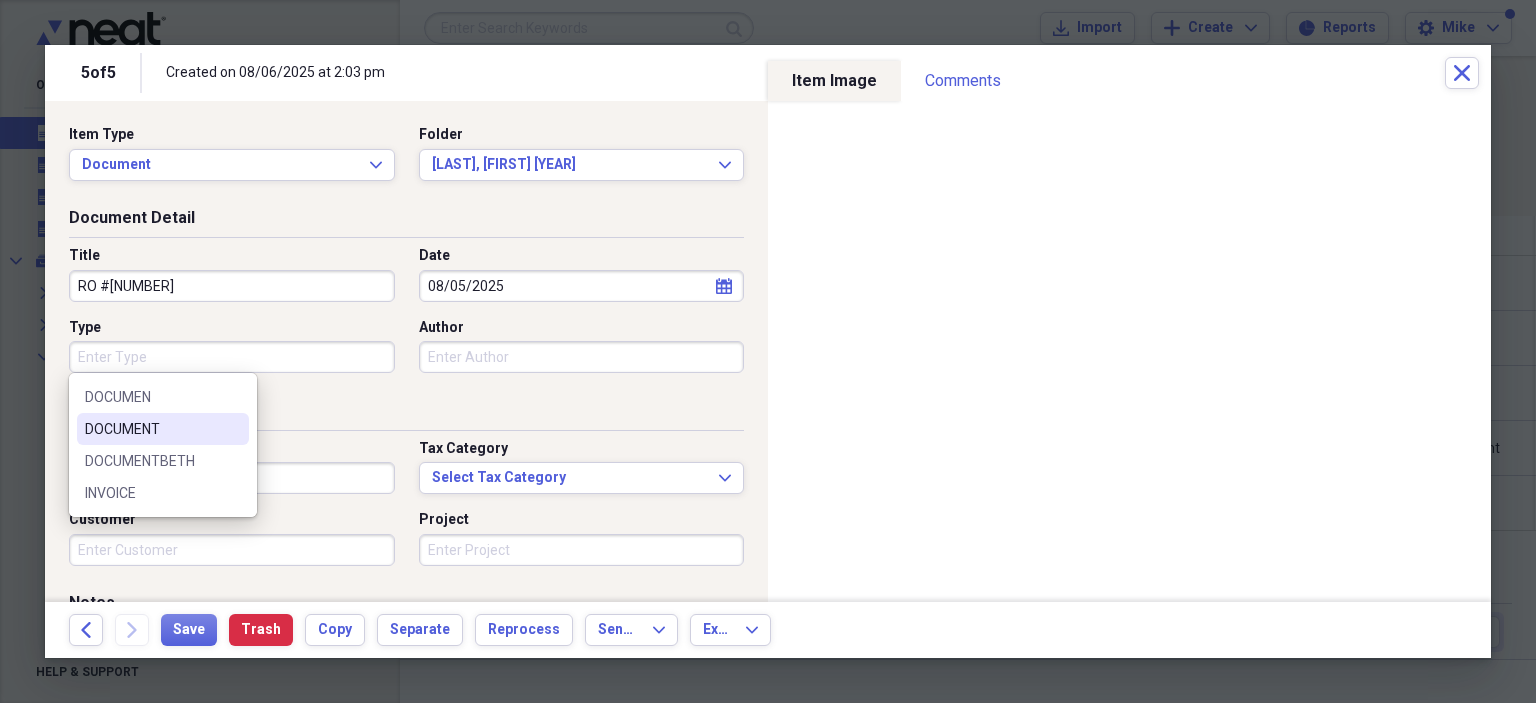 click on "DOCUMENT" at bounding box center (151, 429) 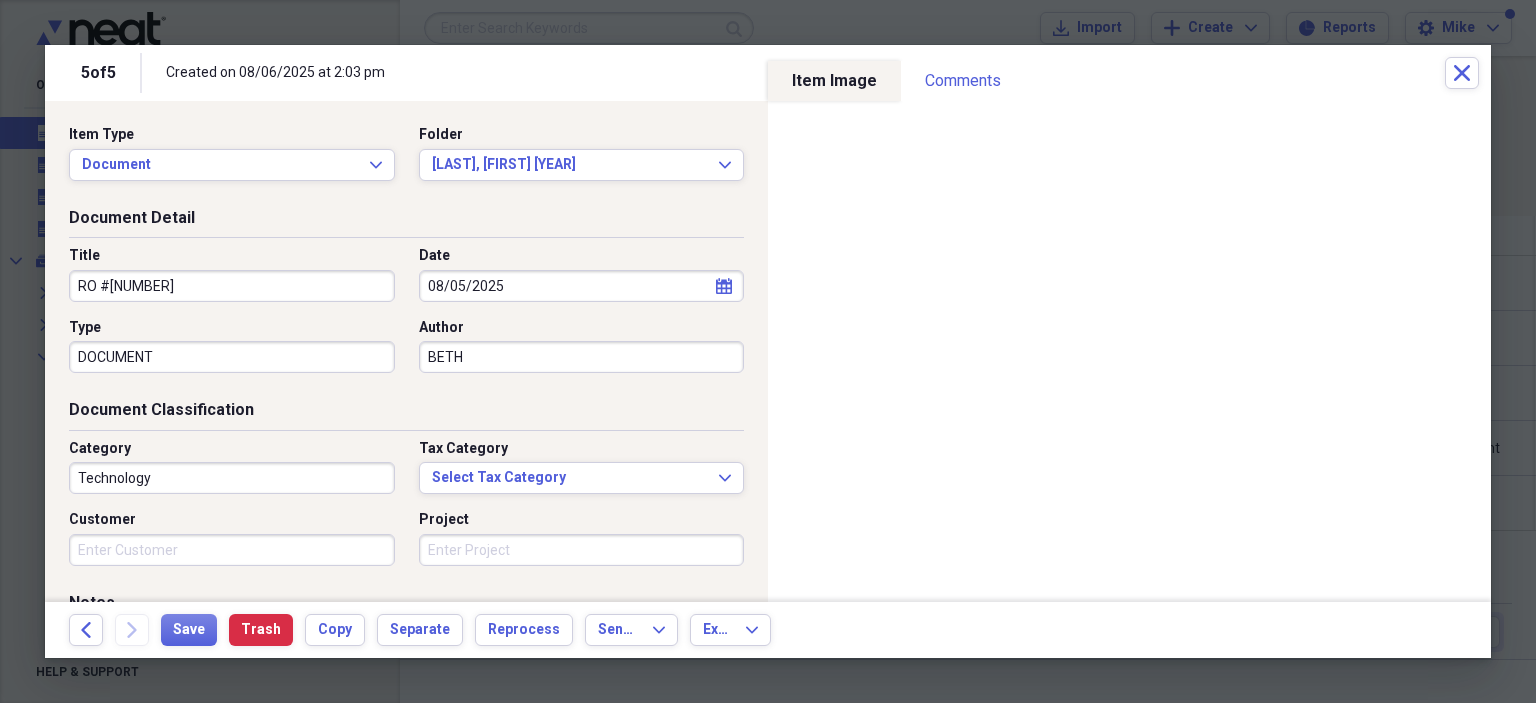 type on "BETH" 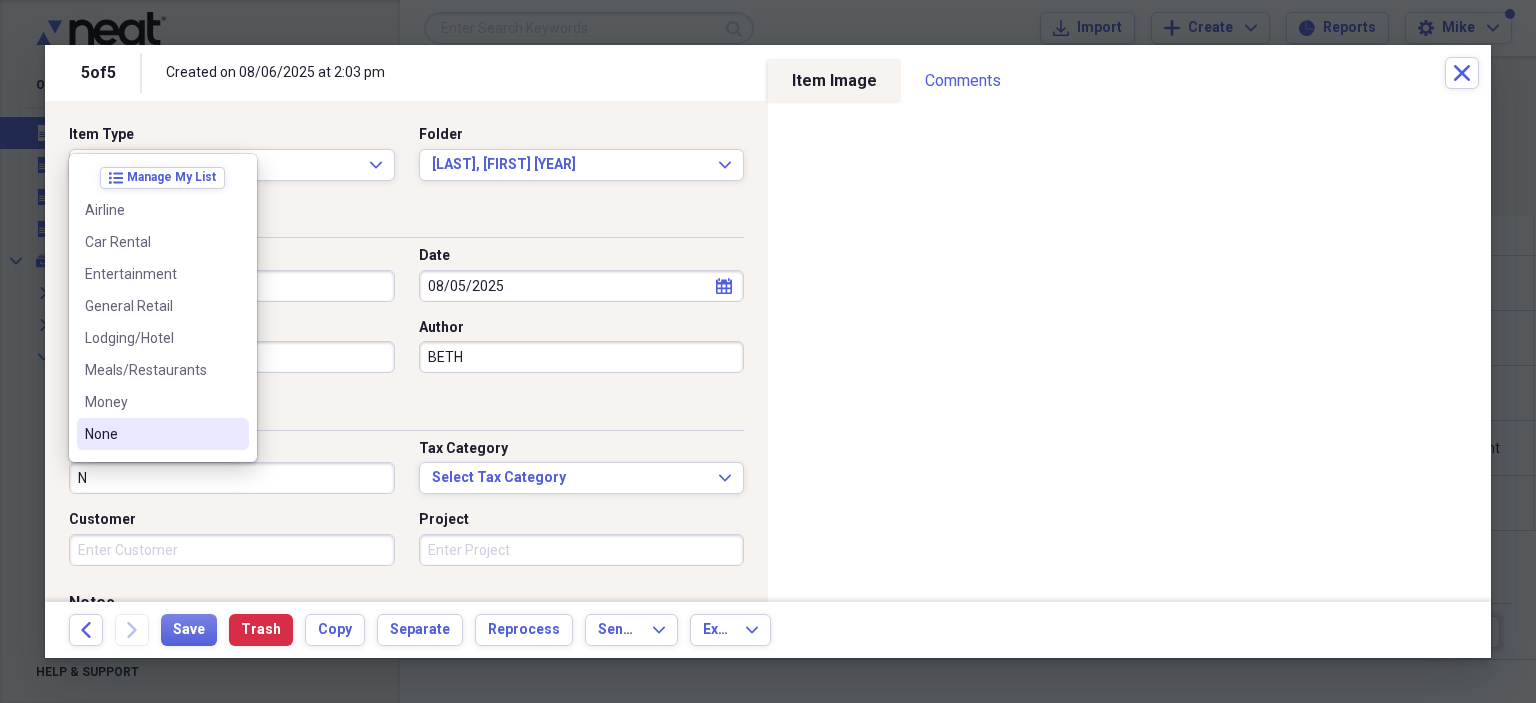 click on "None" at bounding box center [151, 434] 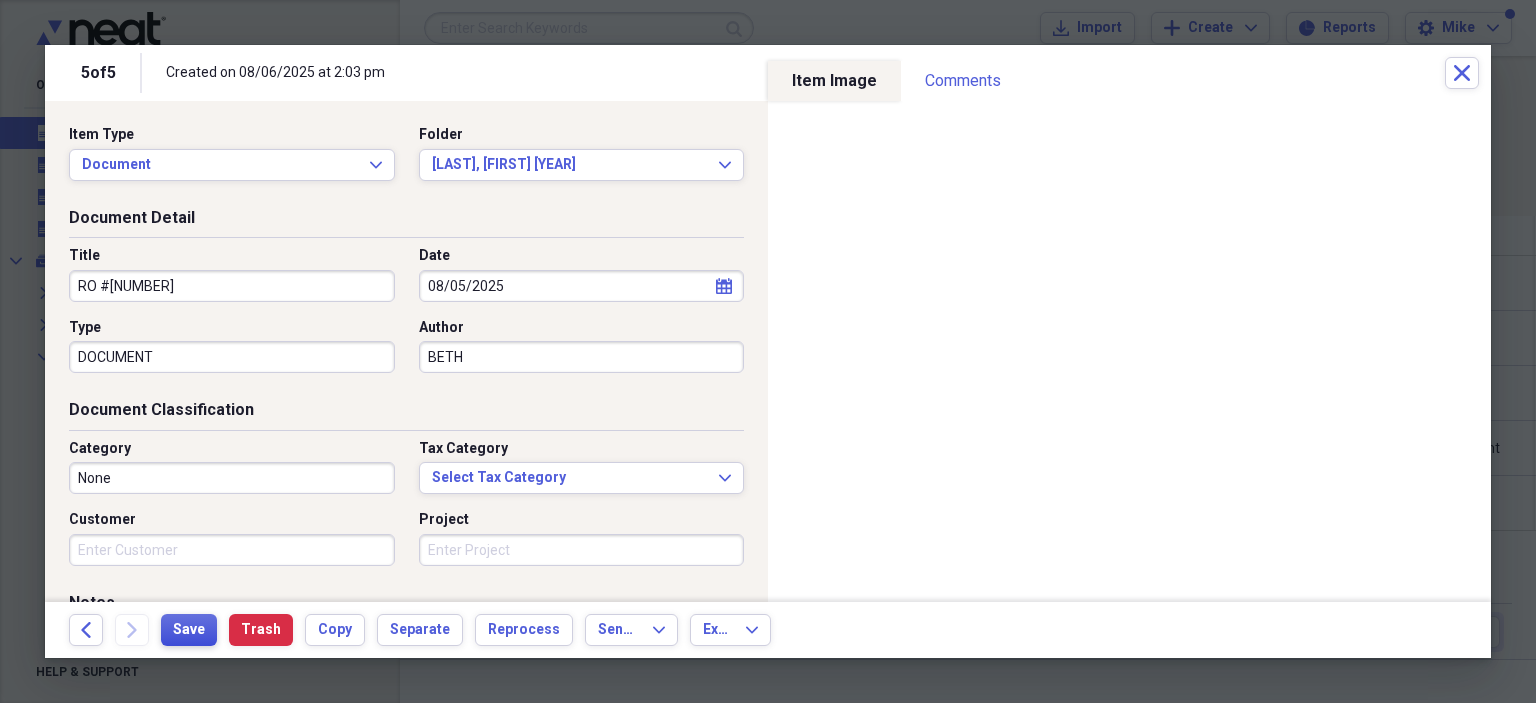 click on "Save" at bounding box center (189, 630) 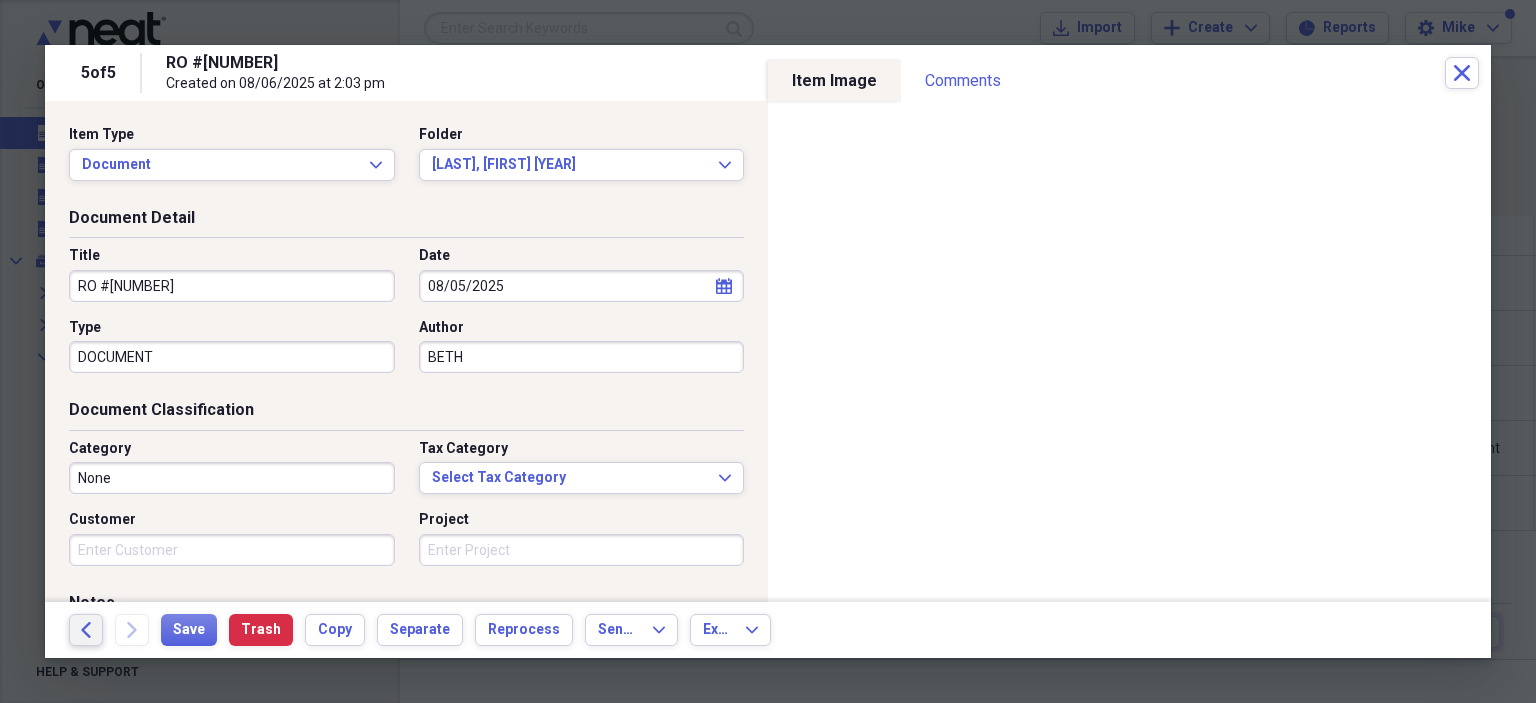 click on "Back" at bounding box center (86, 630) 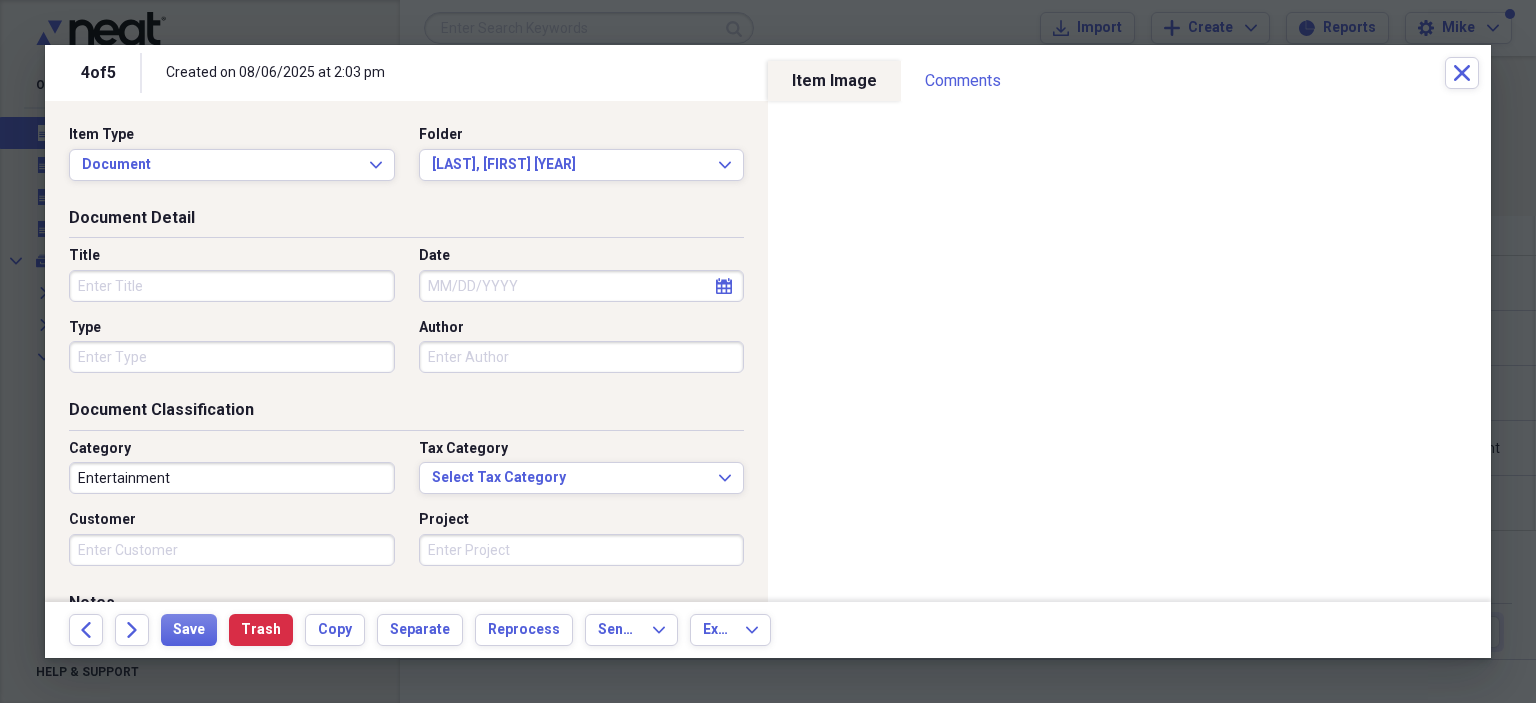 click on "Title" at bounding box center (232, 286) 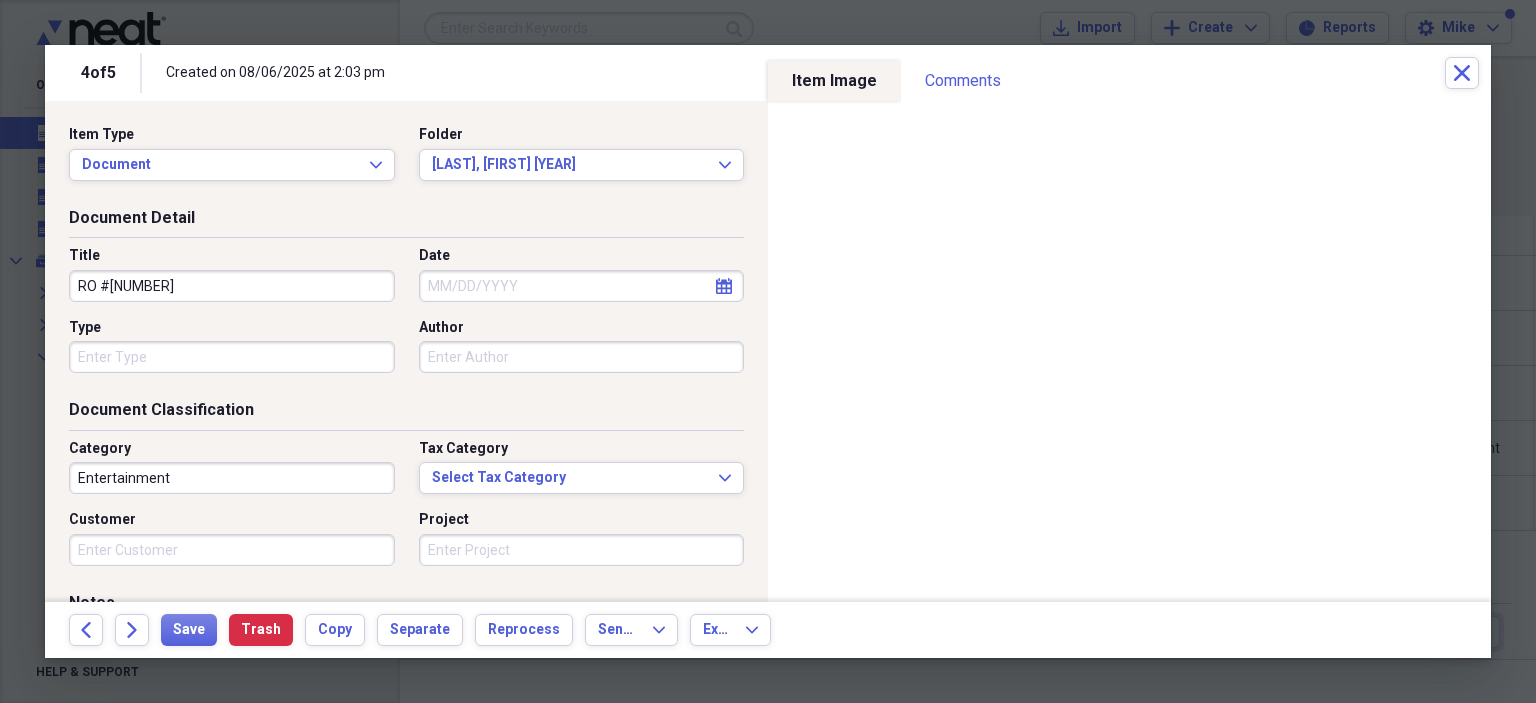 type on "RO #[NUMBER]" 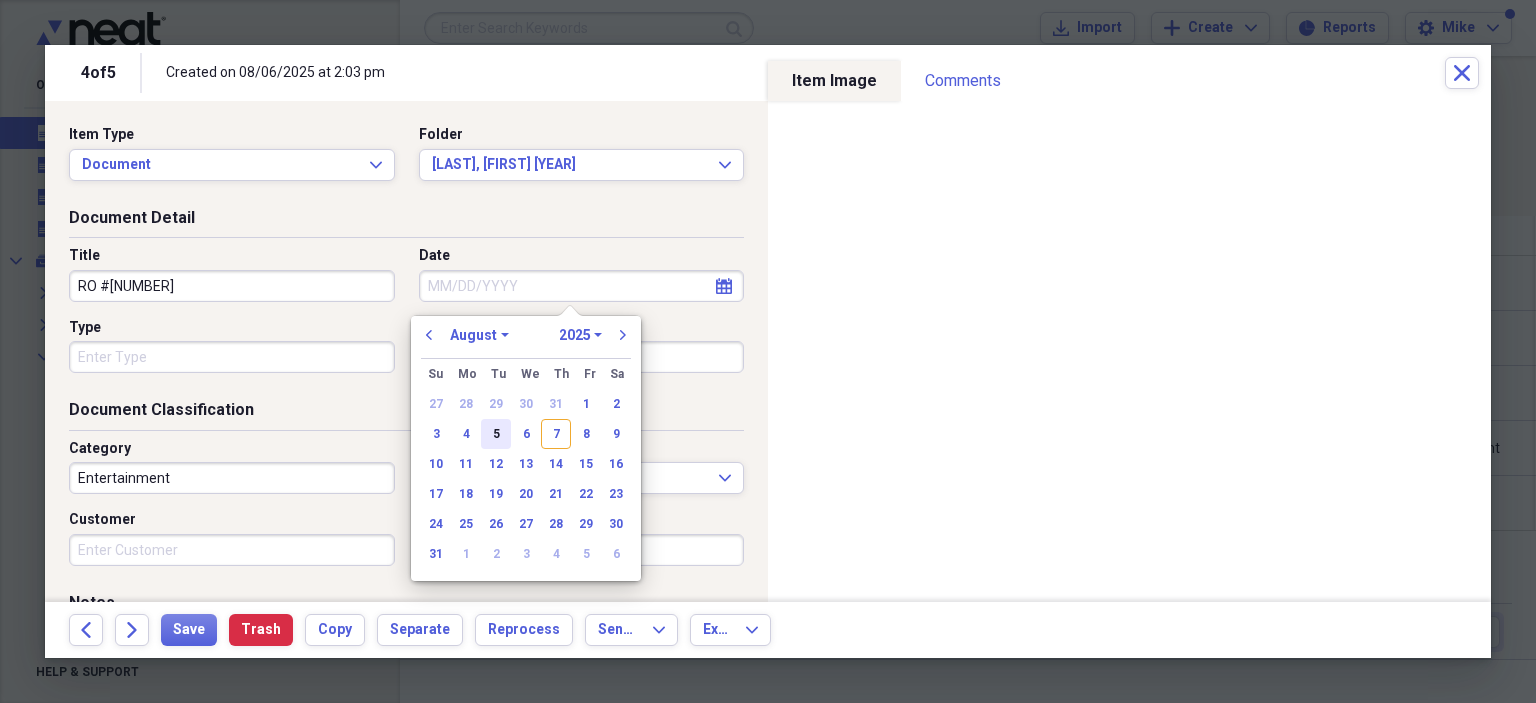 click on "5" at bounding box center [496, 434] 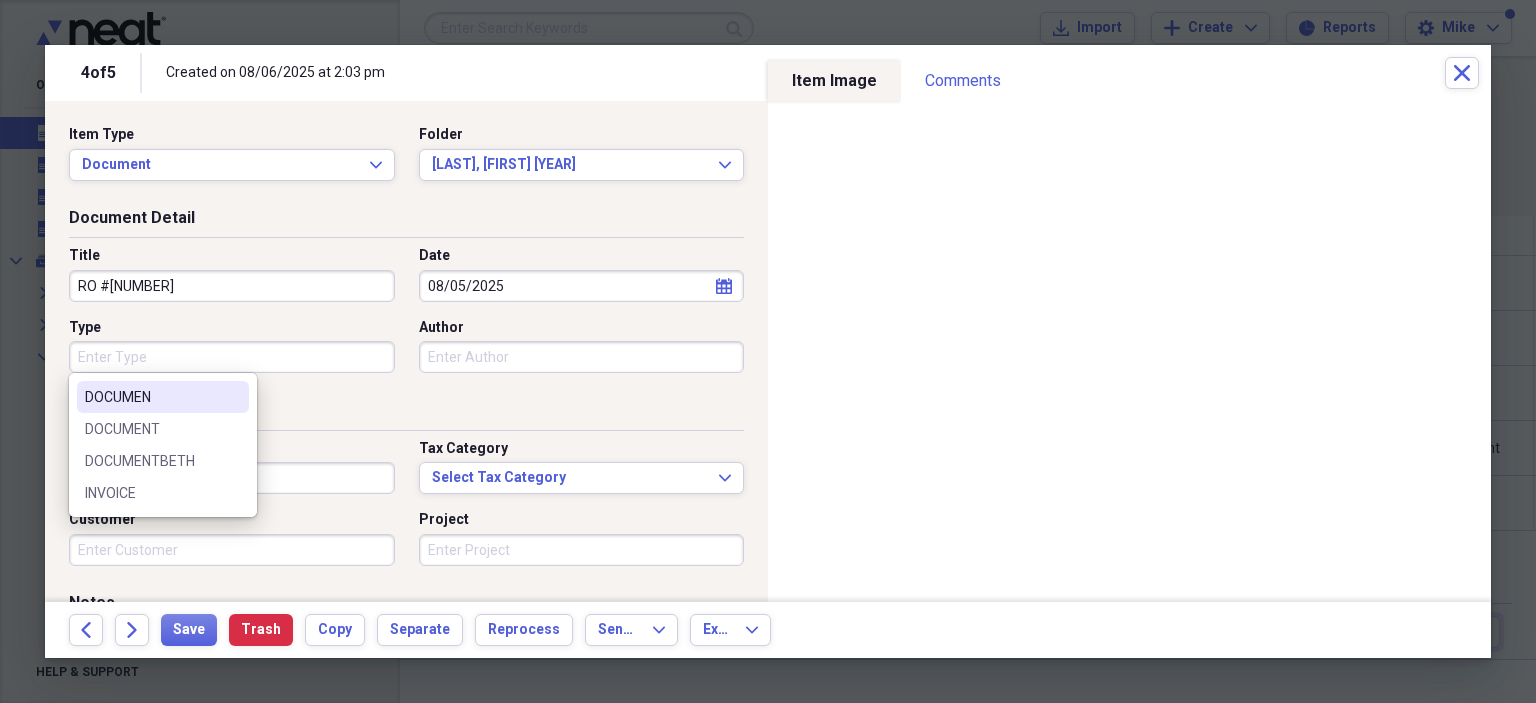 click on "Type" at bounding box center [232, 357] 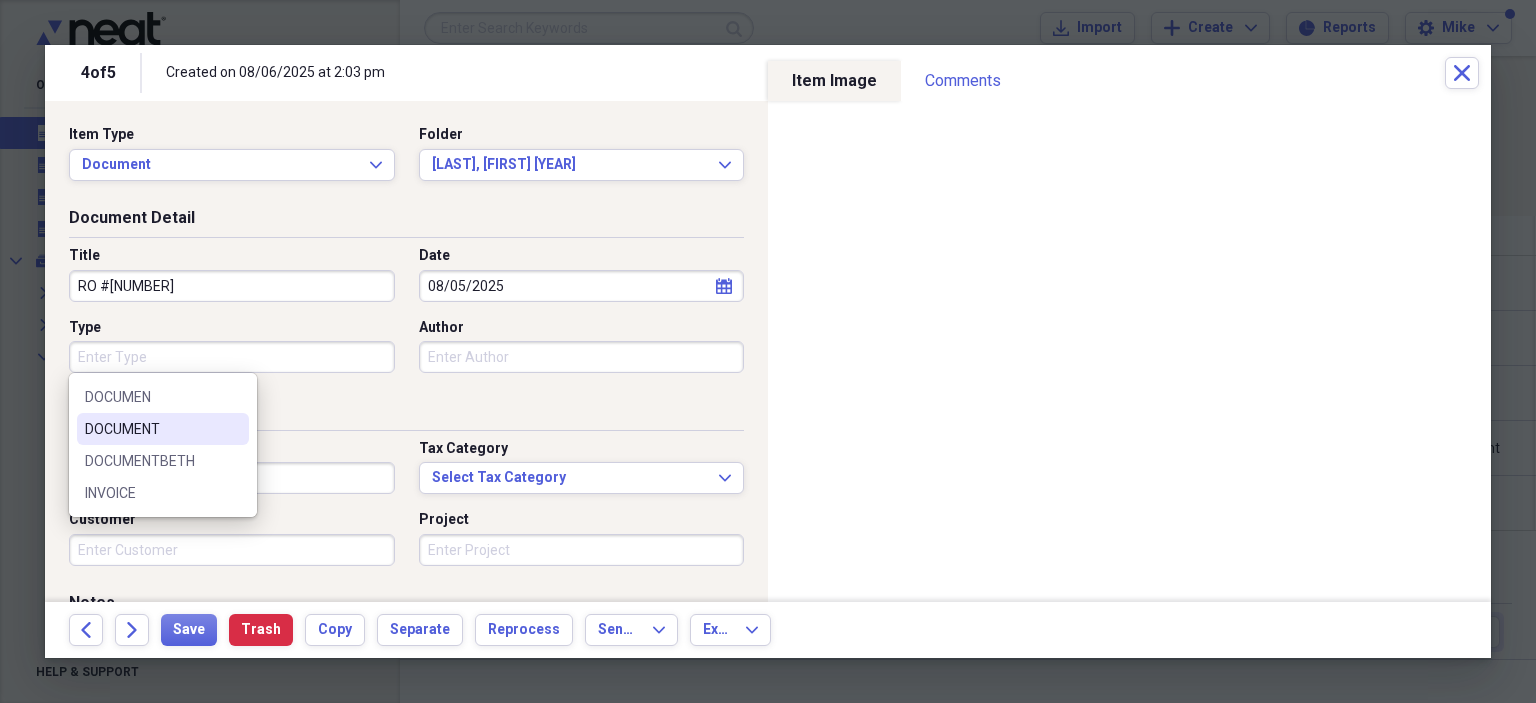 click on "DOCUMENT" at bounding box center [163, 429] 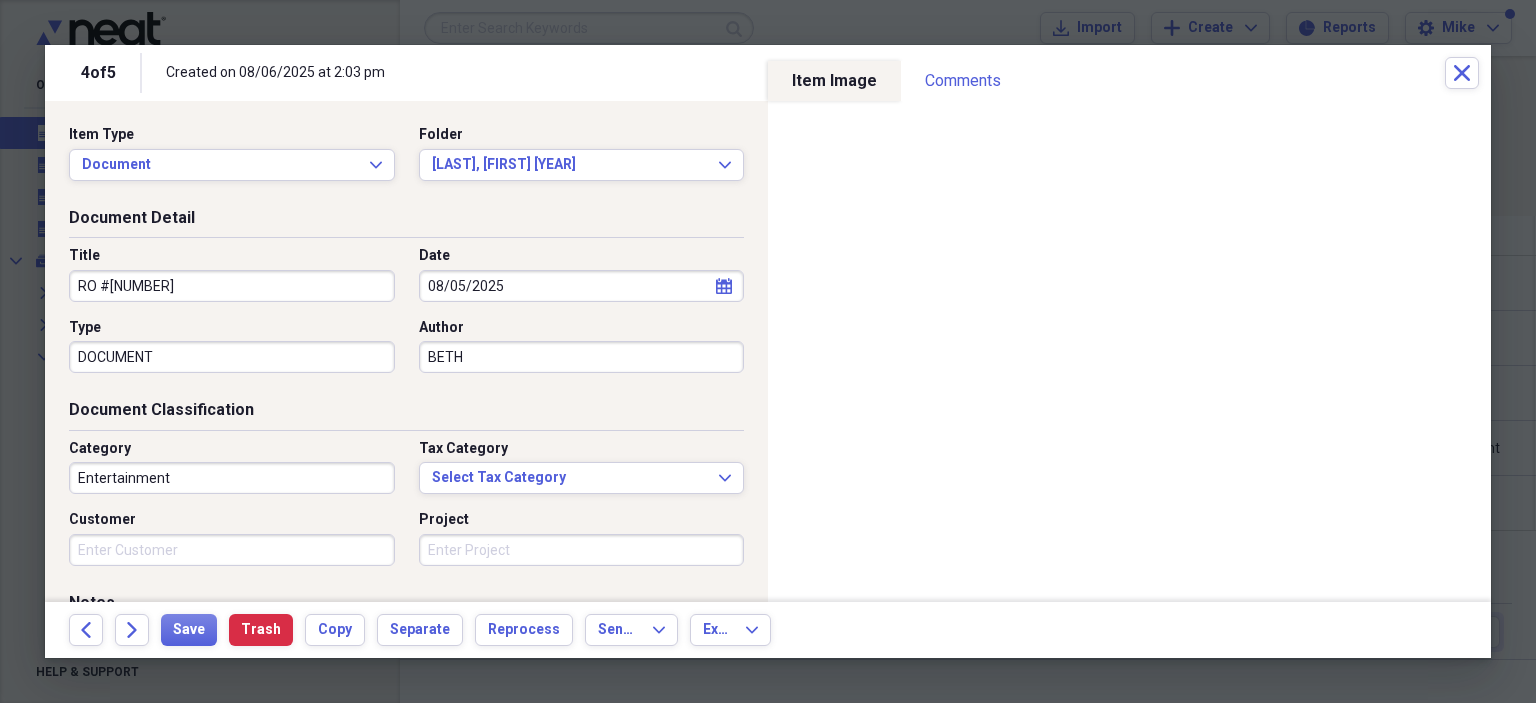 type on "BETH" 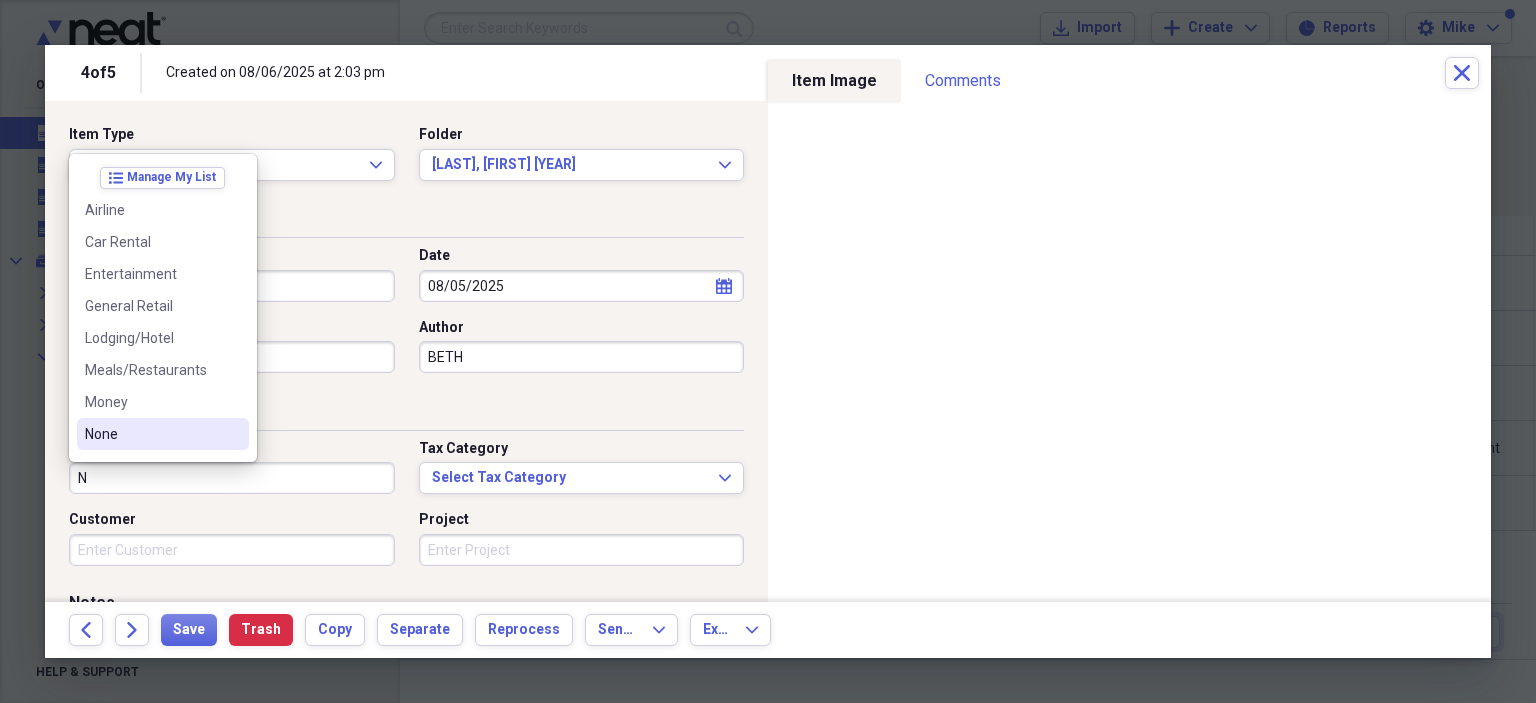 click on "None" at bounding box center [163, 434] 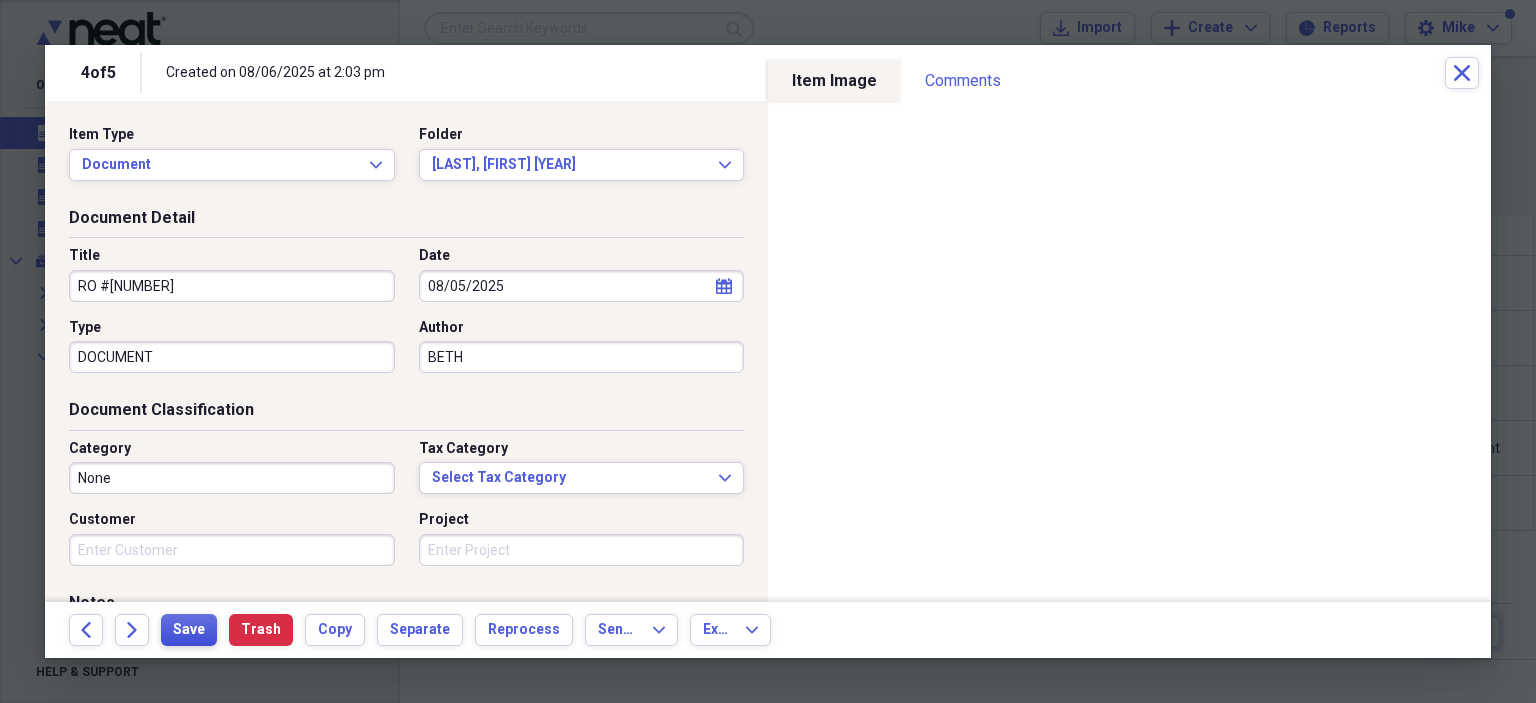 click on "Save" at bounding box center [189, 630] 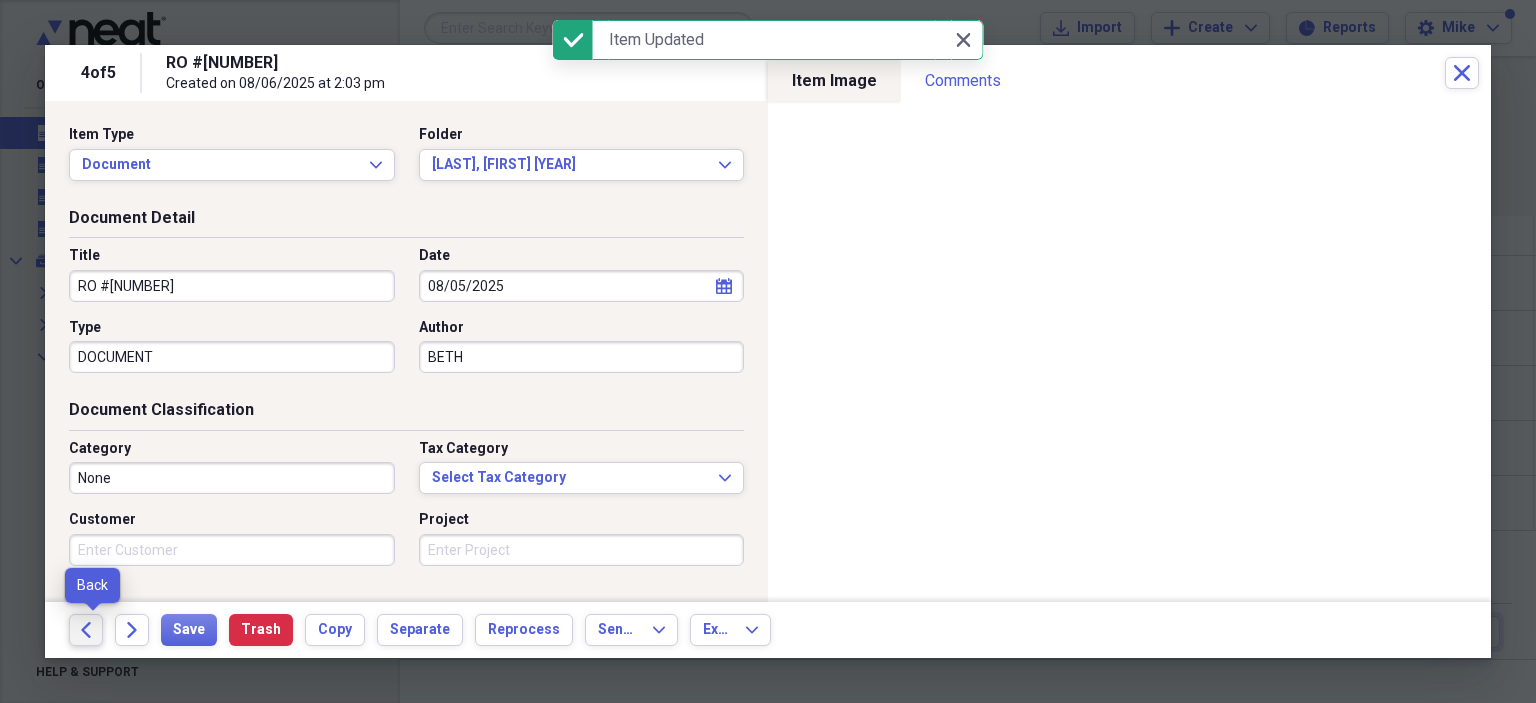 click on "Back" 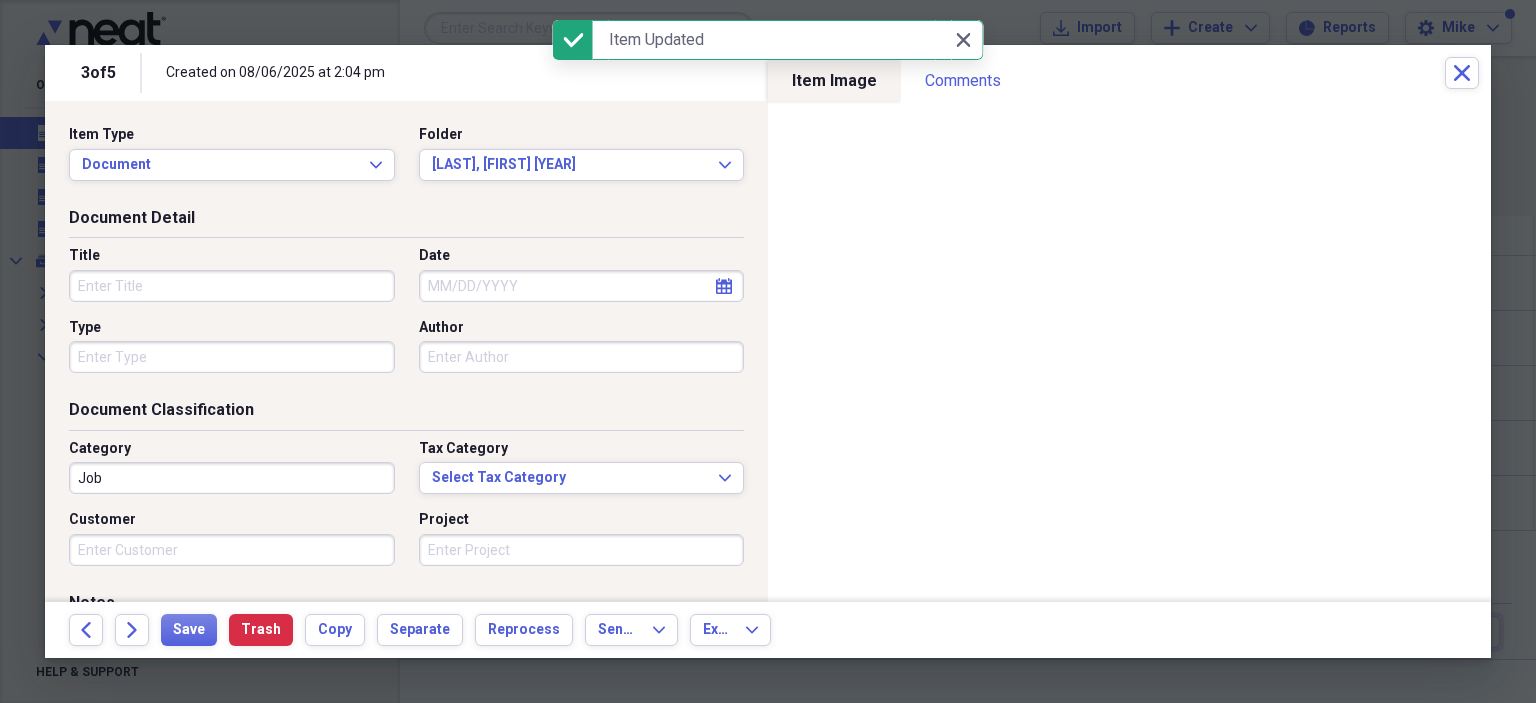click on "Title" at bounding box center (232, 286) 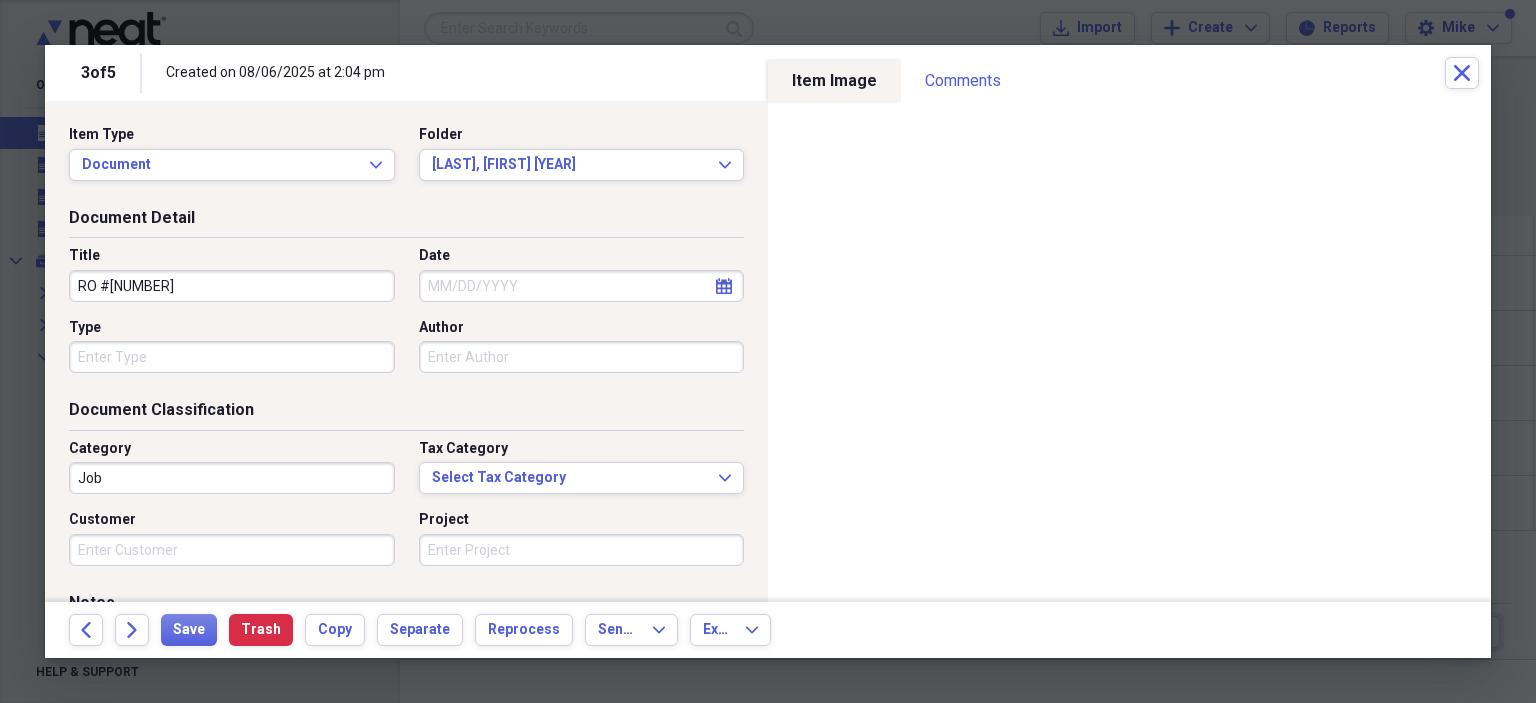 type on "RO #[NUMBER]" 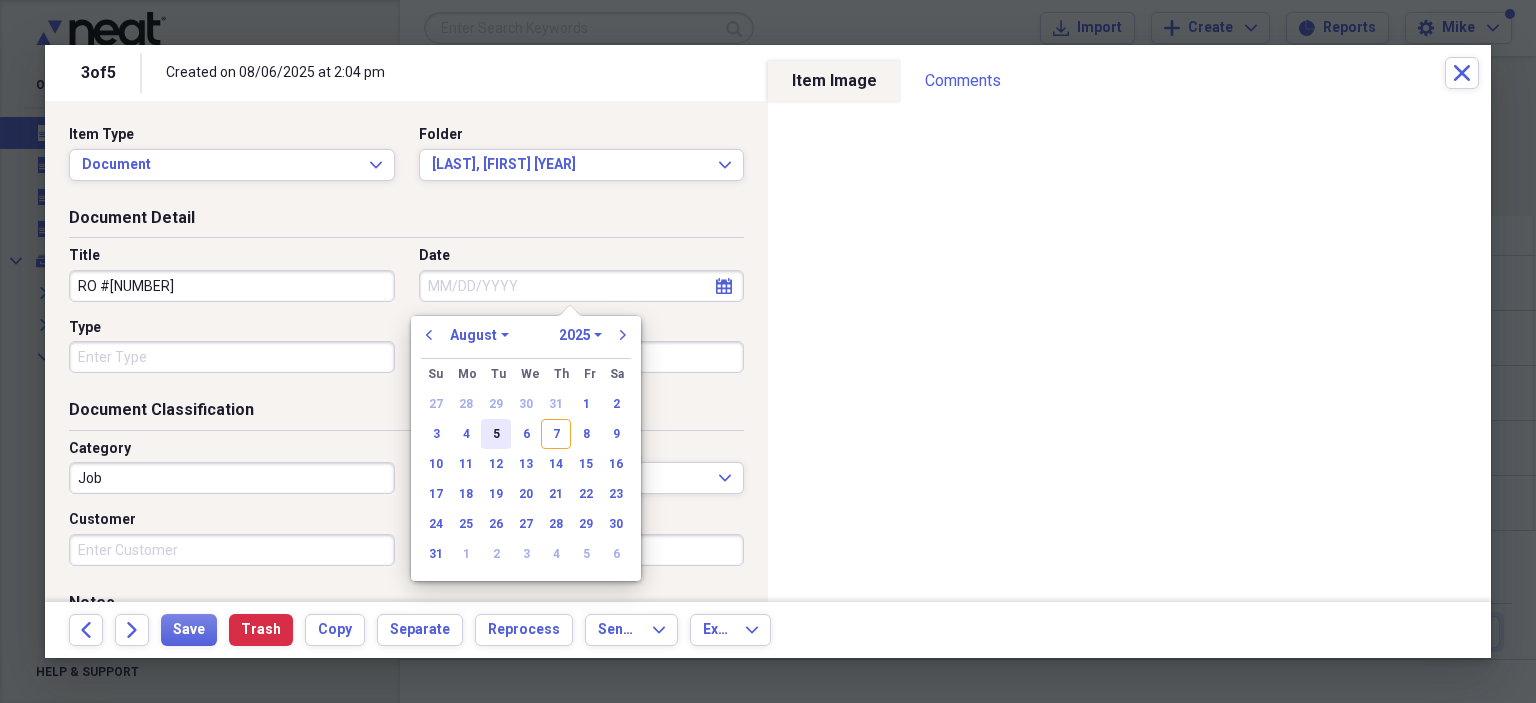 click on "5" at bounding box center (496, 434) 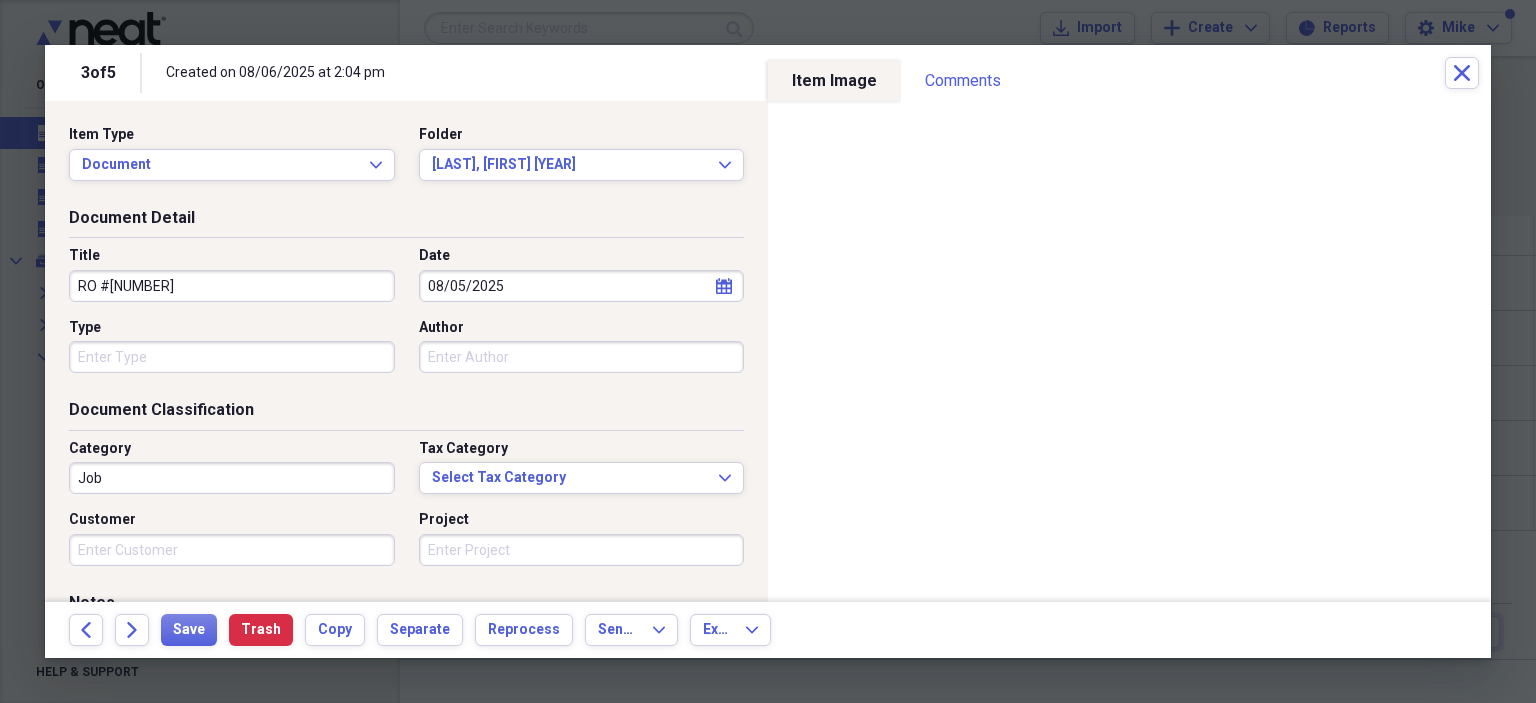 click on "Type" at bounding box center (232, 357) 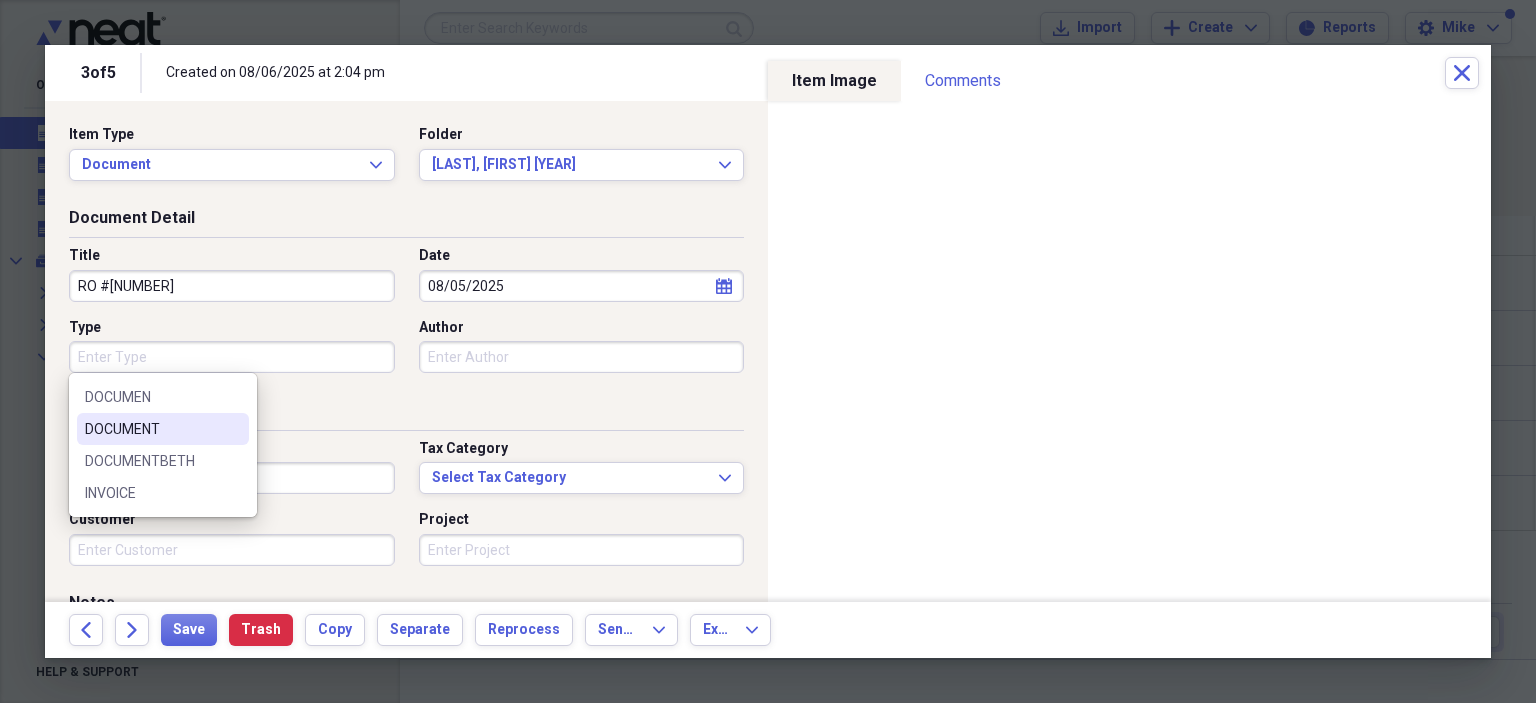 click on "DOCUMENT" at bounding box center (151, 429) 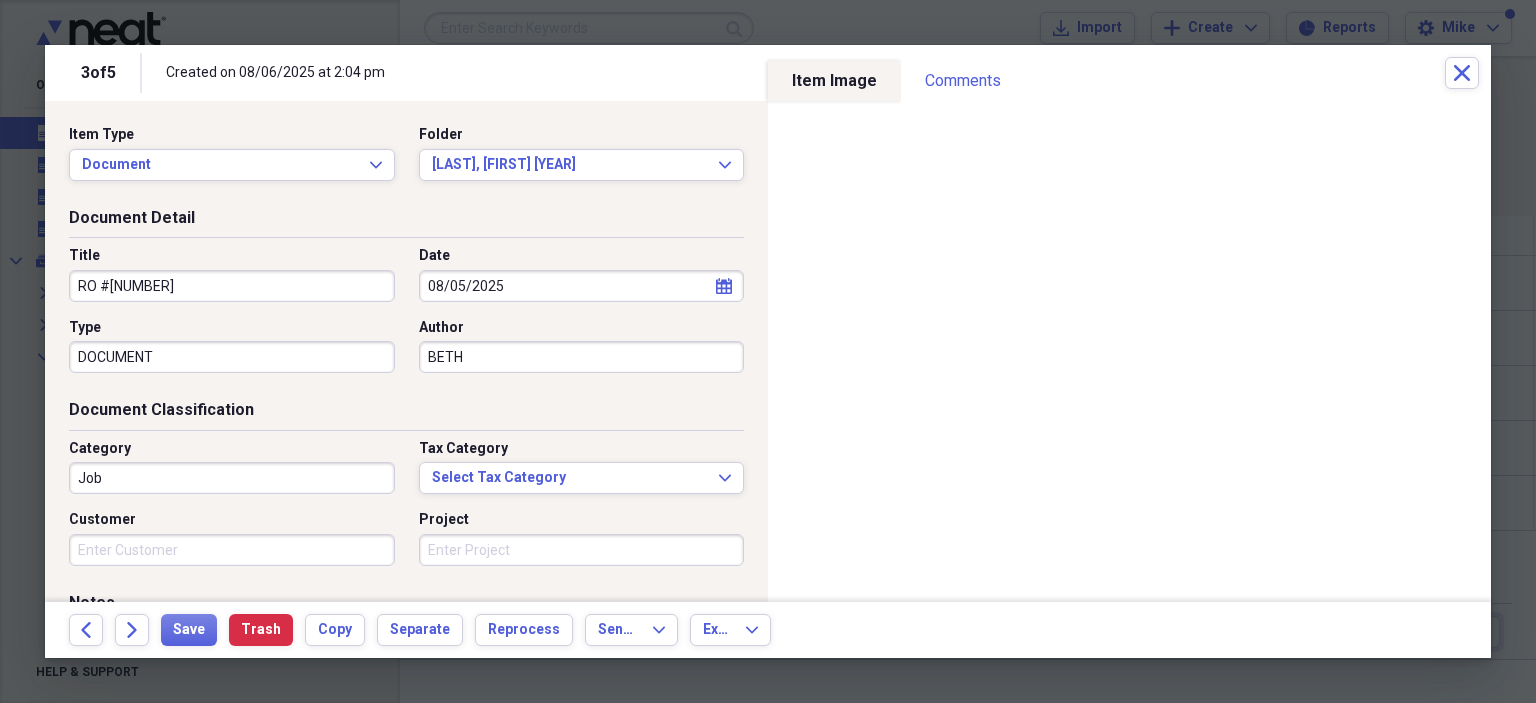 type on "BETH" 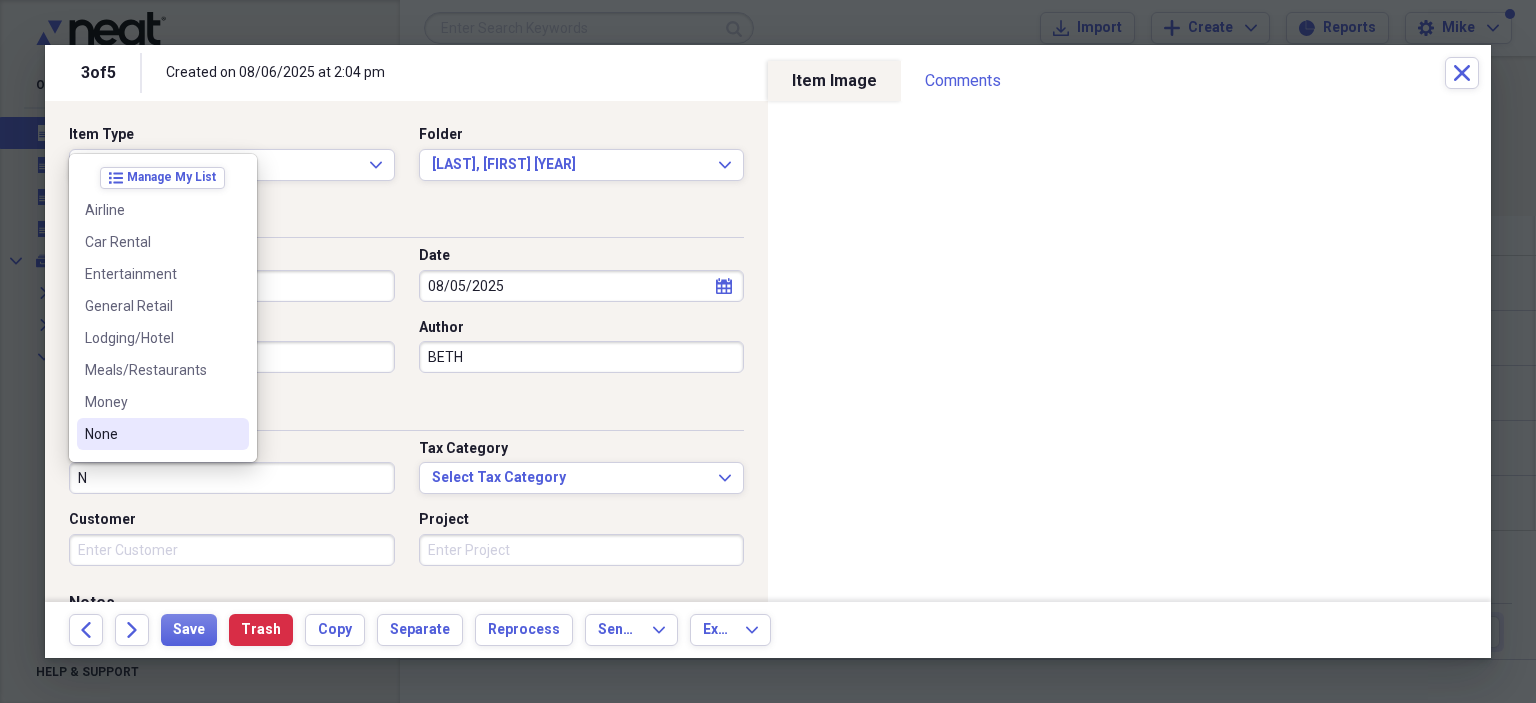 click on "None" at bounding box center [151, 434] 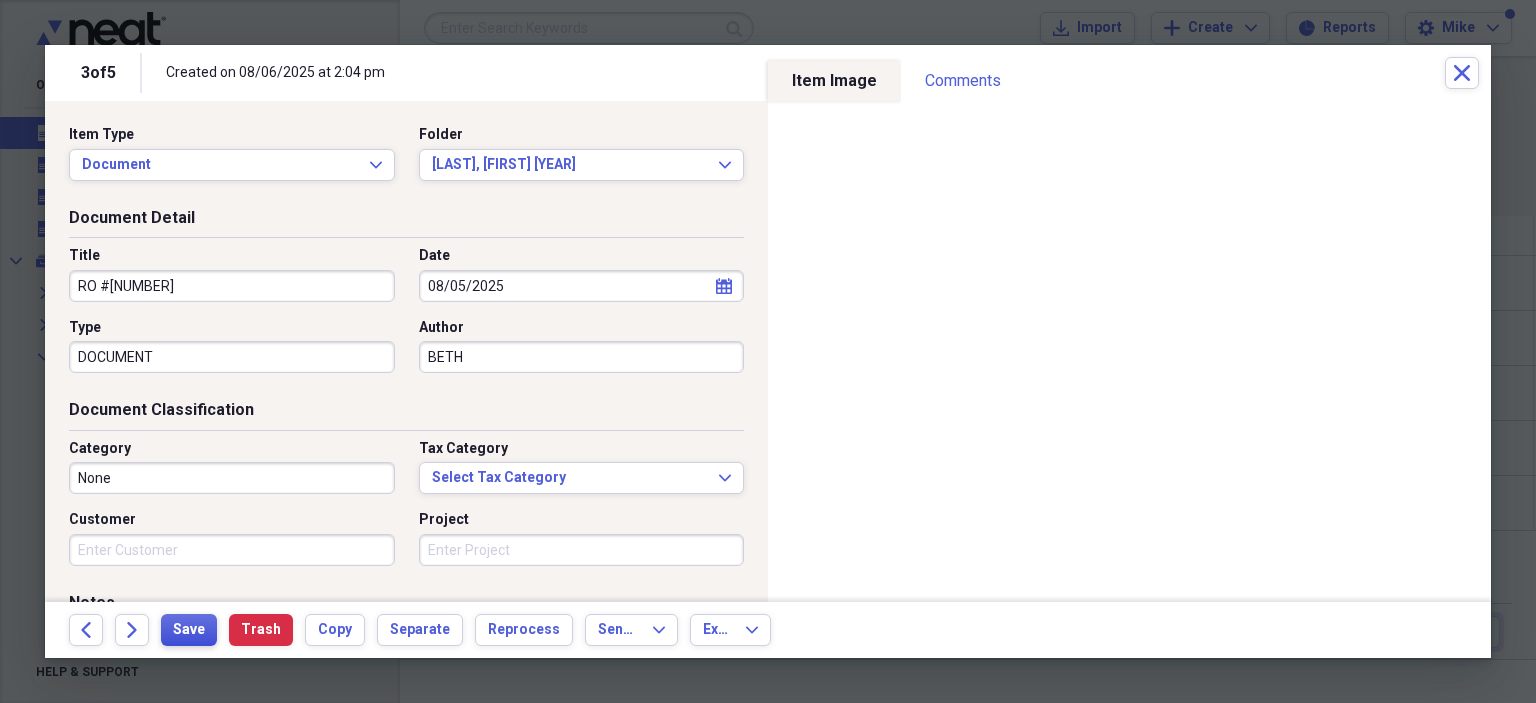 click on "Save" at bounding box center [189, 630] 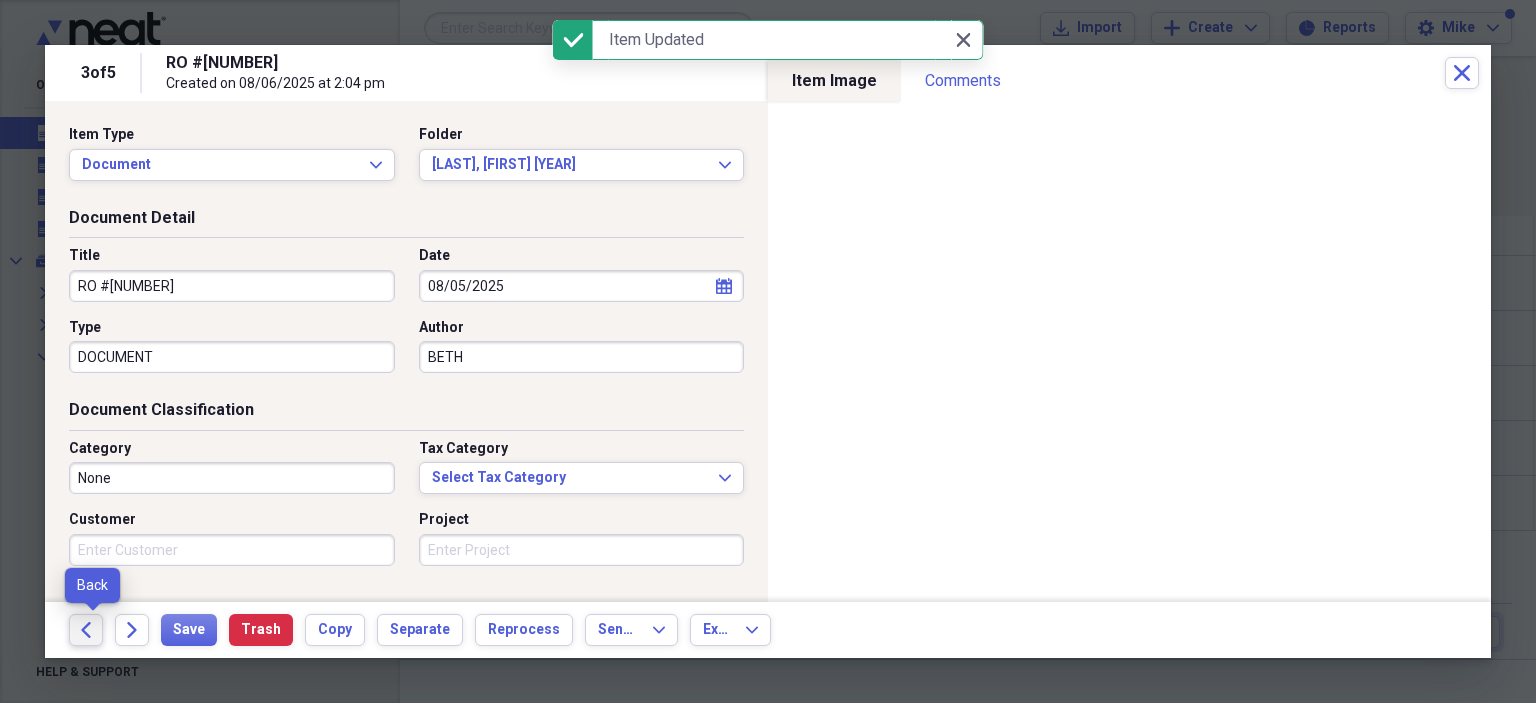 click on "Back" 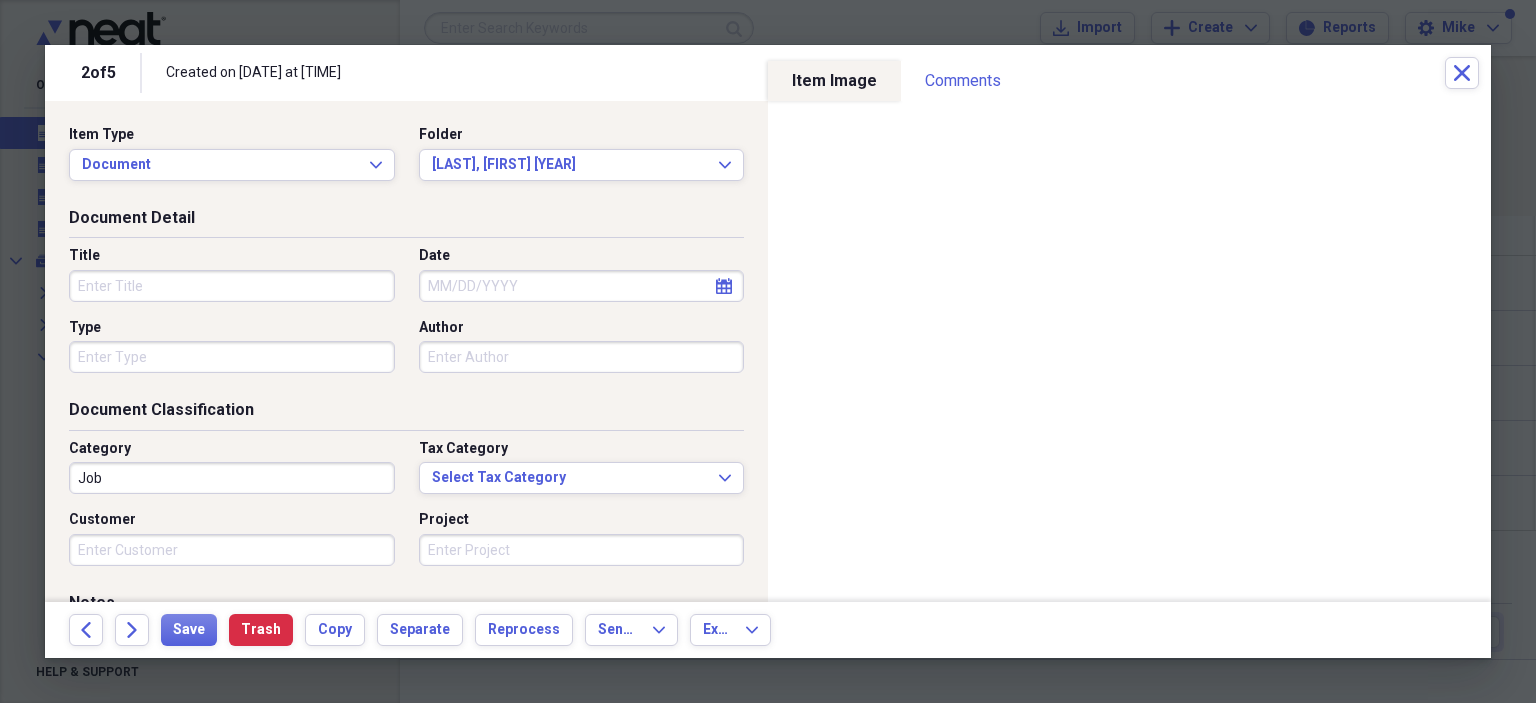 click on "Title" at bounding box center (232, 286) 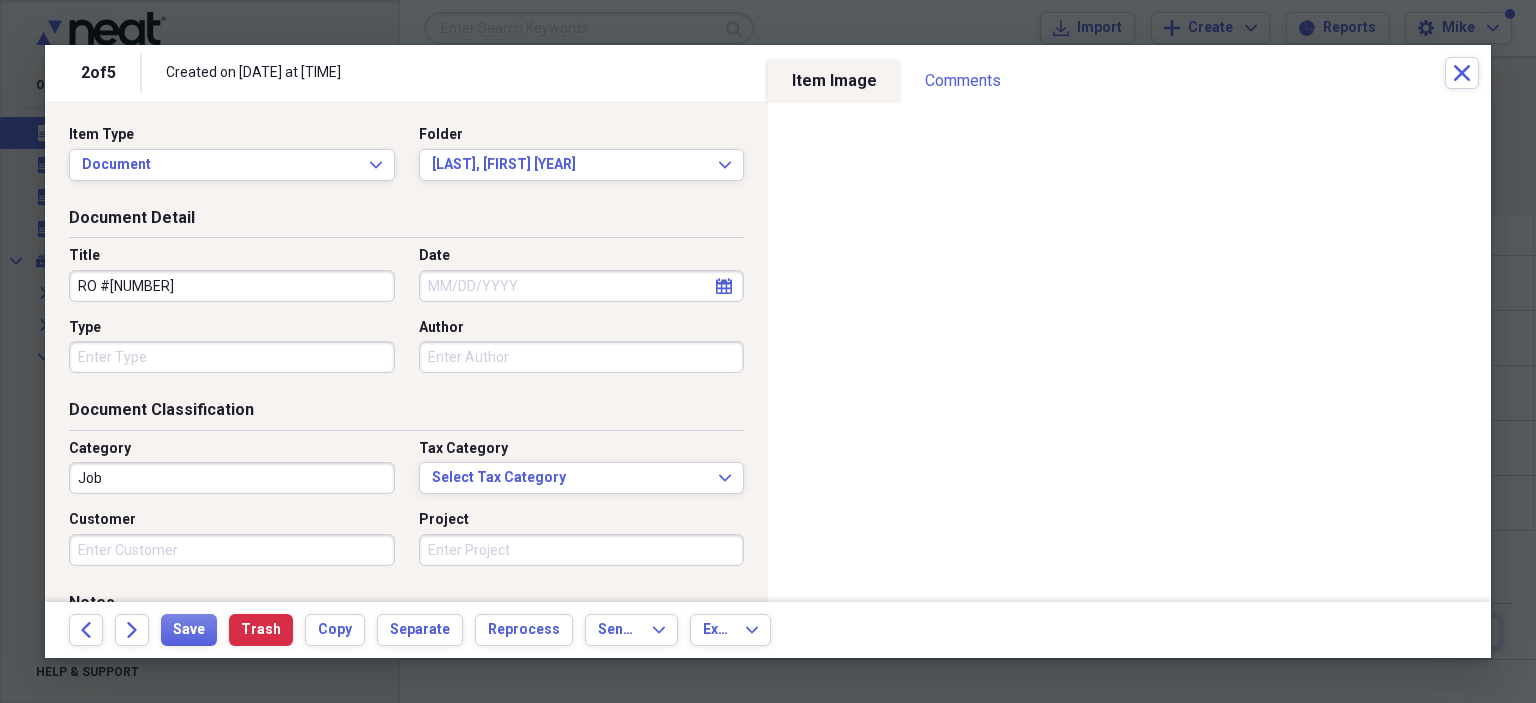 type on "RO #[NUMBER]" 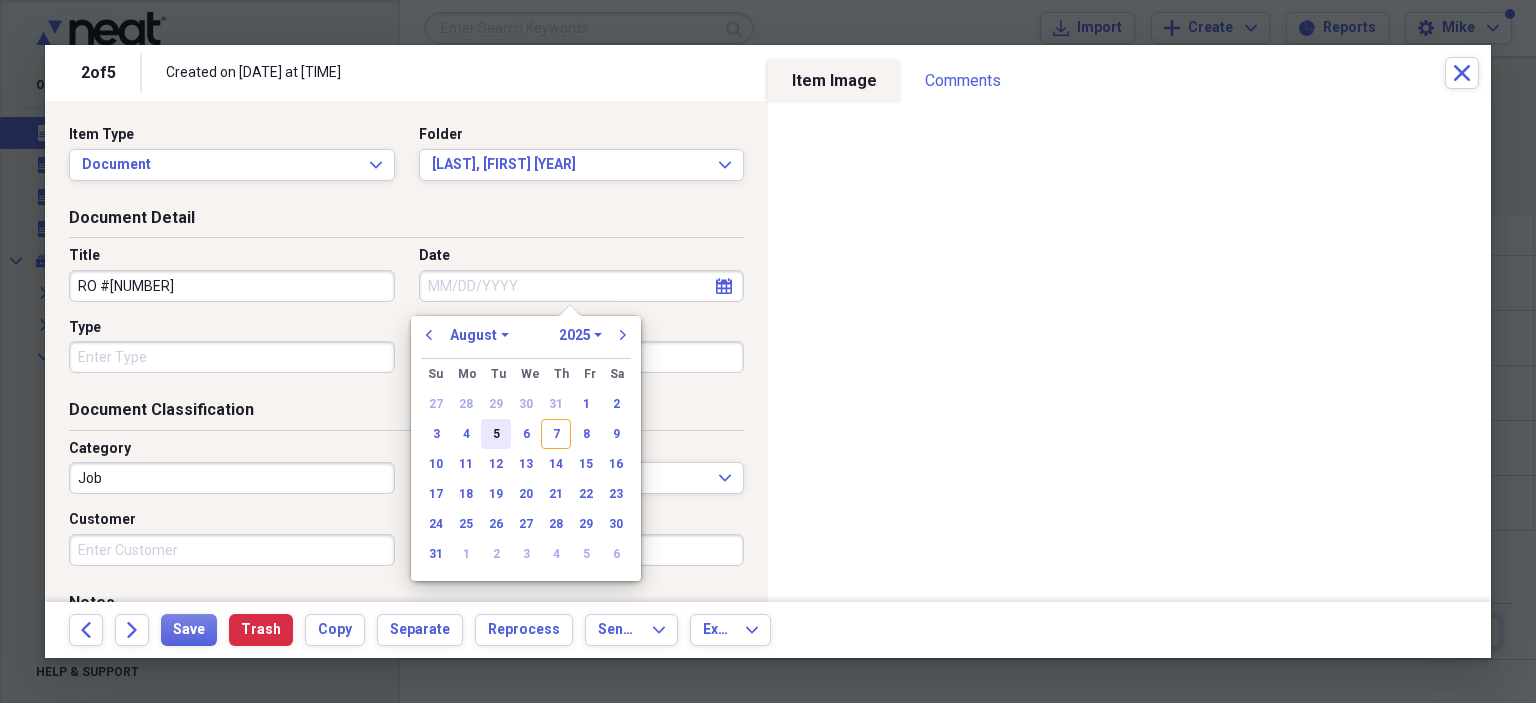click on "5" at bounding box center (496, 434) 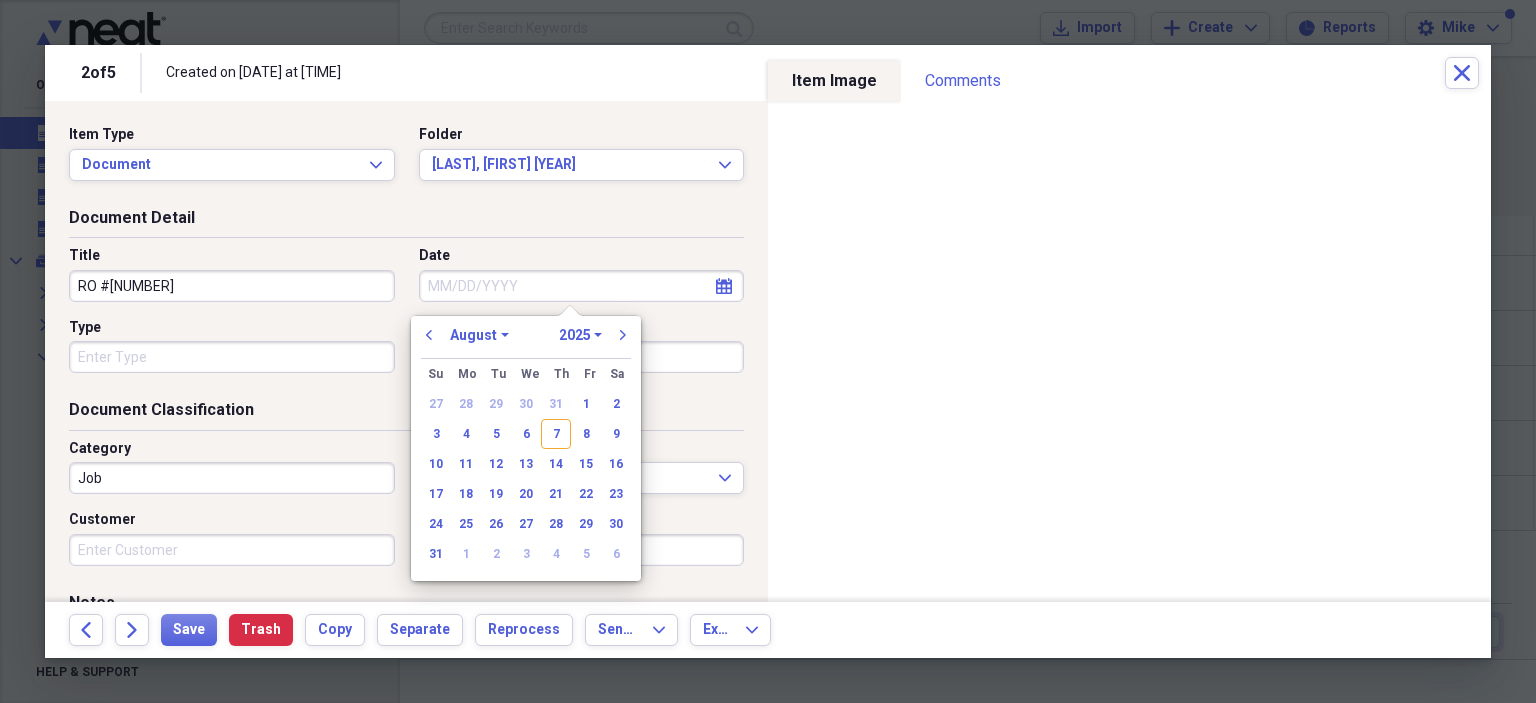 type on "08/05/2025" 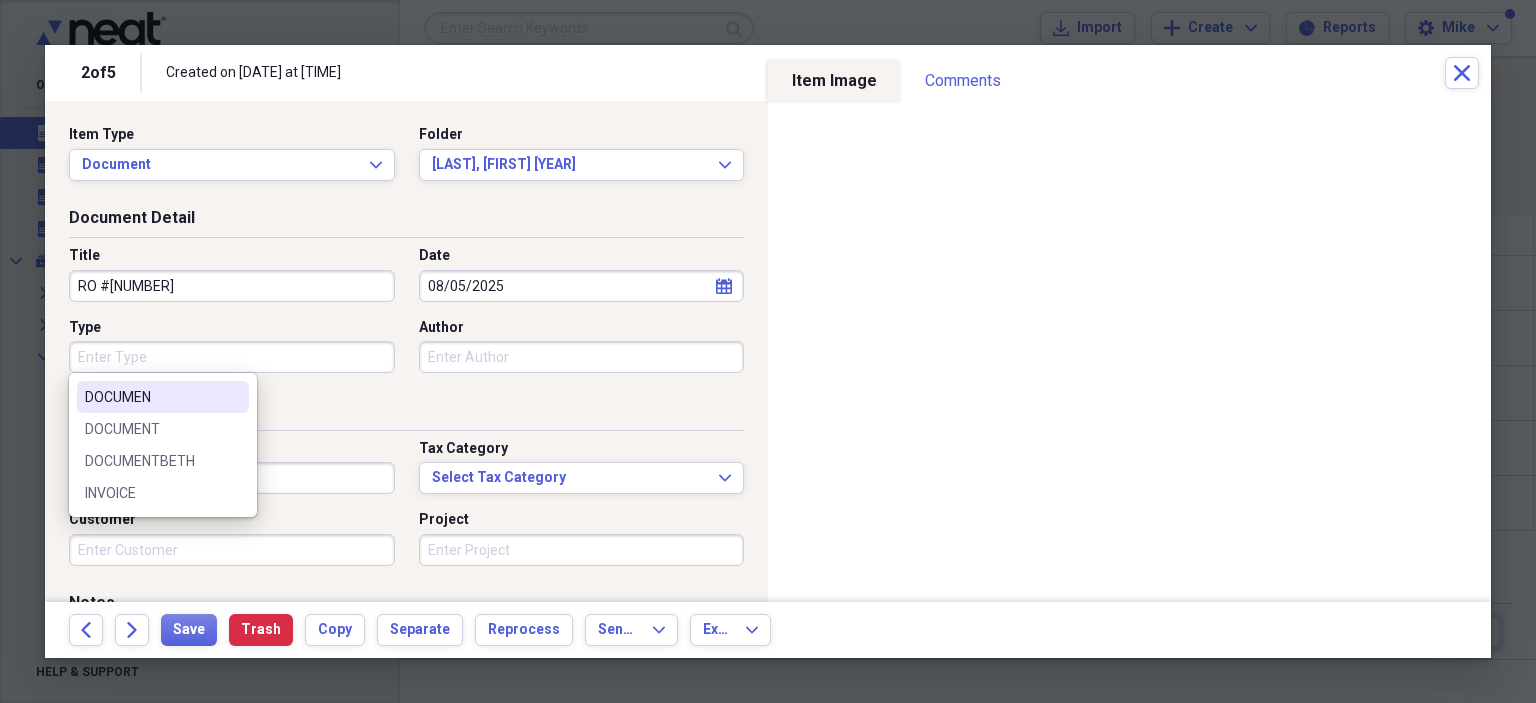 click on "Type" at bounding box center [232, 357] 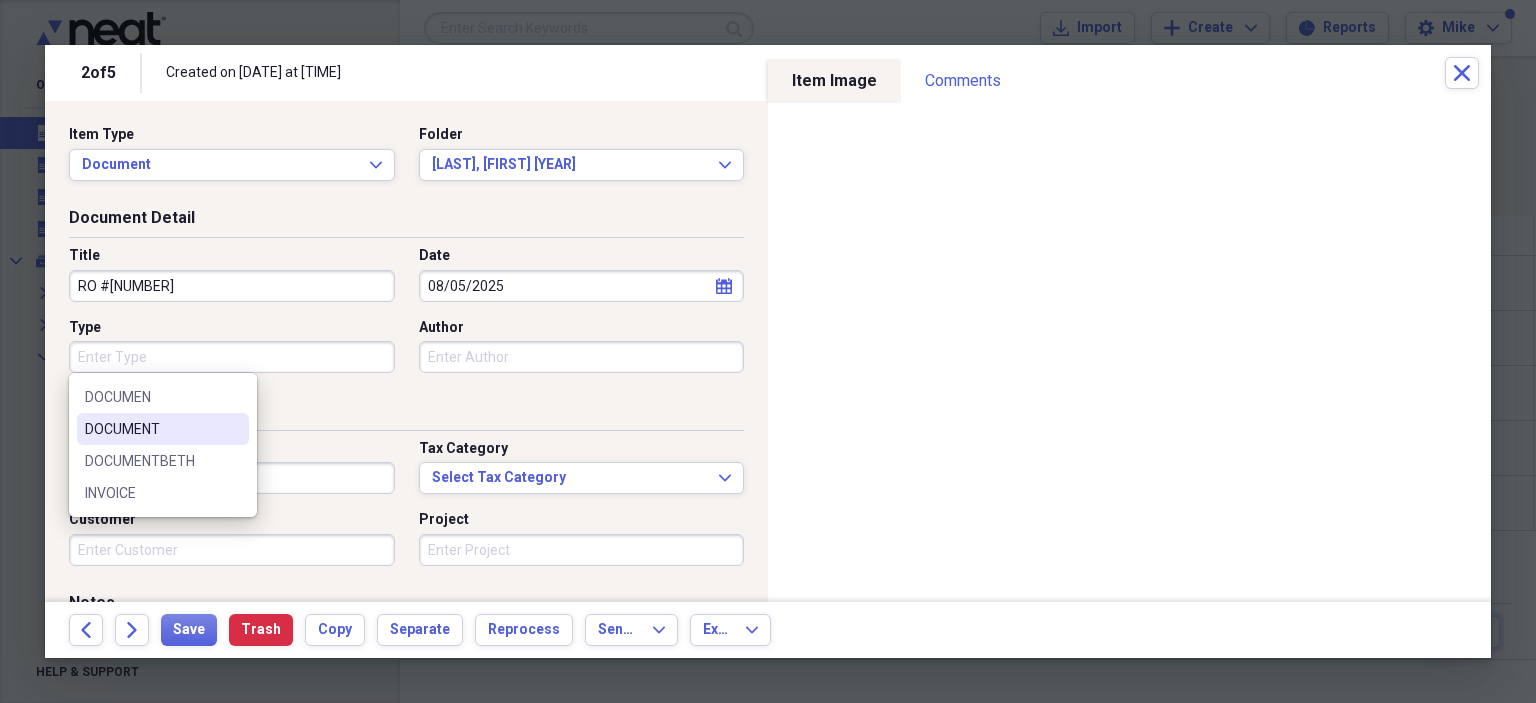 click on "DOCUMENT" at bounding box center [163, 429] 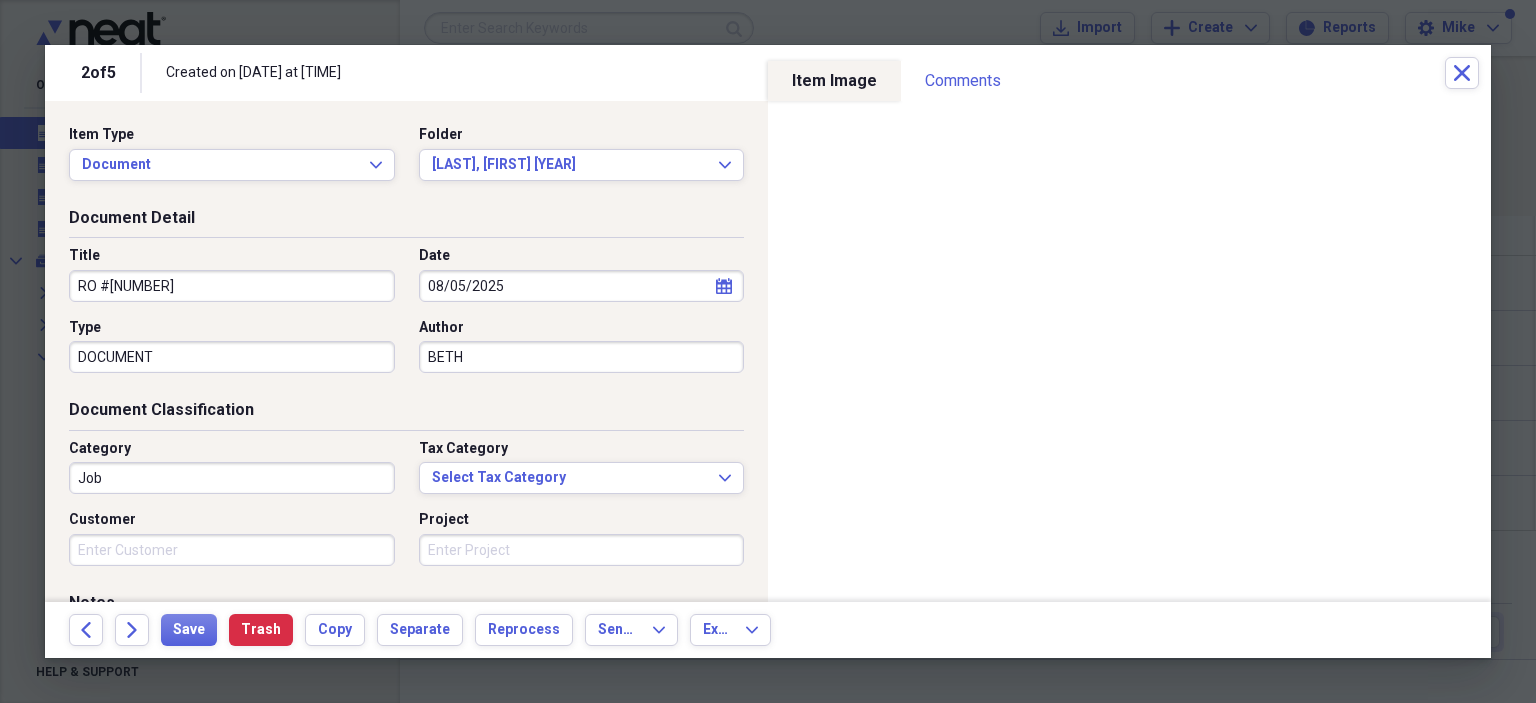 type on "BETH" 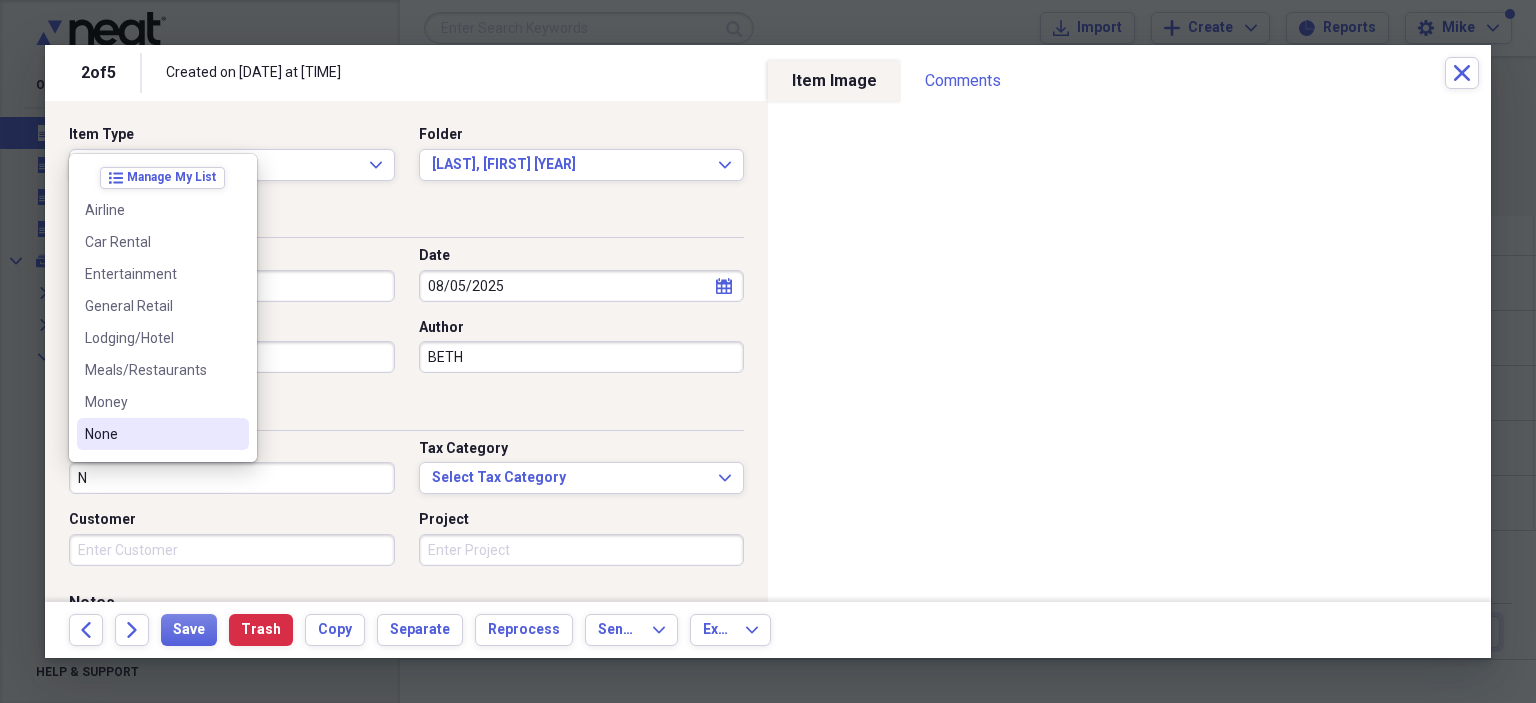 click on "None" at bounding box center (151, 434) 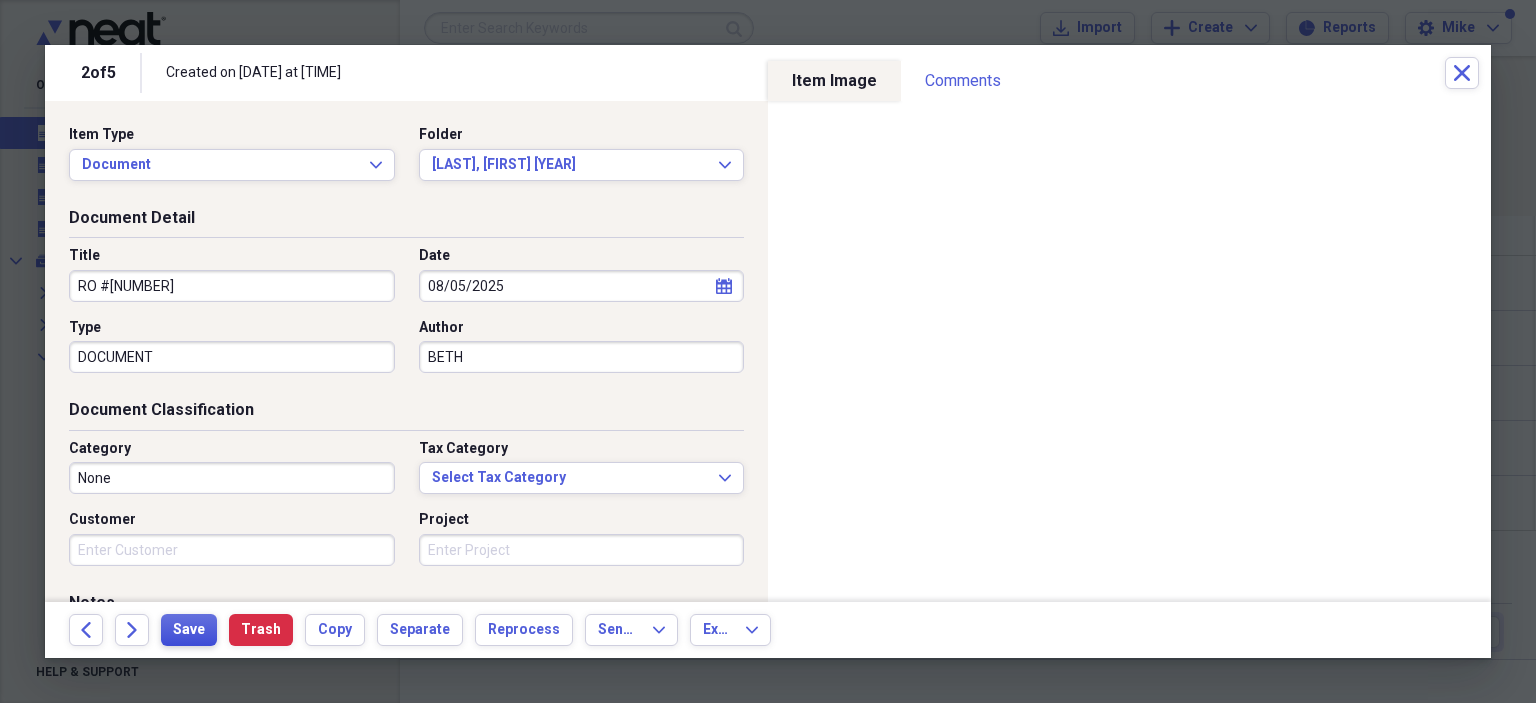 click on "Save" at bounding box center (189, 630) 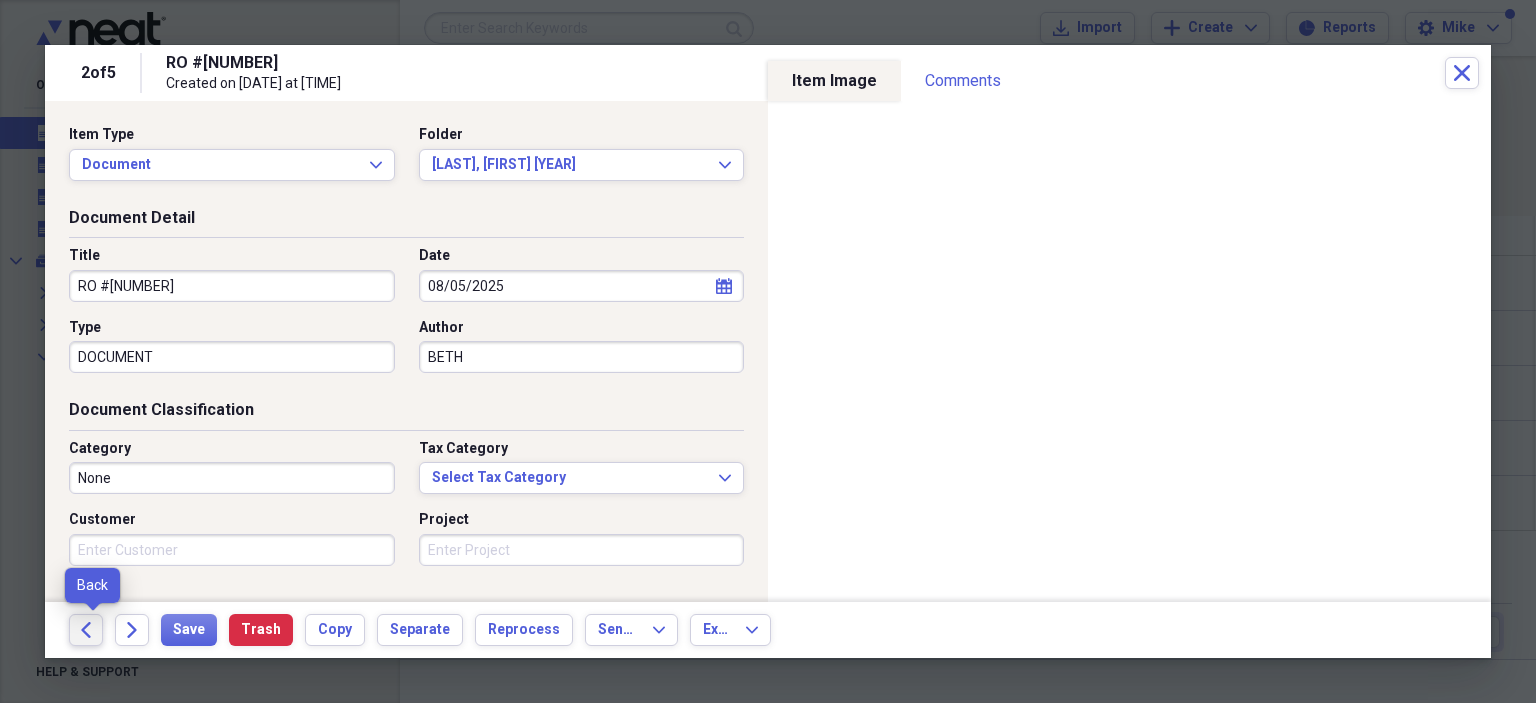 click on "Back" at bounding box center [86, 630] 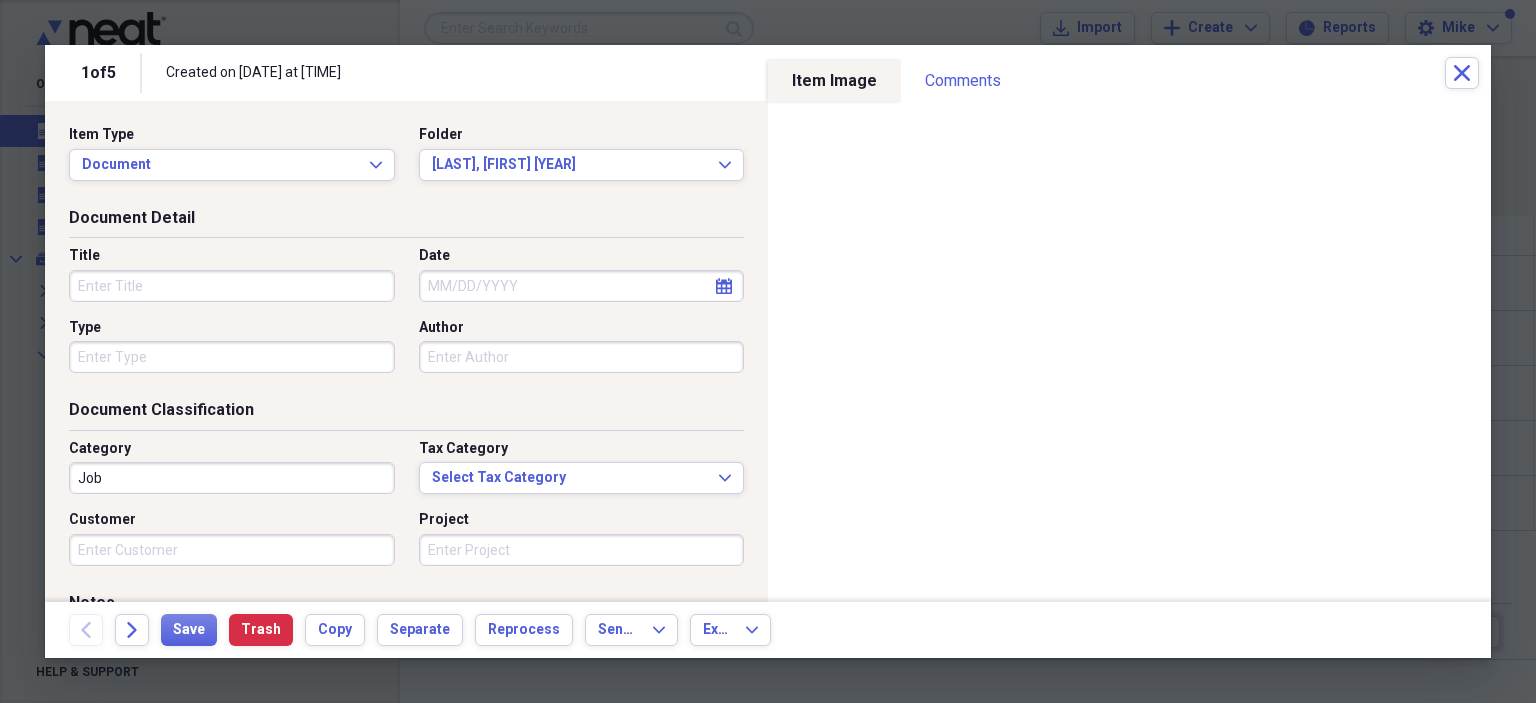 click on "Title" at bounding box center (232, 286) 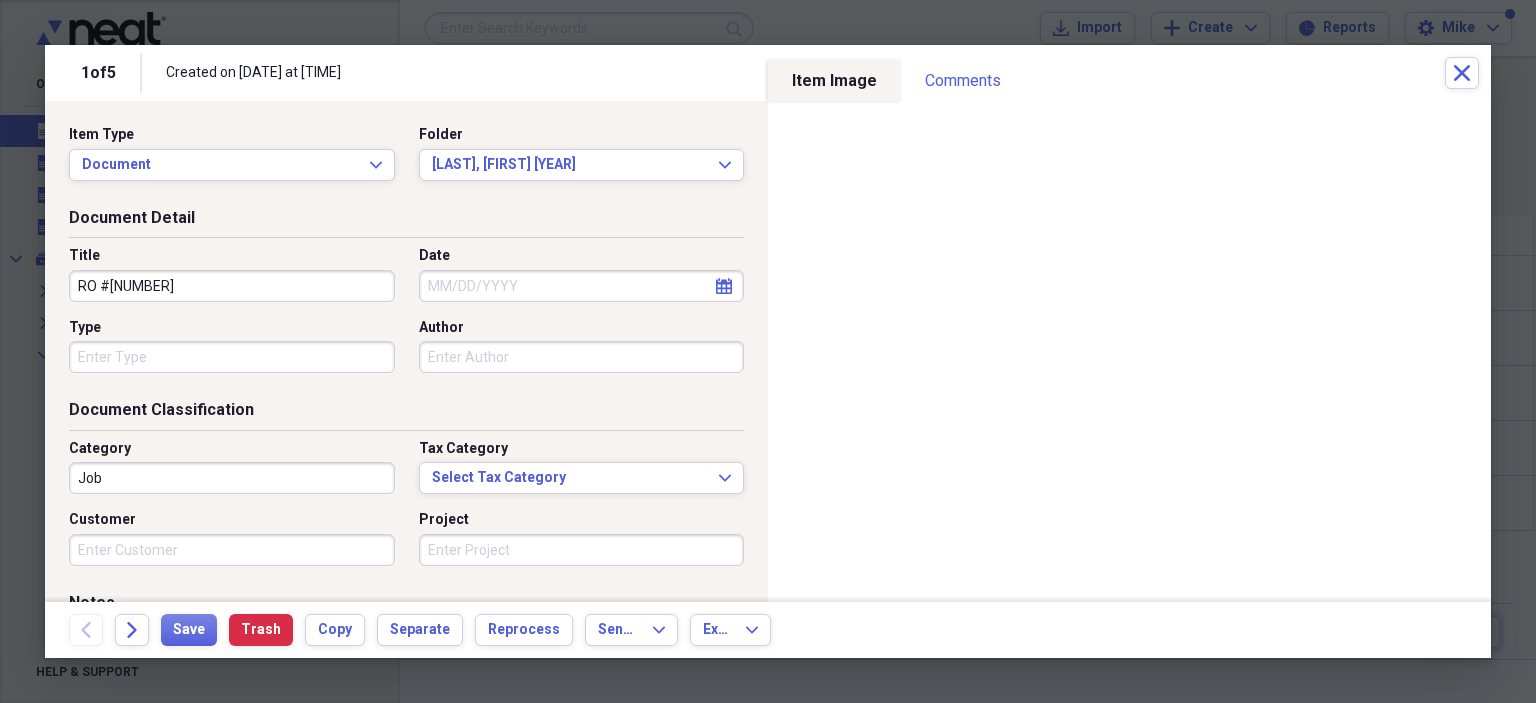 type on "RO #[NUMBER]" 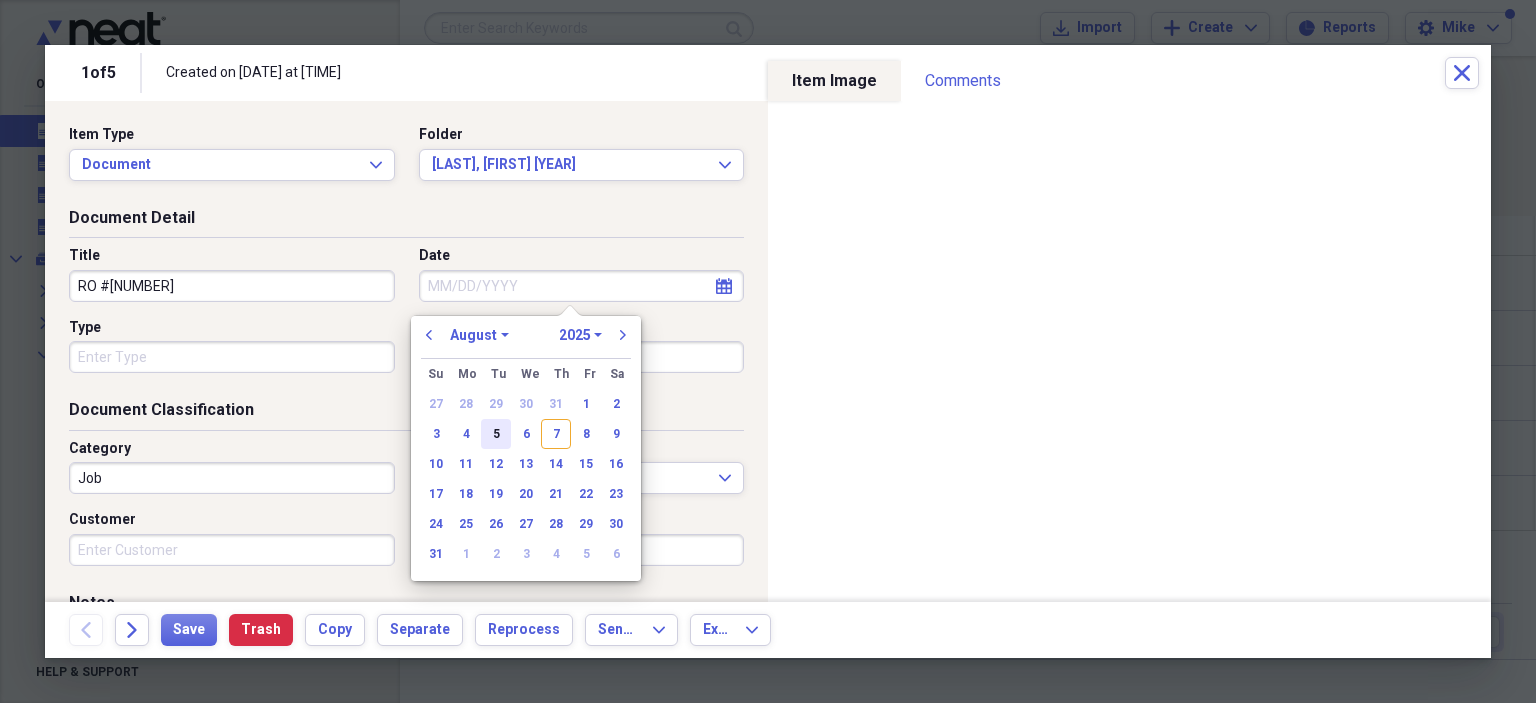 click on "5" at bounding box center [496, 434] 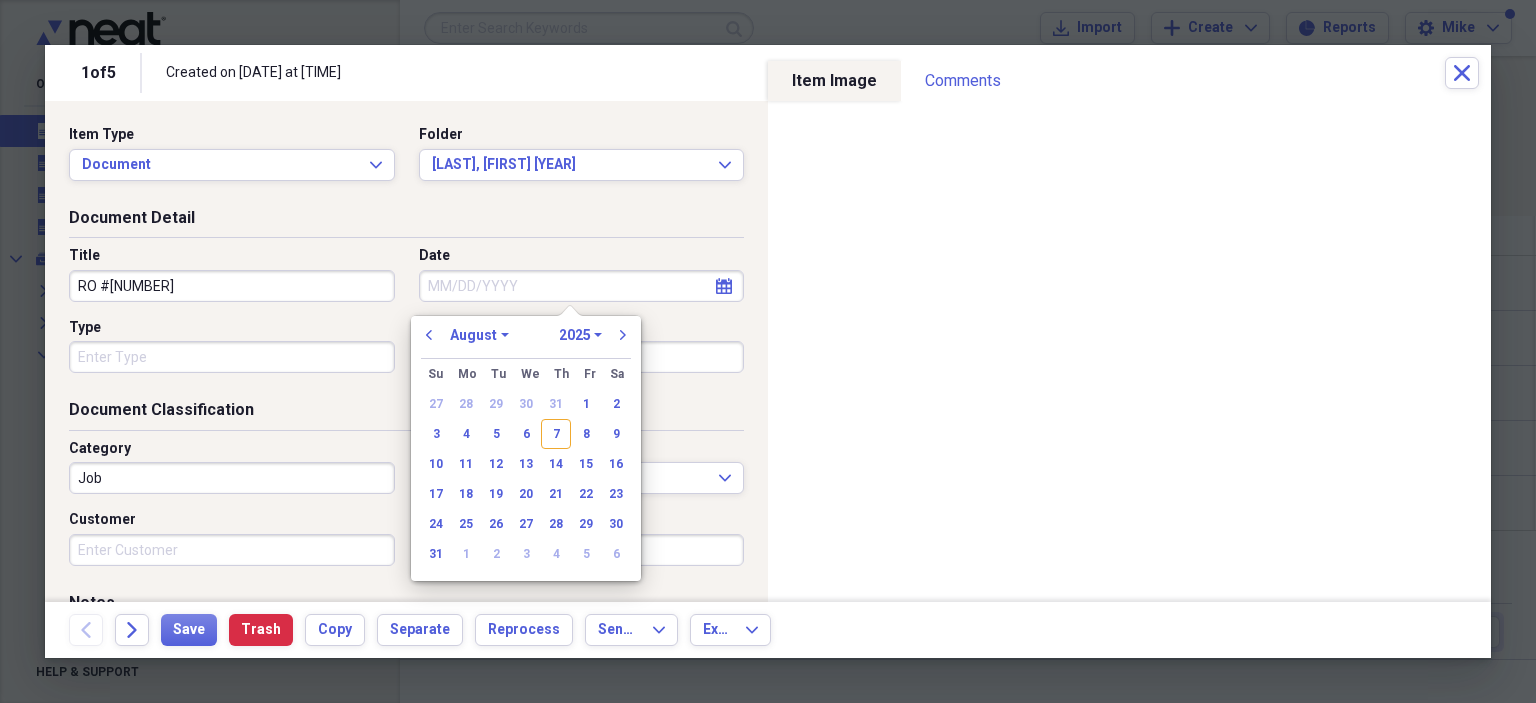 type on "08/05/2025" 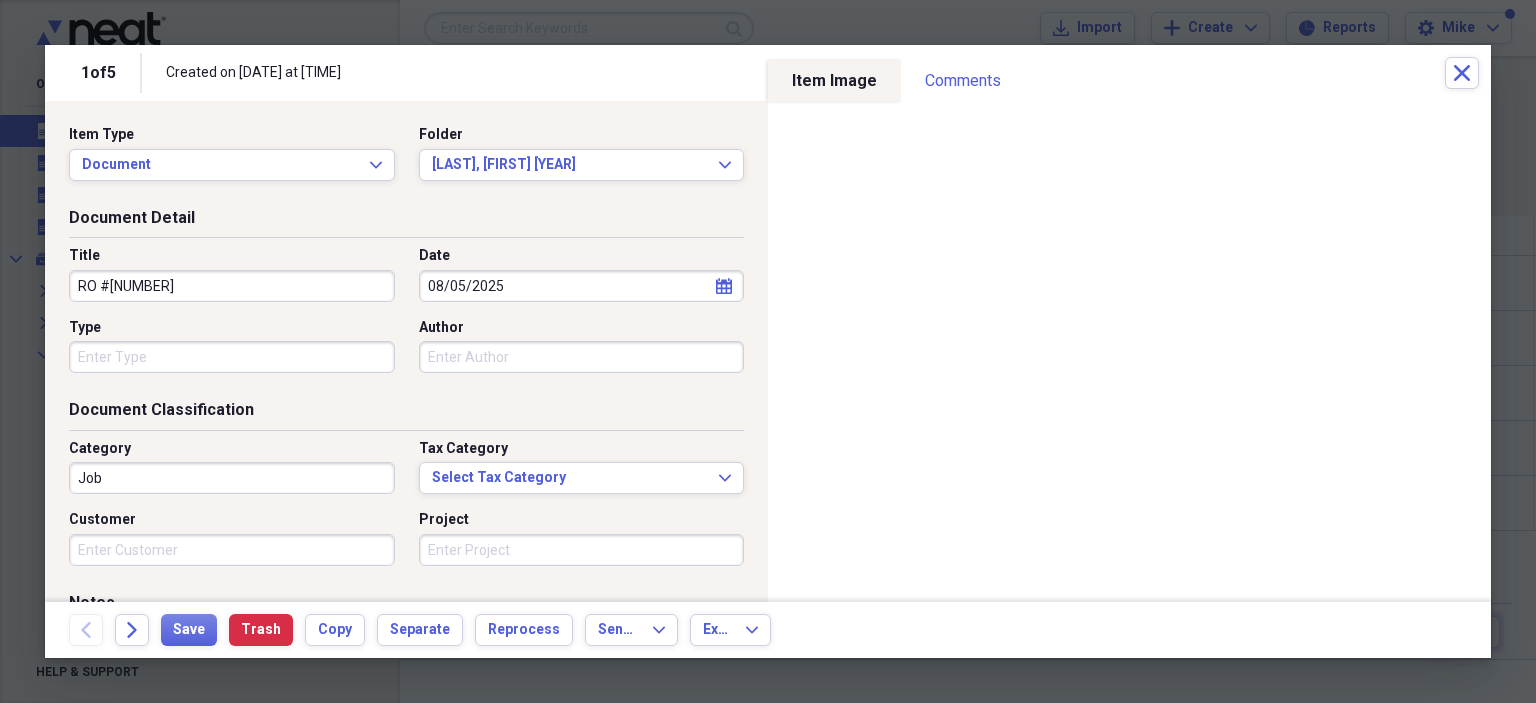 click on "Type" at bounding box center (232, 357) 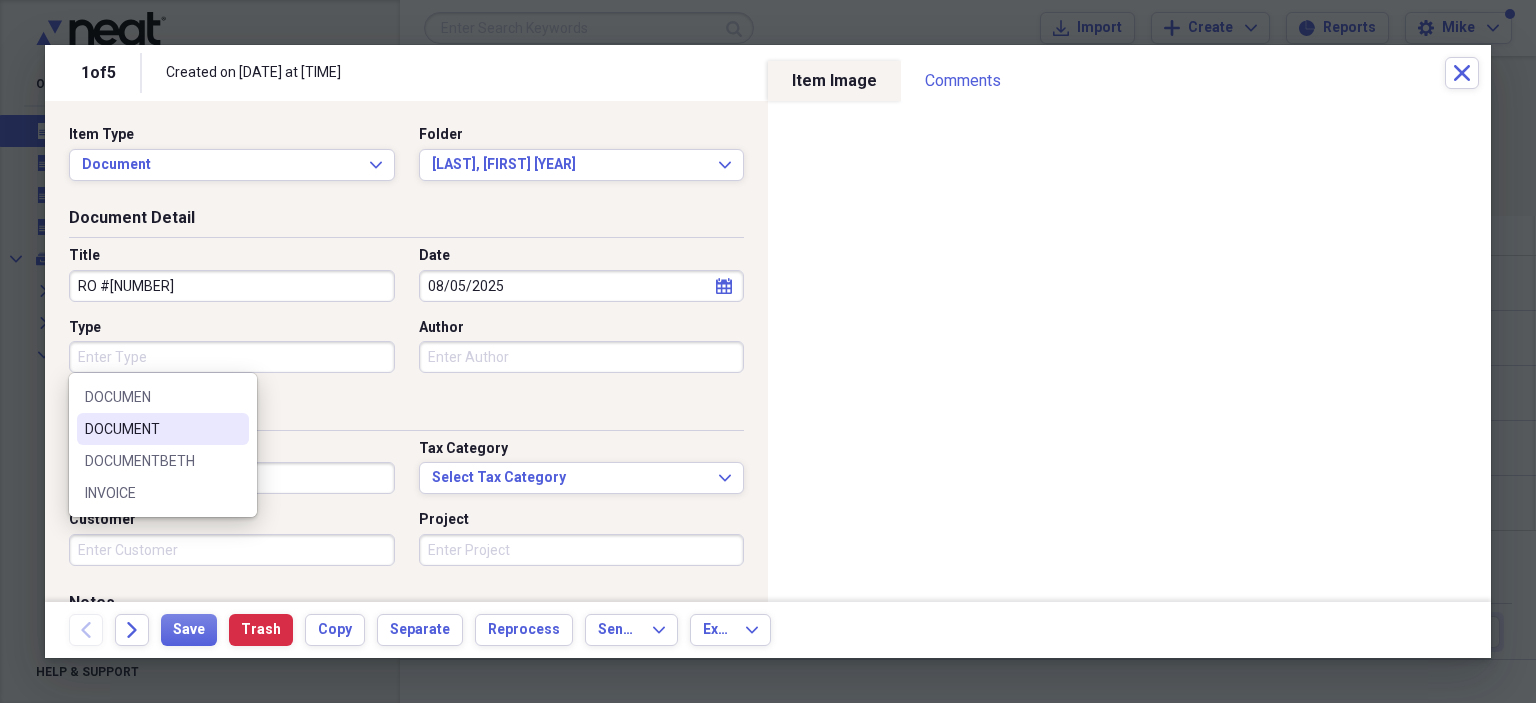 click on "DOCUMENT" at bounding box center [163, 429] 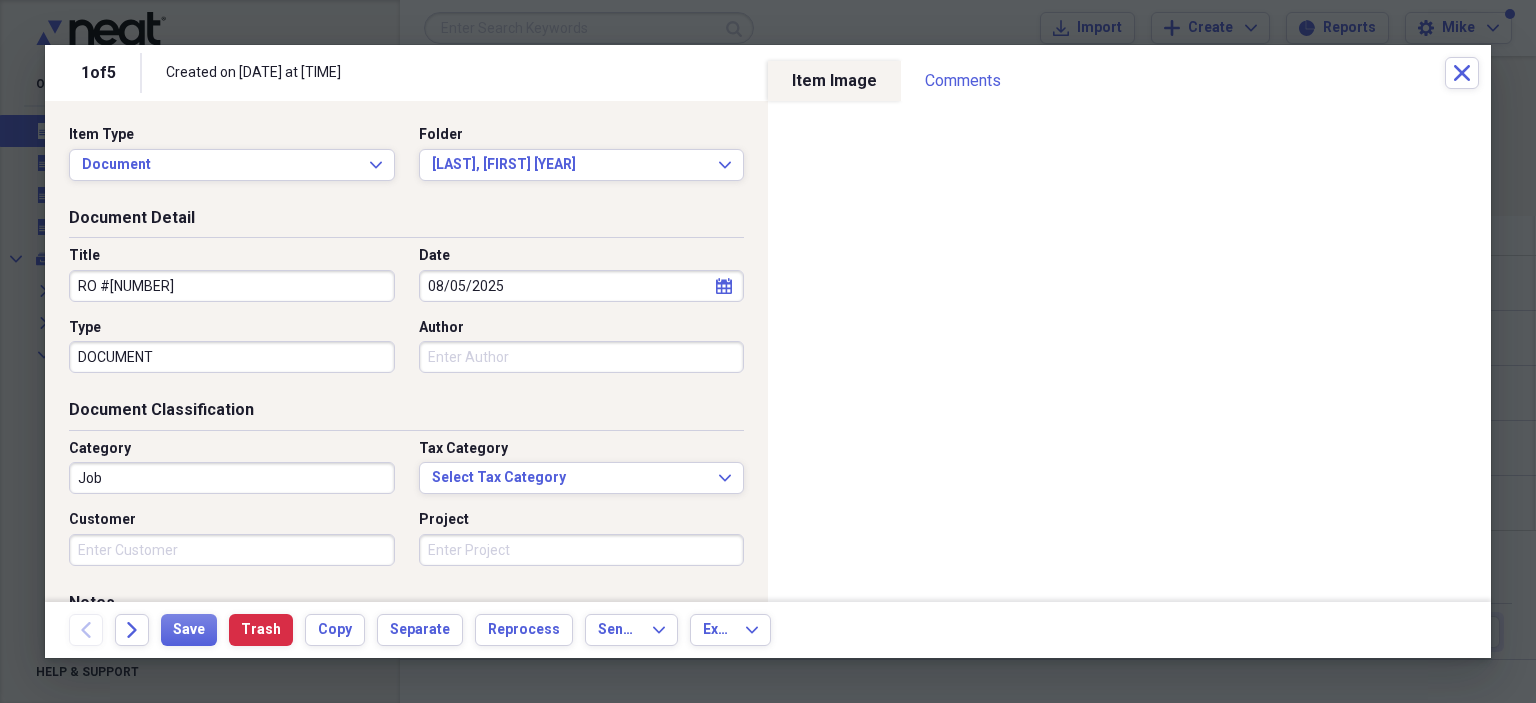 type on "DOCUMENT" 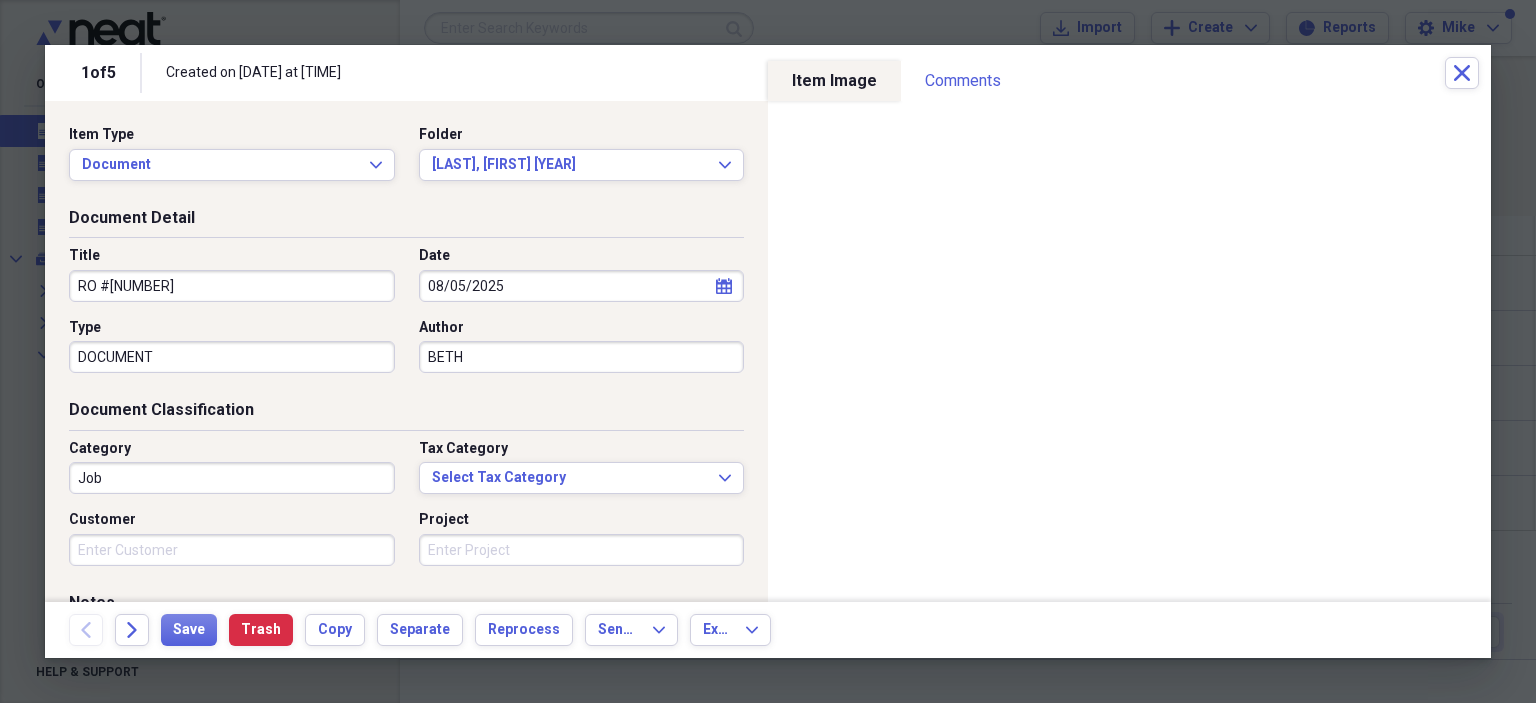 type on "BETH" 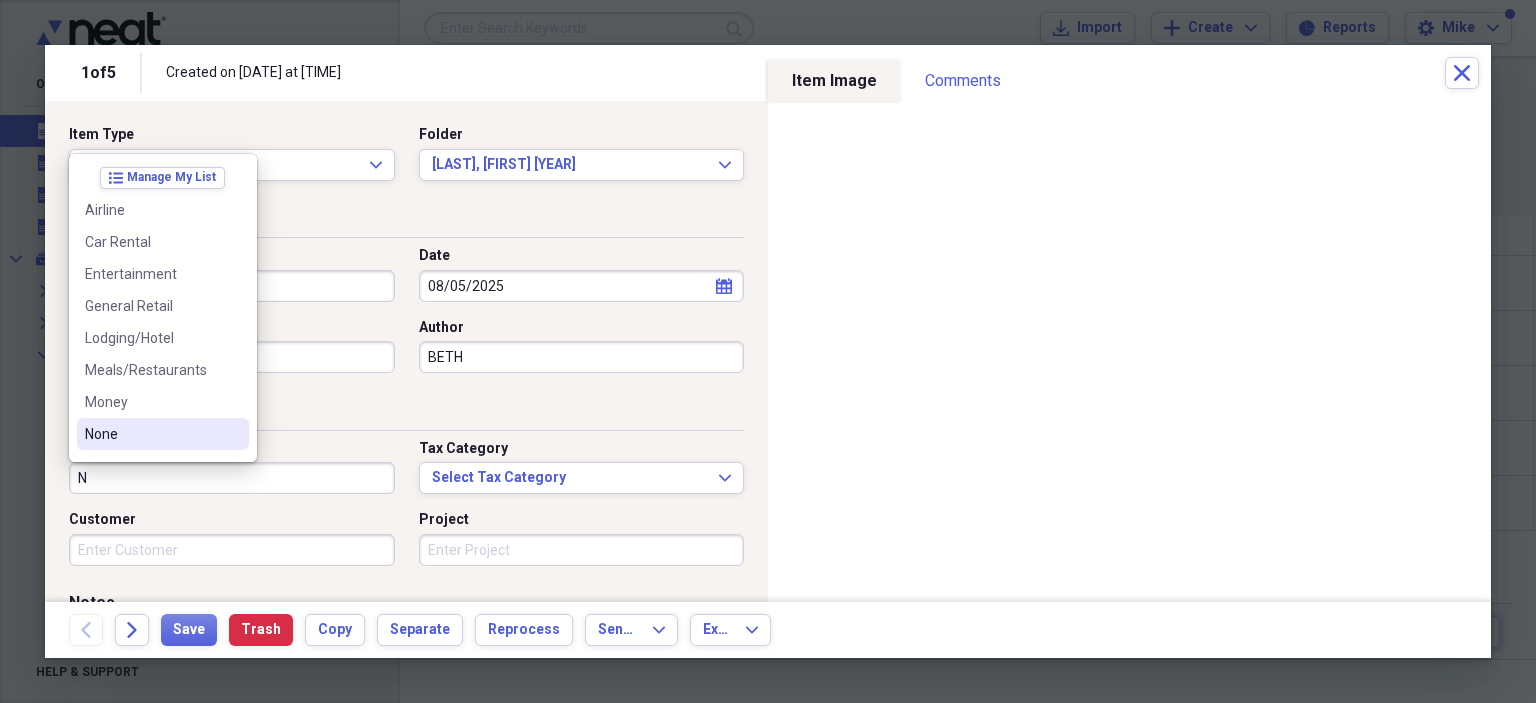 click on "None" at bounding box center (151, 434) 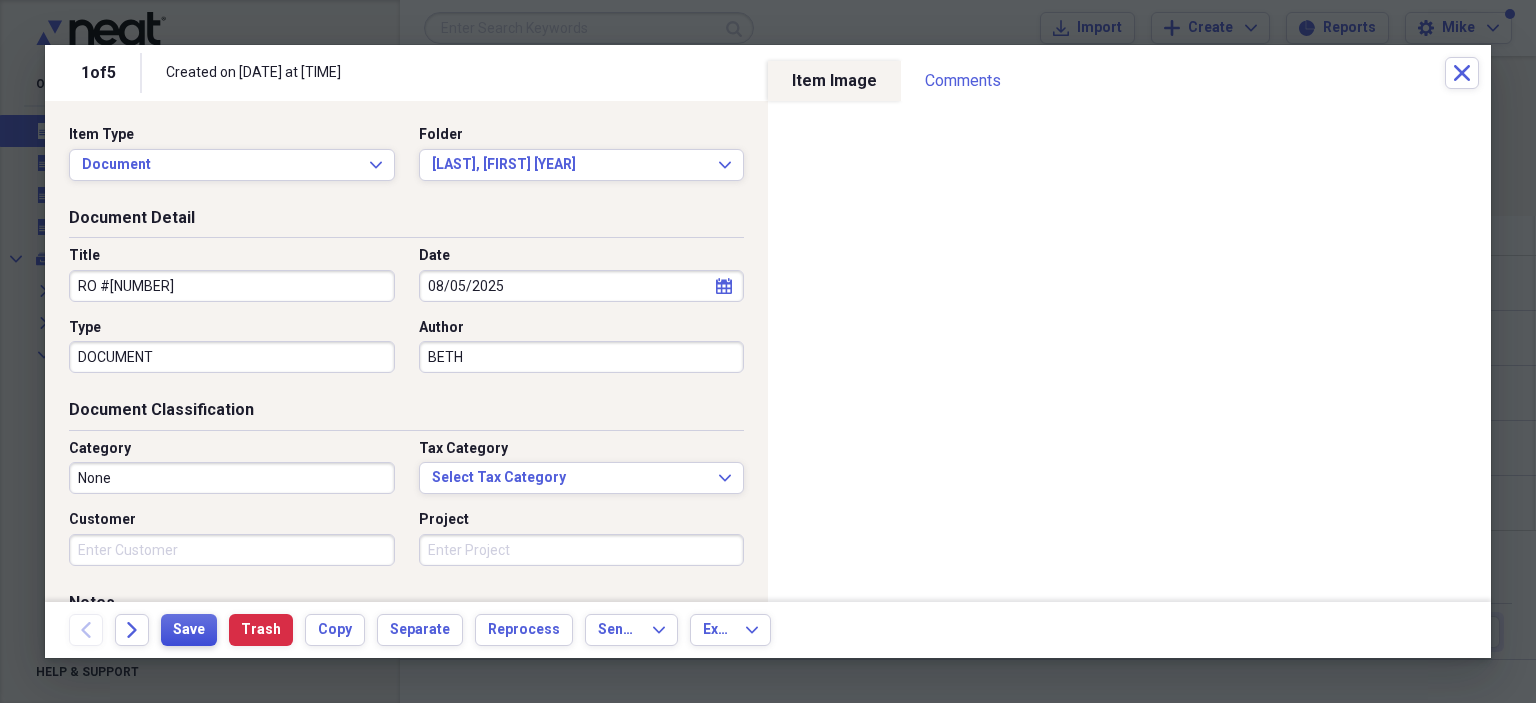 click on "Save" at bounding box center [189, 630] 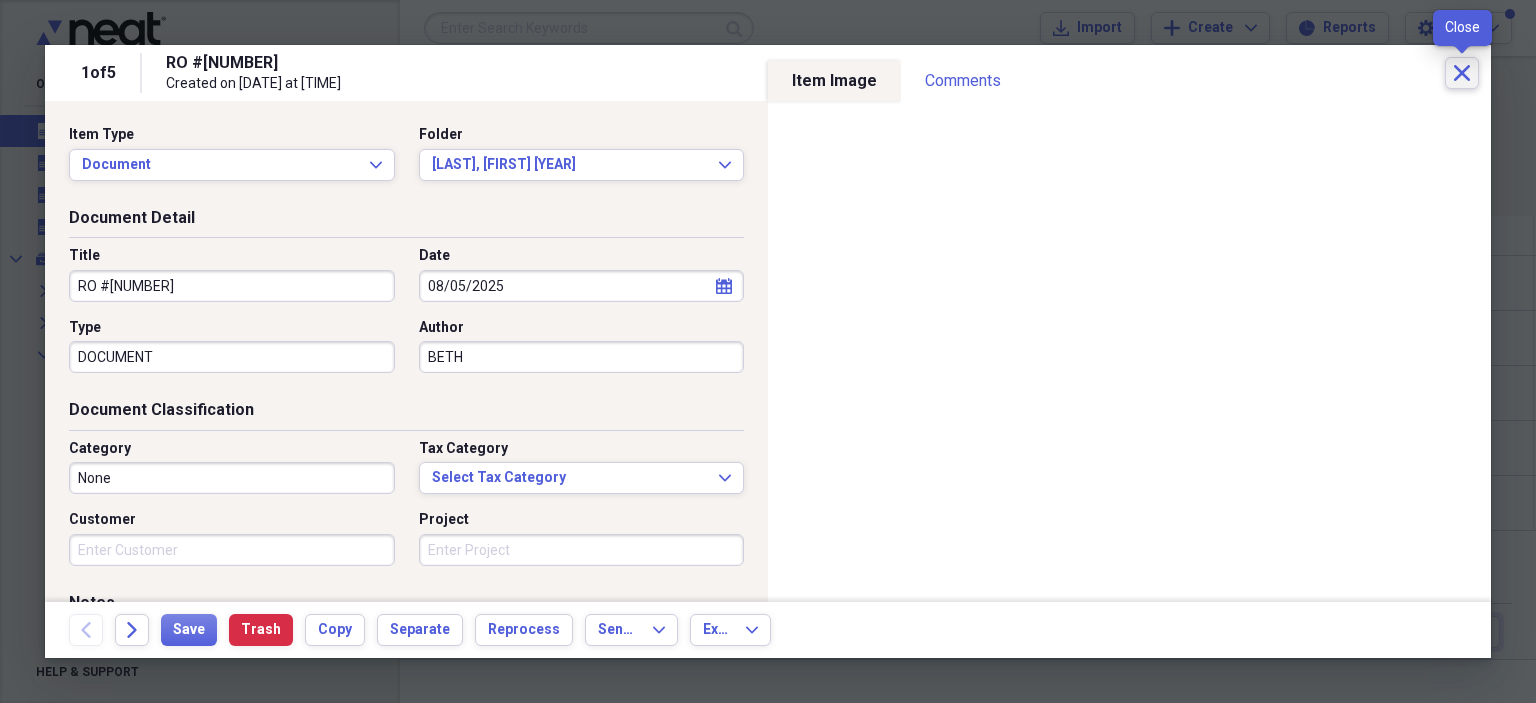 click on "Close" at bounding box center [1462, 73] 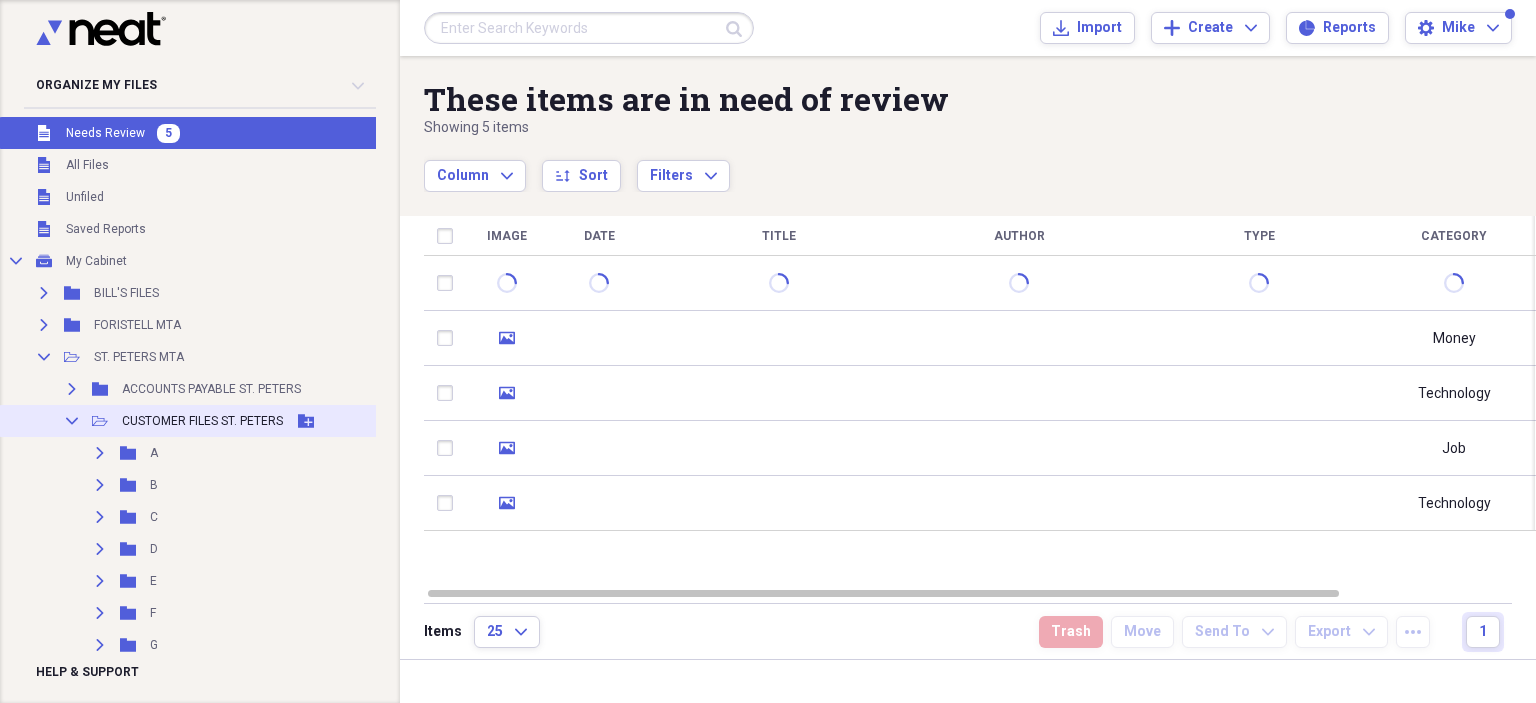 click on "Collapse Open Folder CUSTOMER FILES ST. PETERS Add Folder" at bounding box center (216, 421) 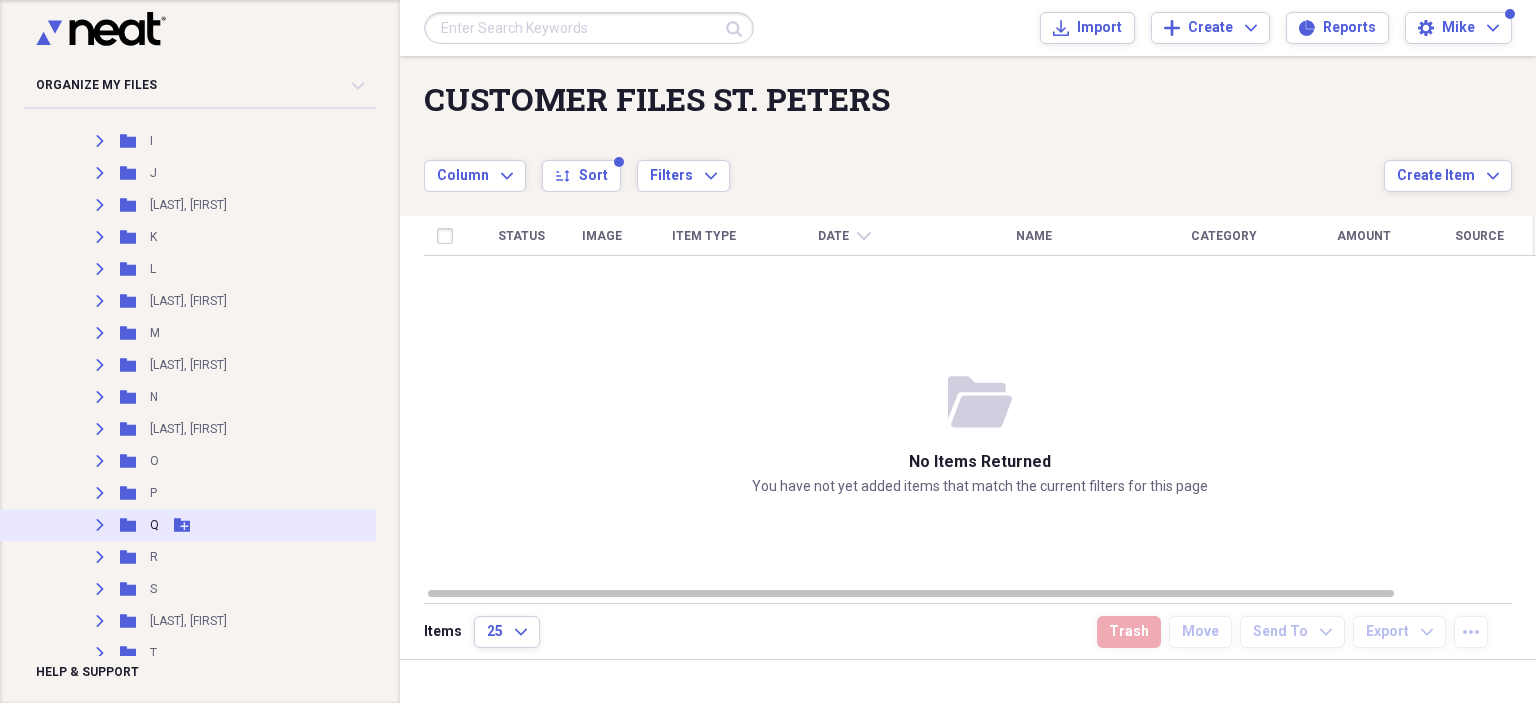 scroll, scrollTop: 700, scrollLeft: 0, axis: vertical 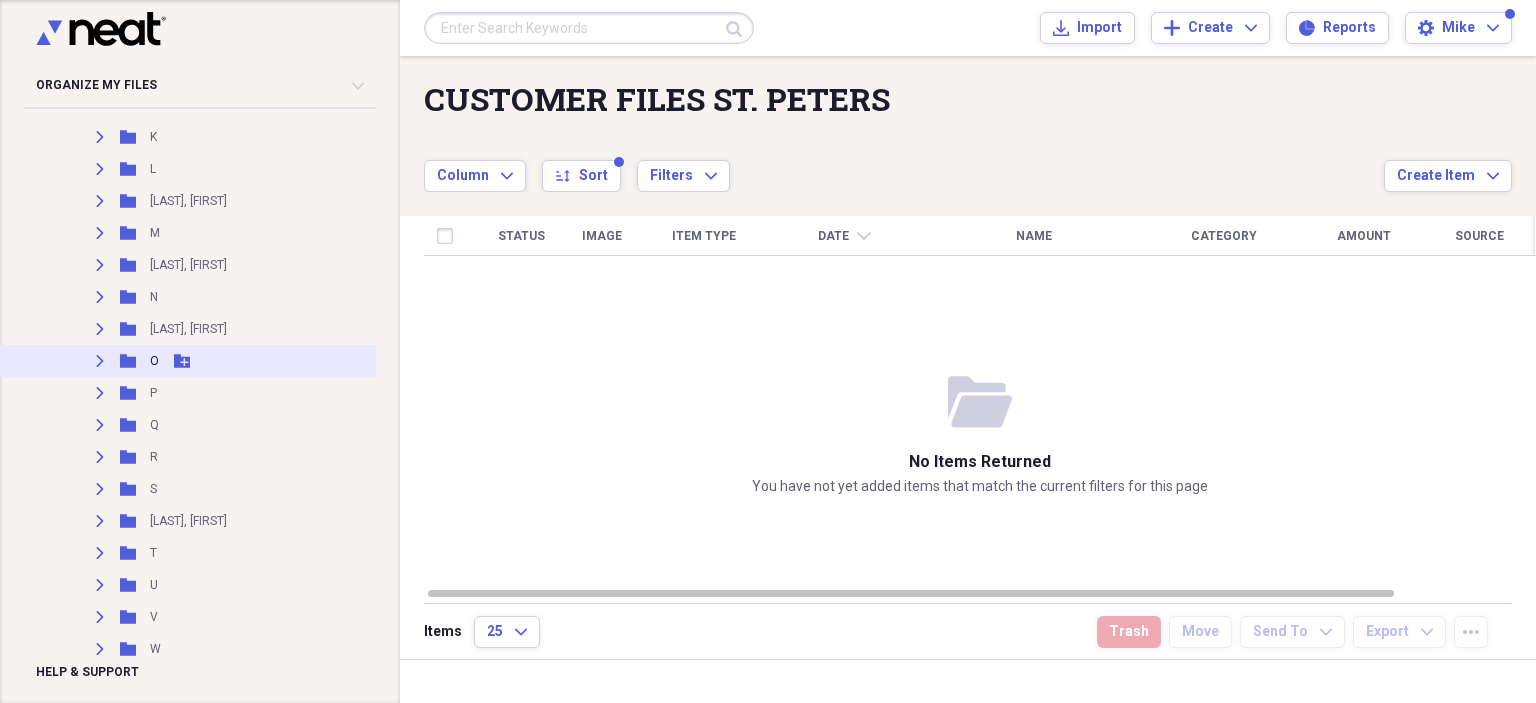 click 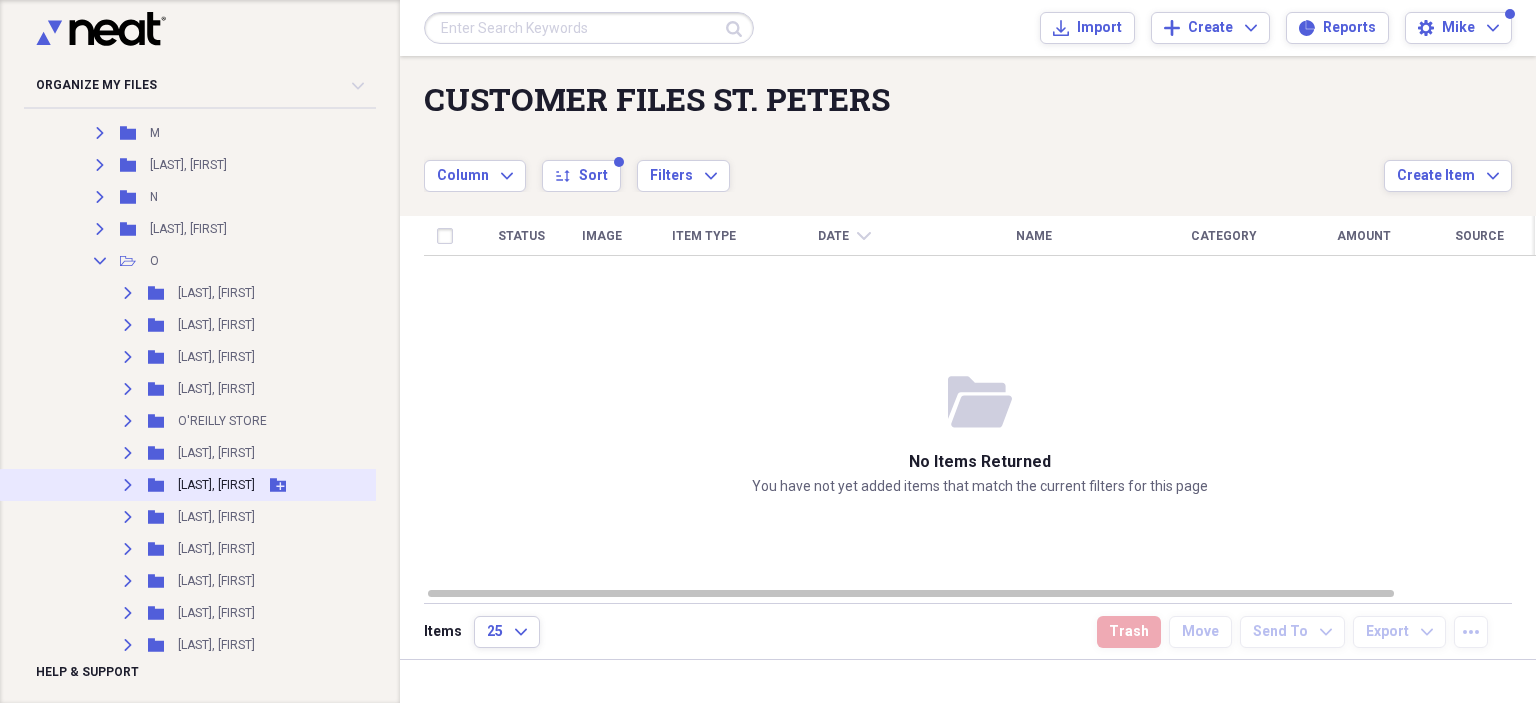 scroll, scrollTop: 900, scrollLeft: 0, axis: vertical 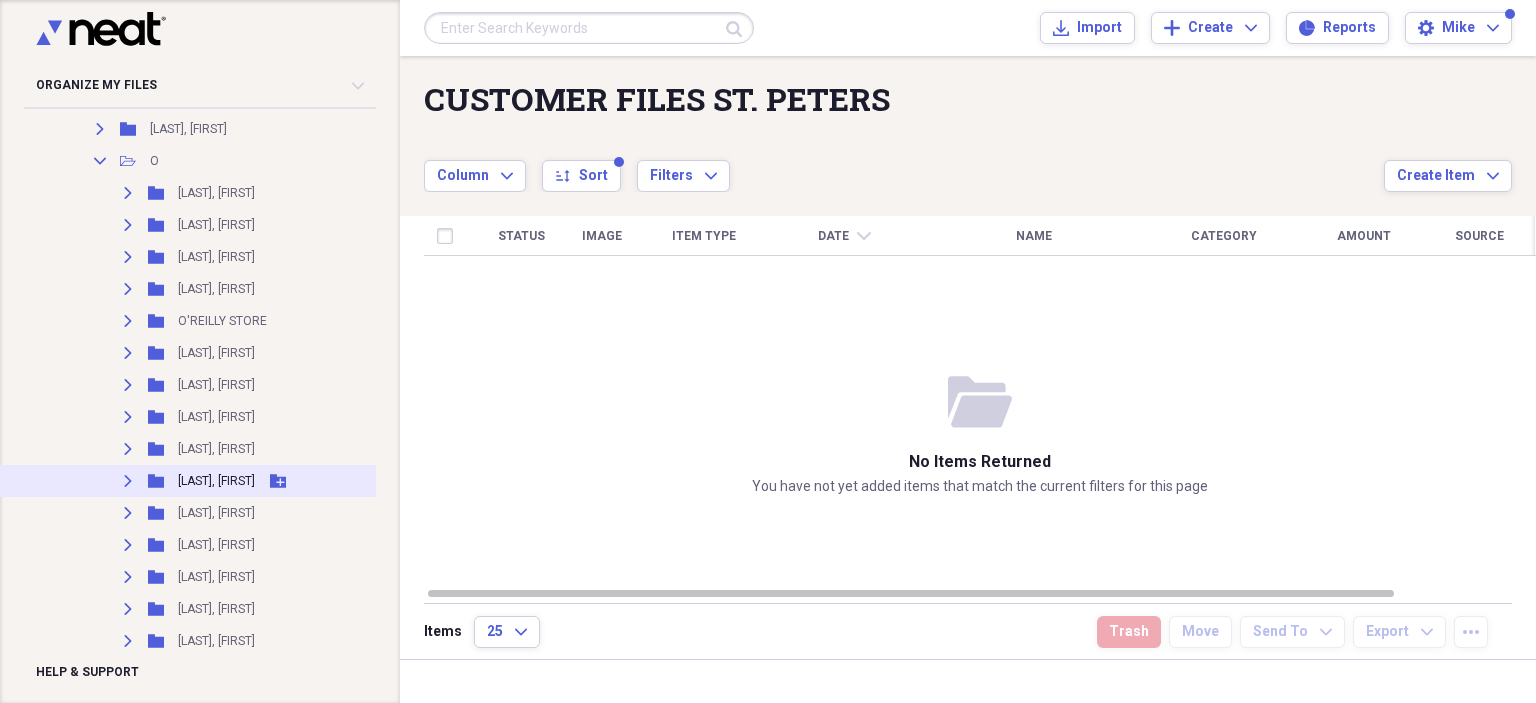 click on "Expand" 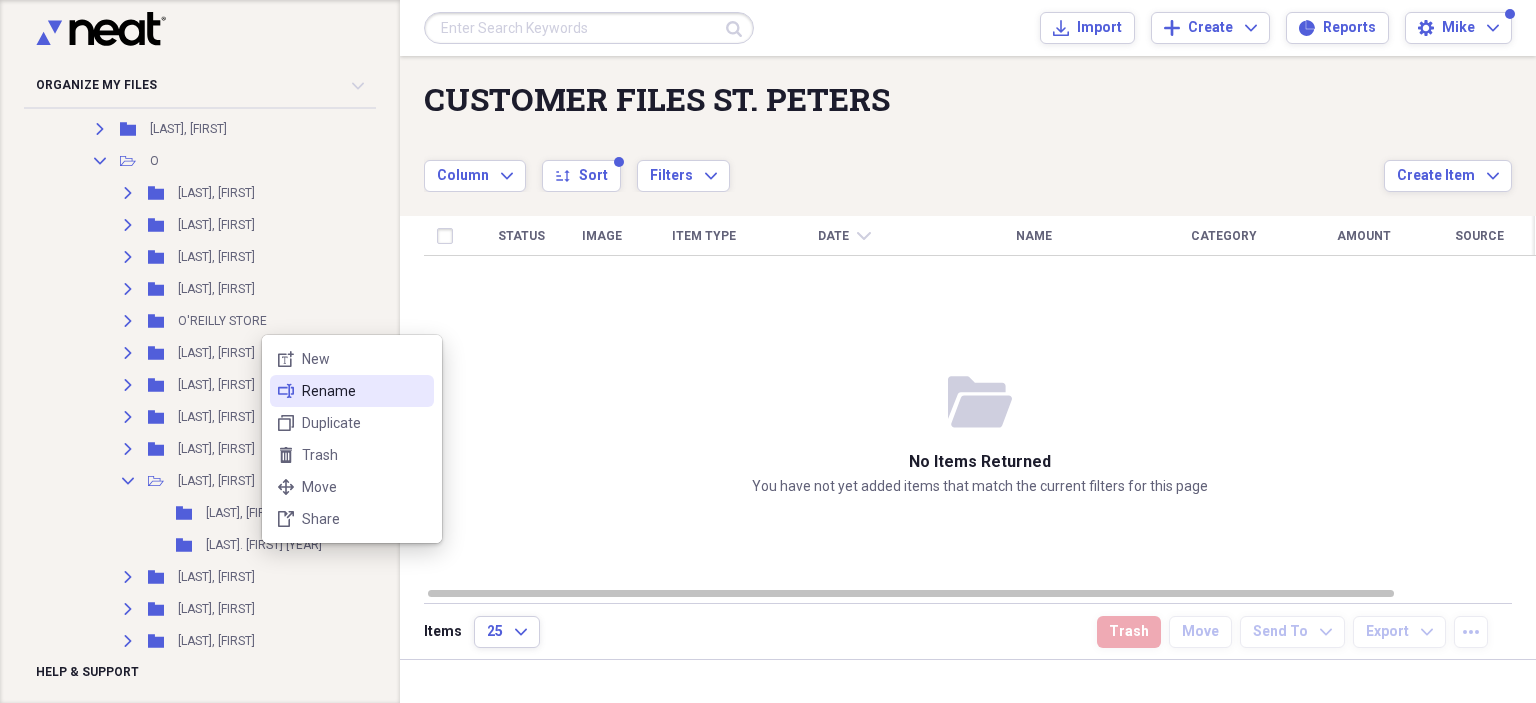 click on "Rename" at bounding box center [364, 391] 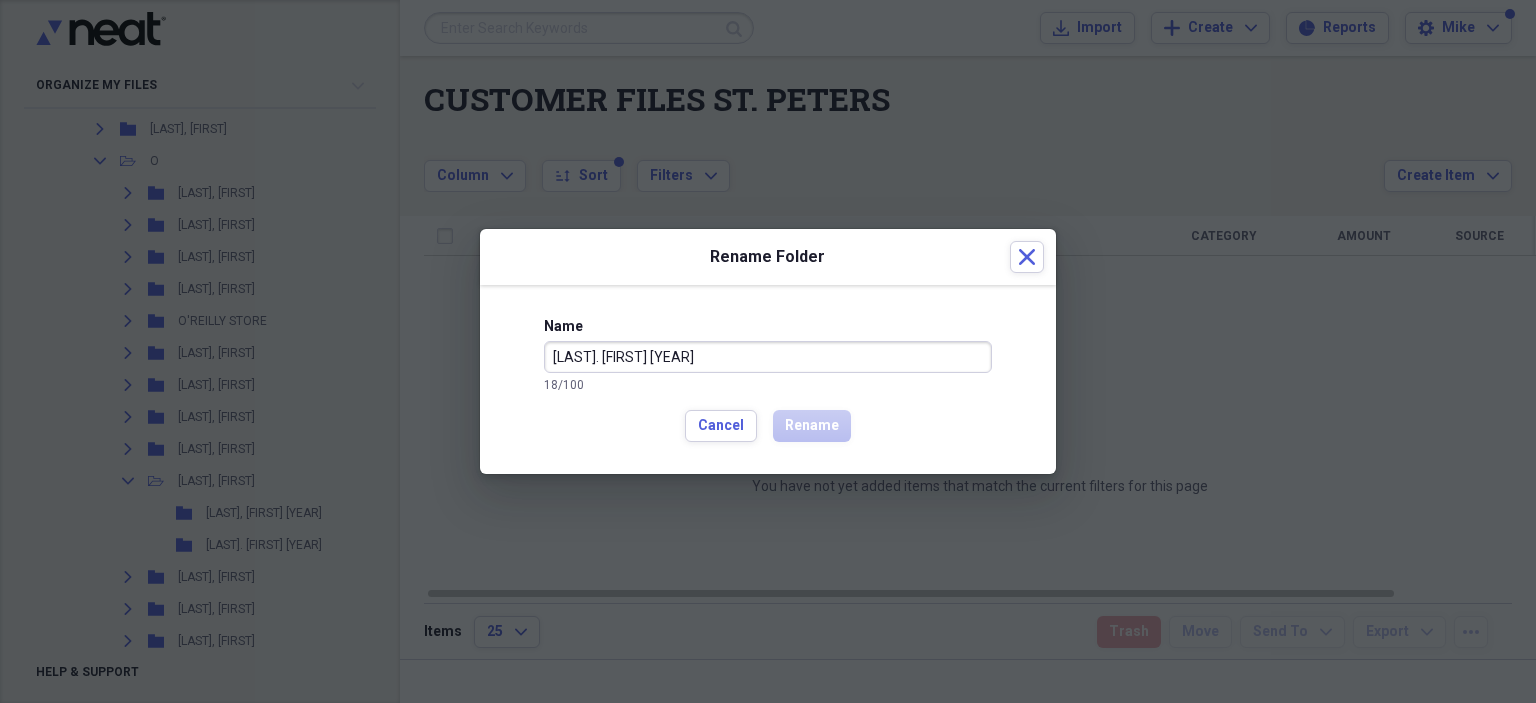 click on "[LAST]. [FIRST] [YEAR]" at bounding box center [768, 357] 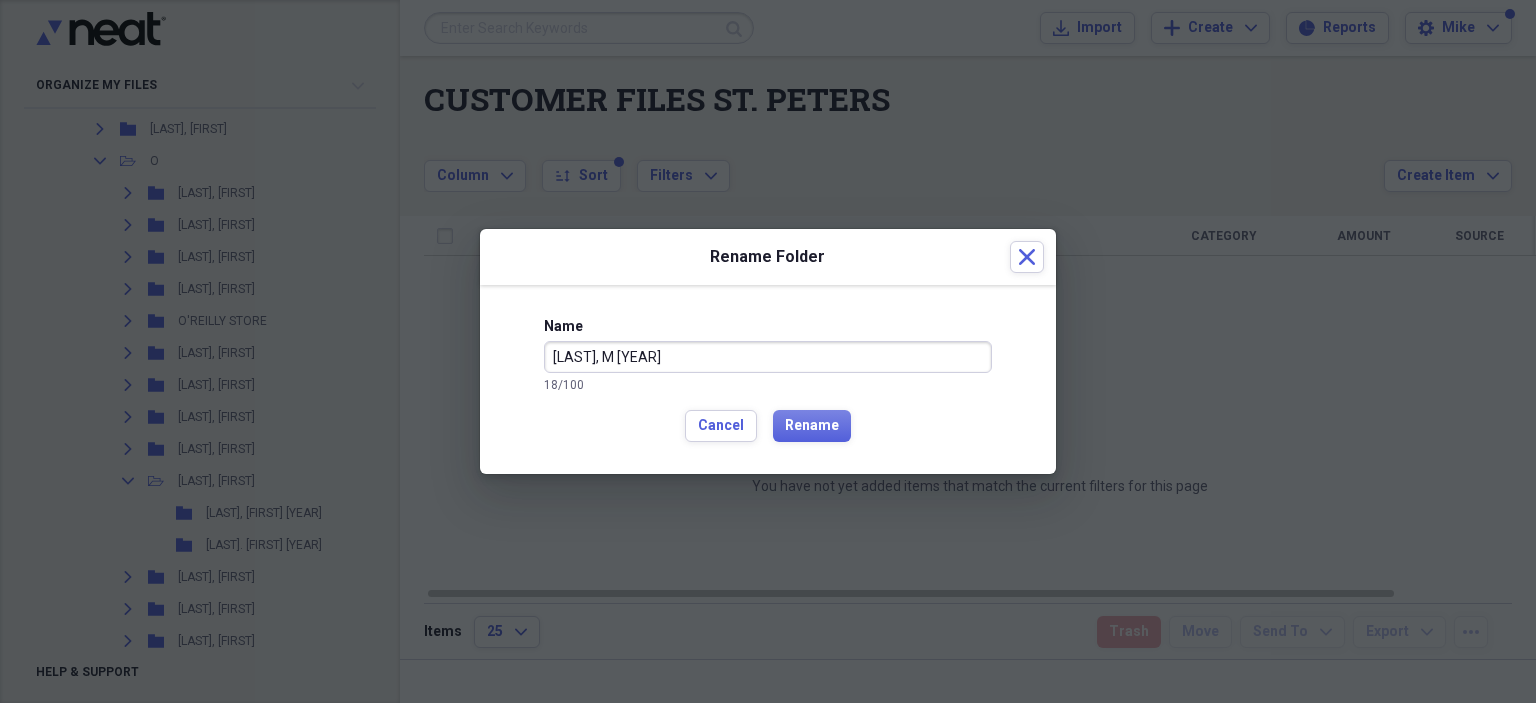 type on "[LAST], M [YEAR]" 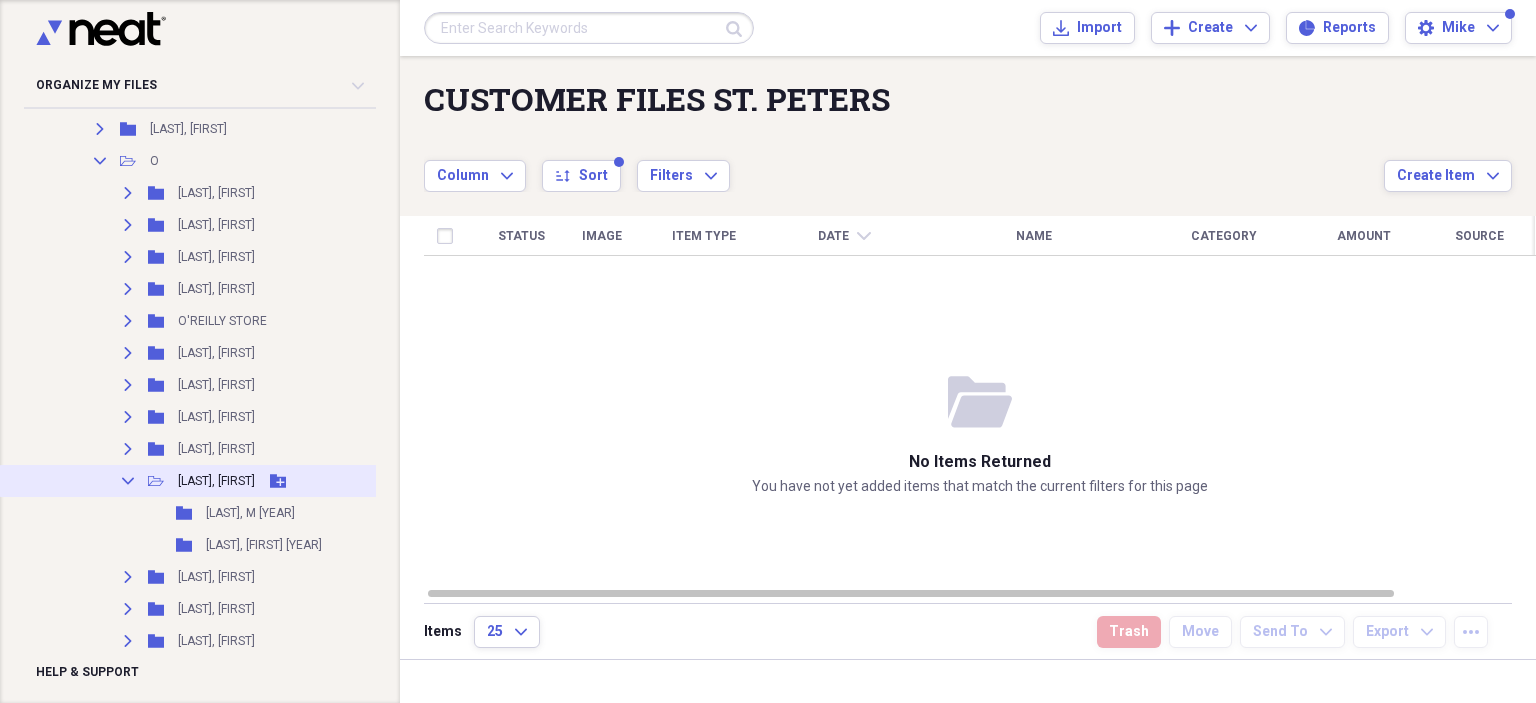 click on "Collapse" 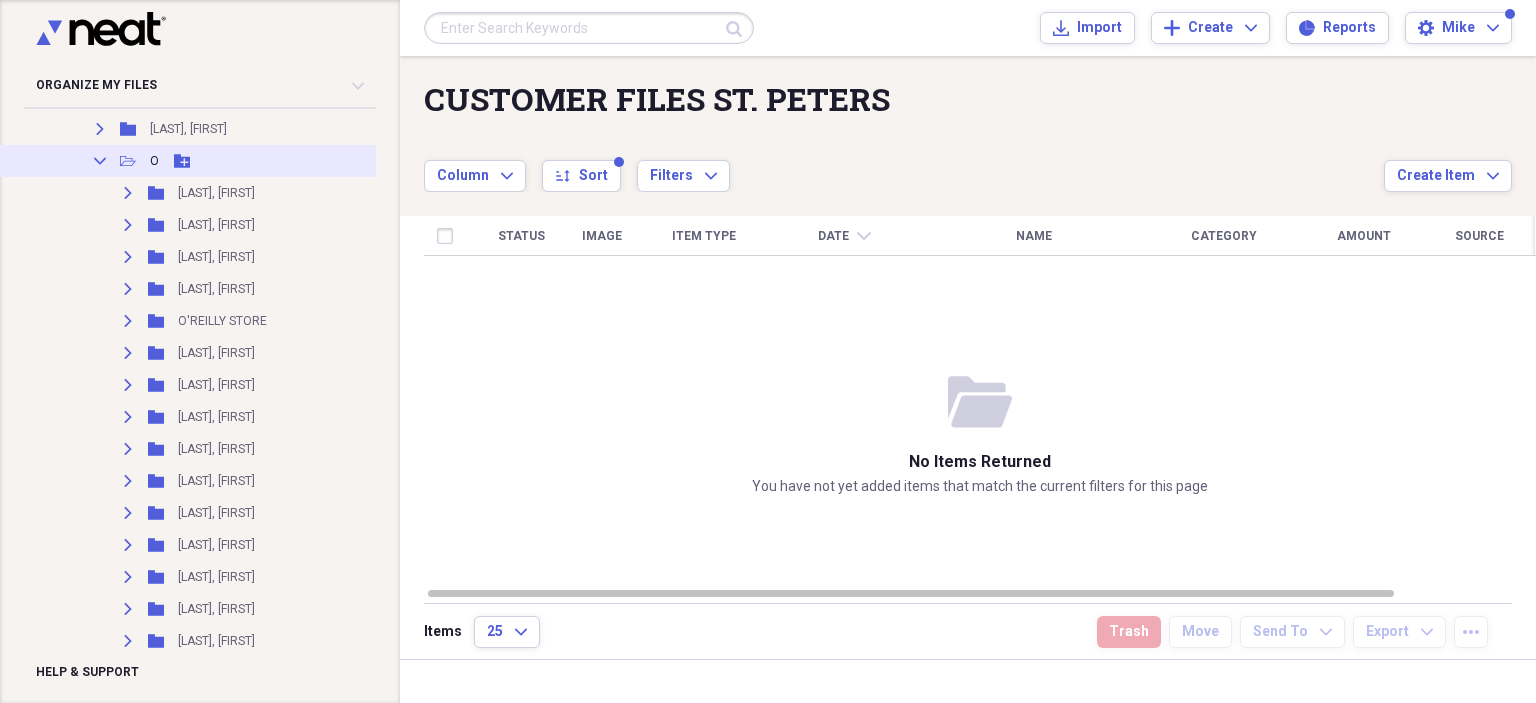click on "Collapse" at bounding box center [100, 161] 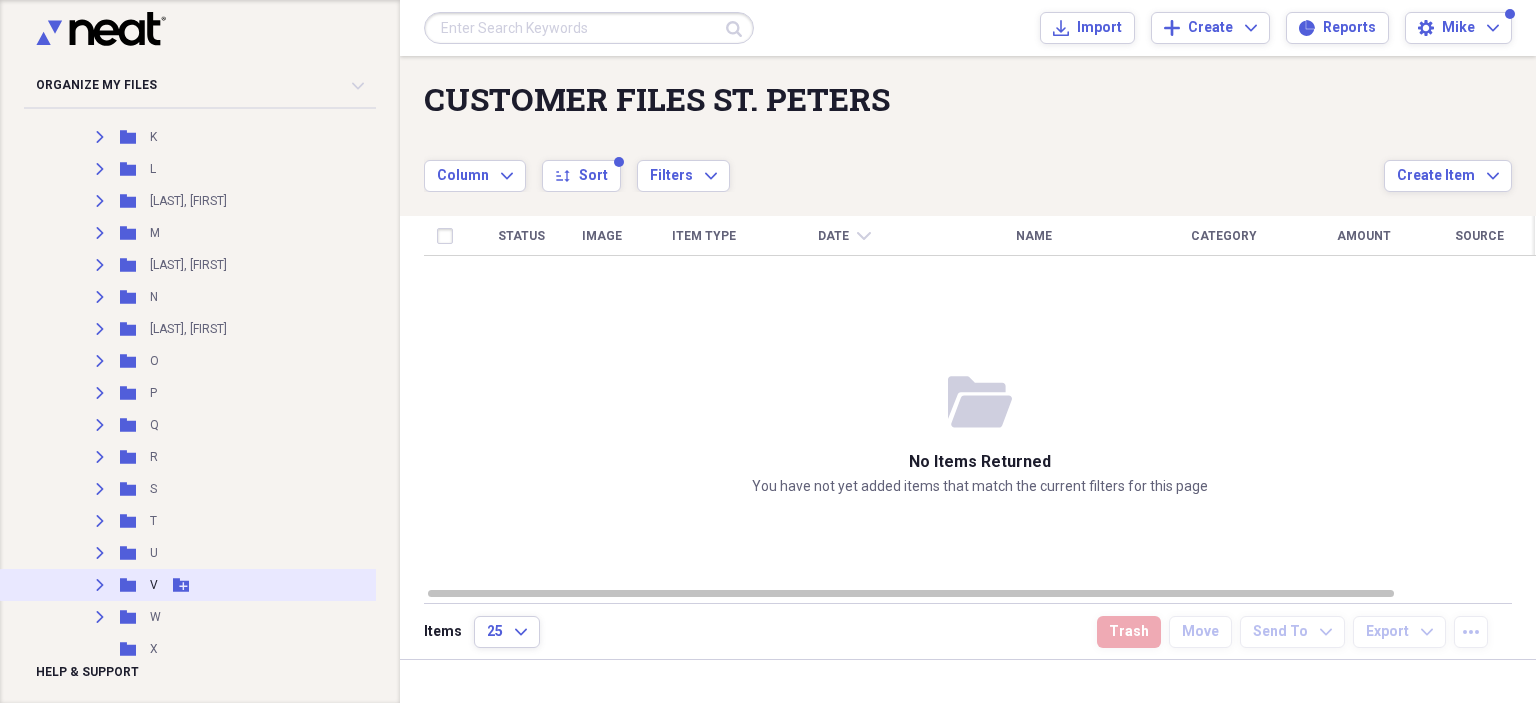scroll, scrollTop: 600, scrollLeft: 0, axis: vertical 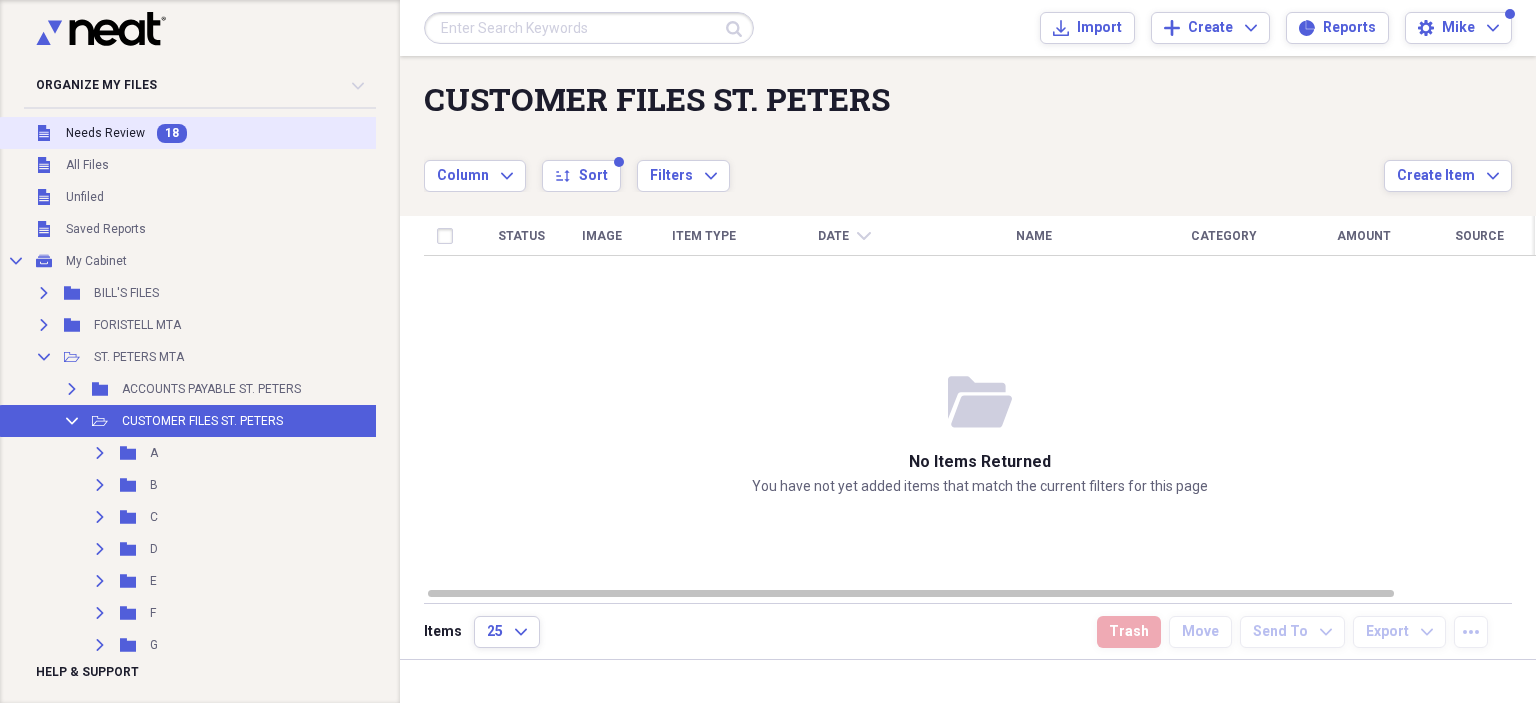 click on "Needs Review" at bounding box center (105, 133) 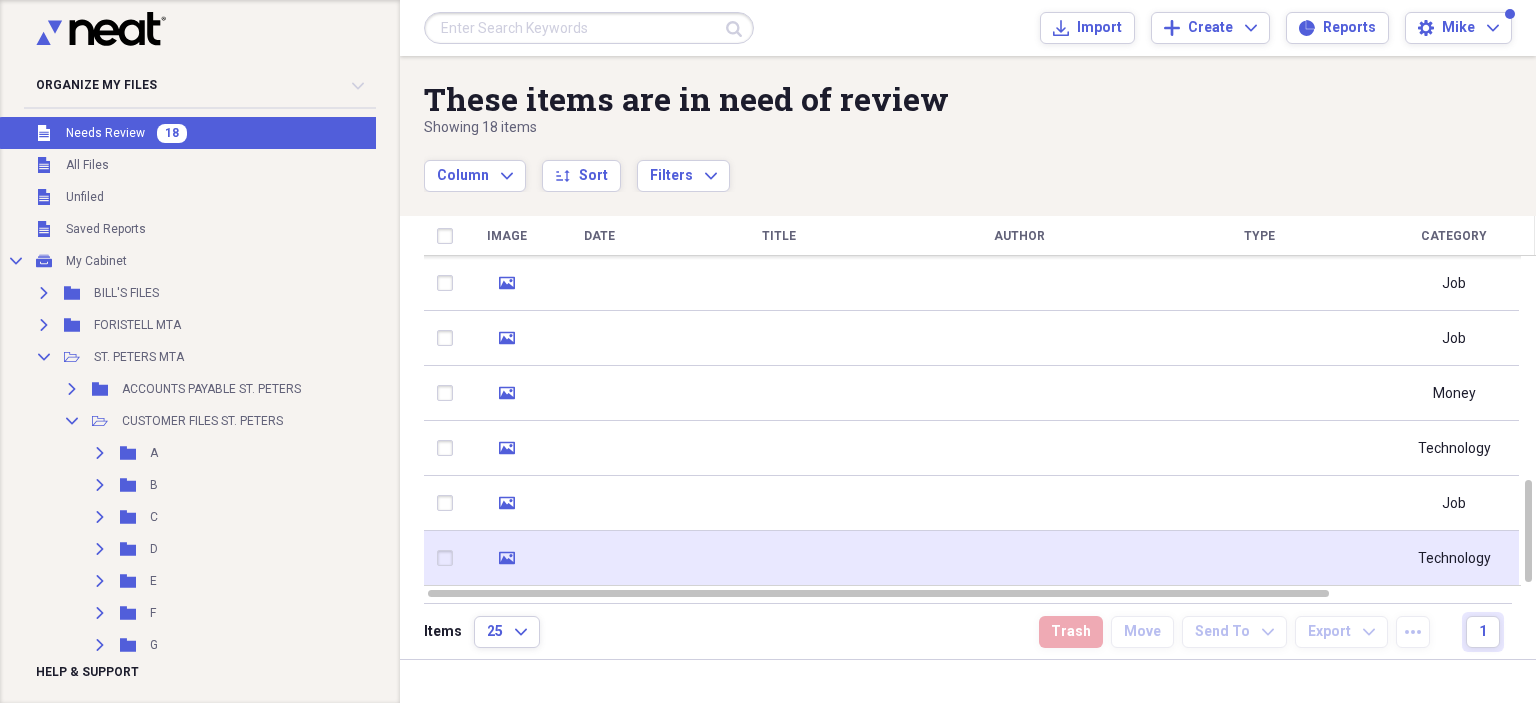 click at bounding box center [1019, 558] 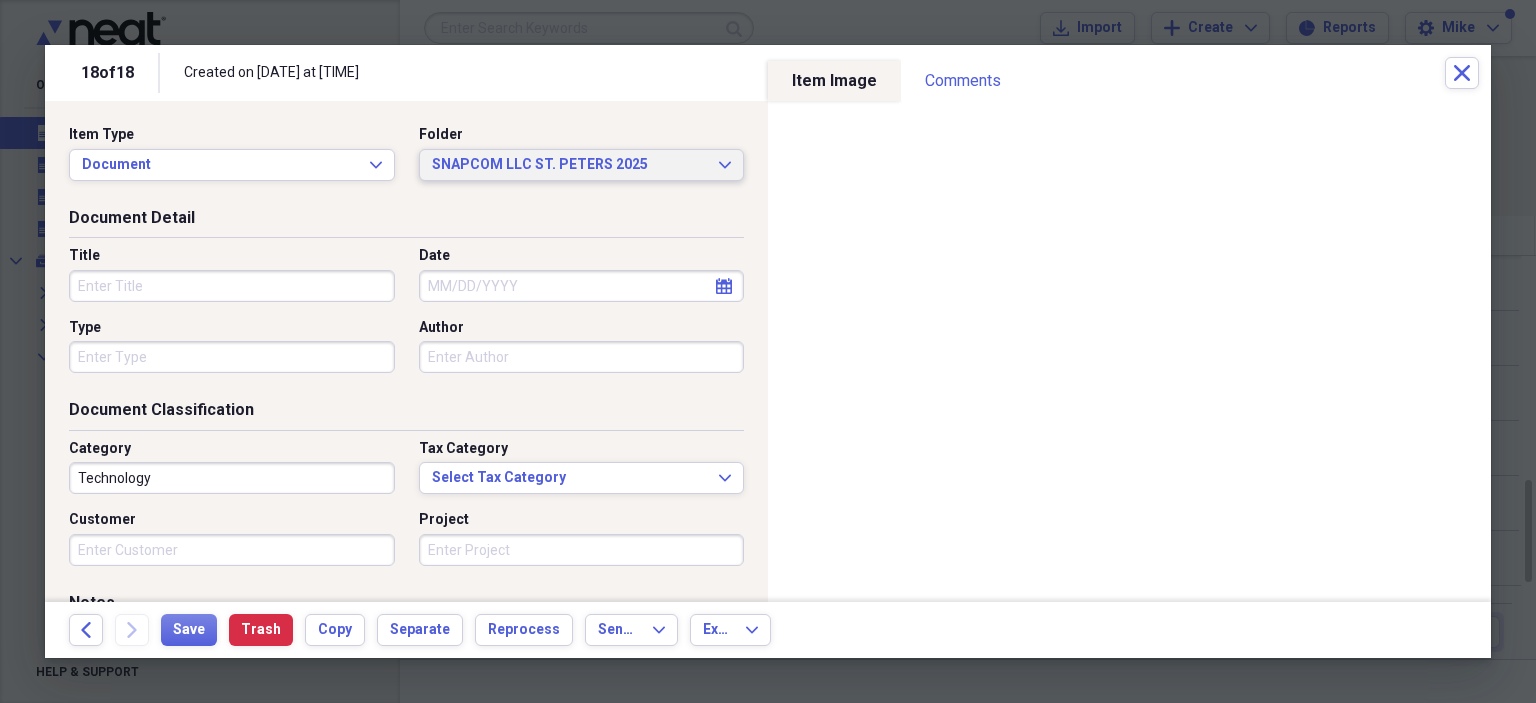 click on "SNAPCOM LLC ST. PETERS 2025" at bounding box center [570, 165] 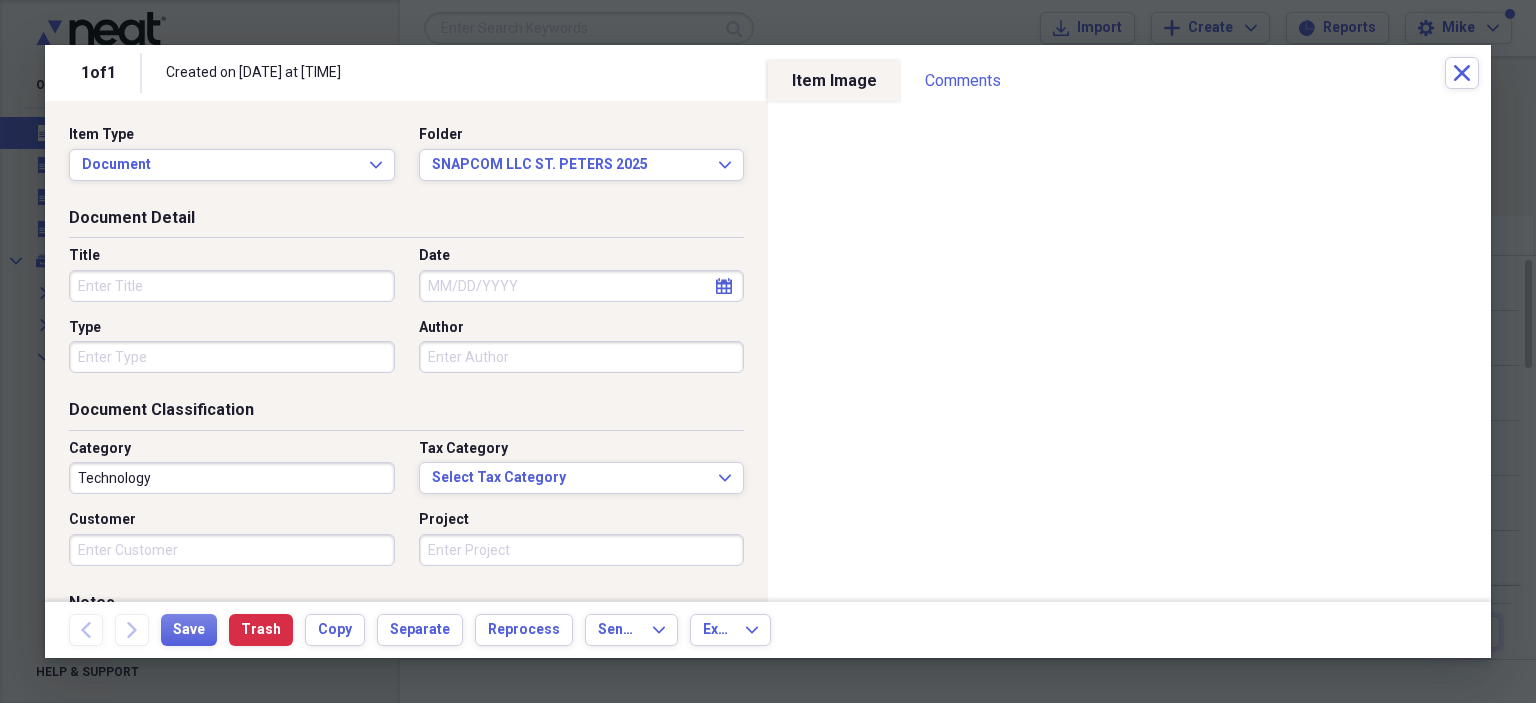scroll, scrollTop: 0, scrollLeft: 0, axis: both 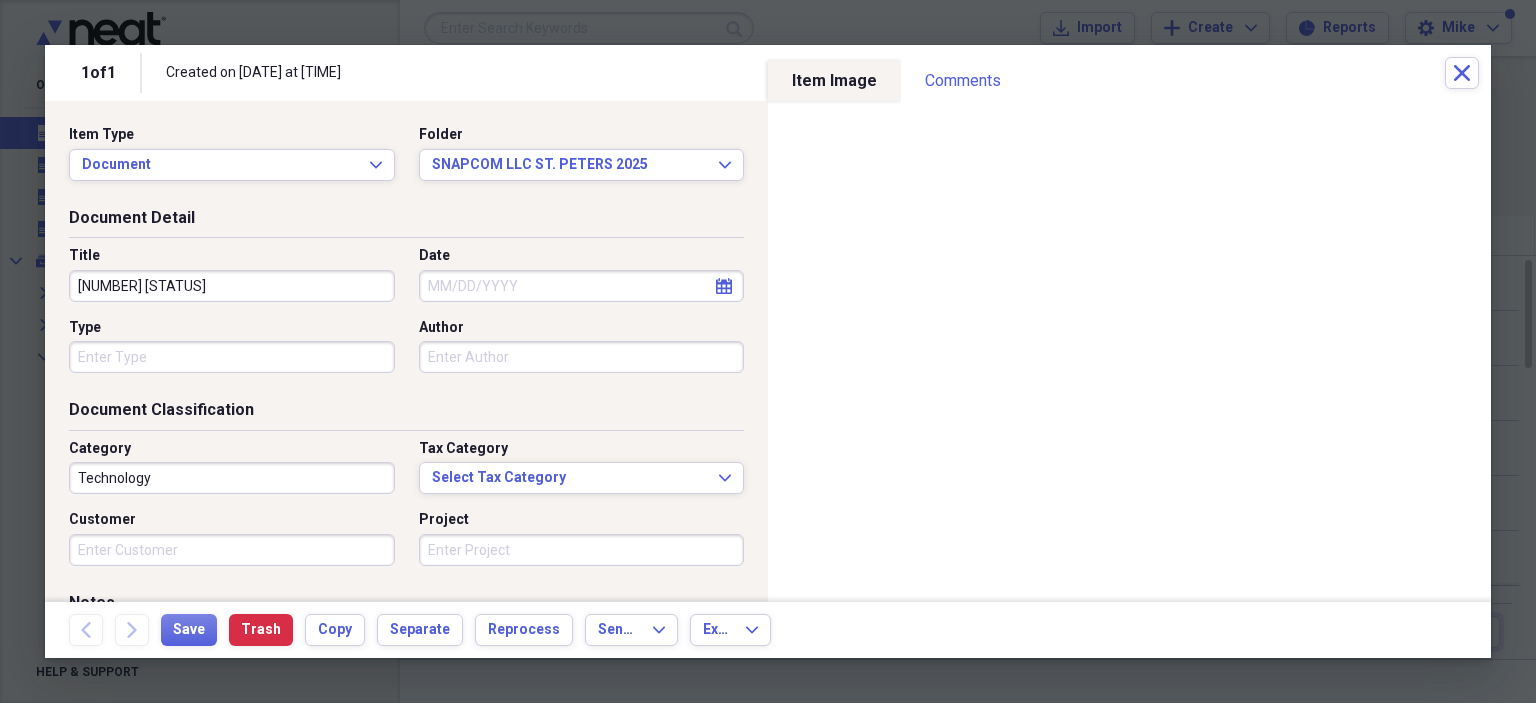 type on "3837 PAST DUE" 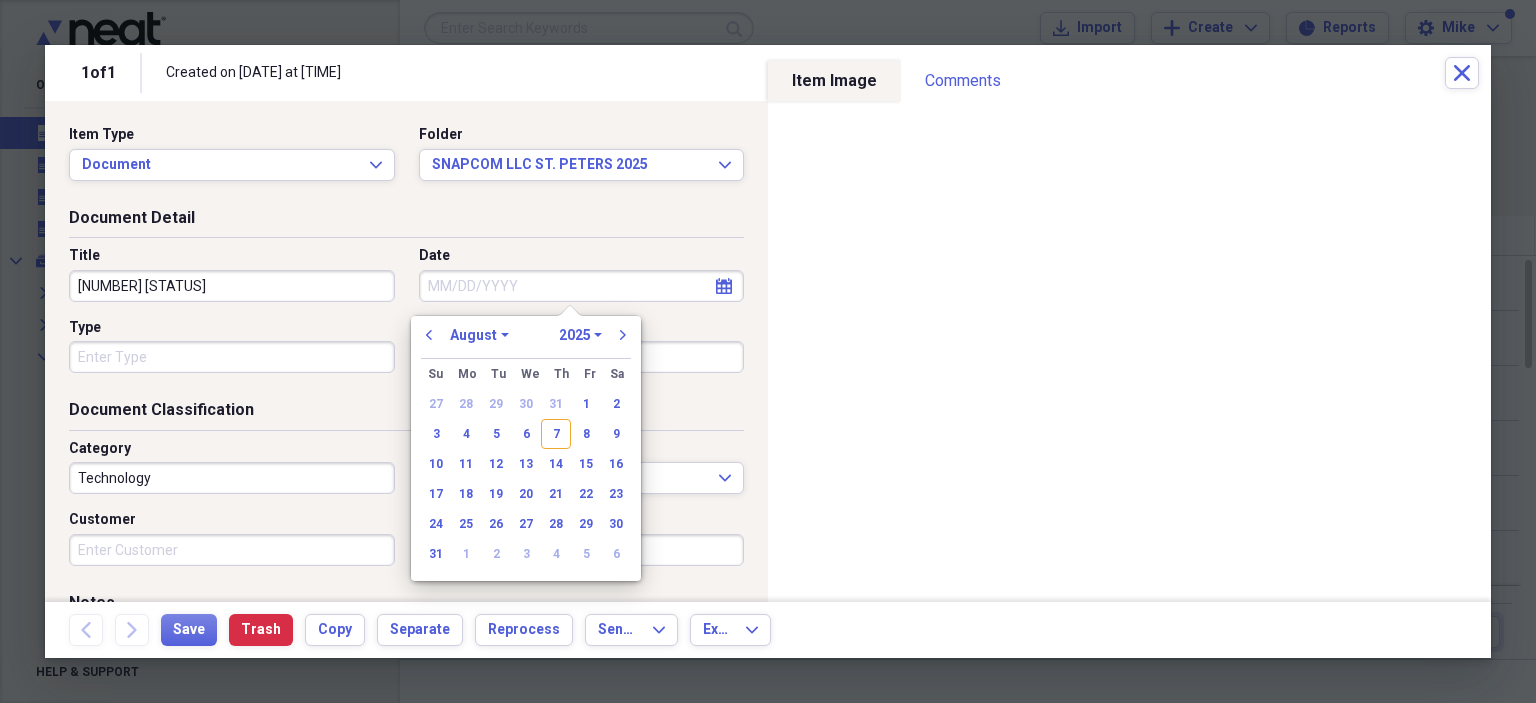 drag, startPoint x: 531, startPoint y: 431, endPoint x: 519, endPoint y: 431, distance: 12 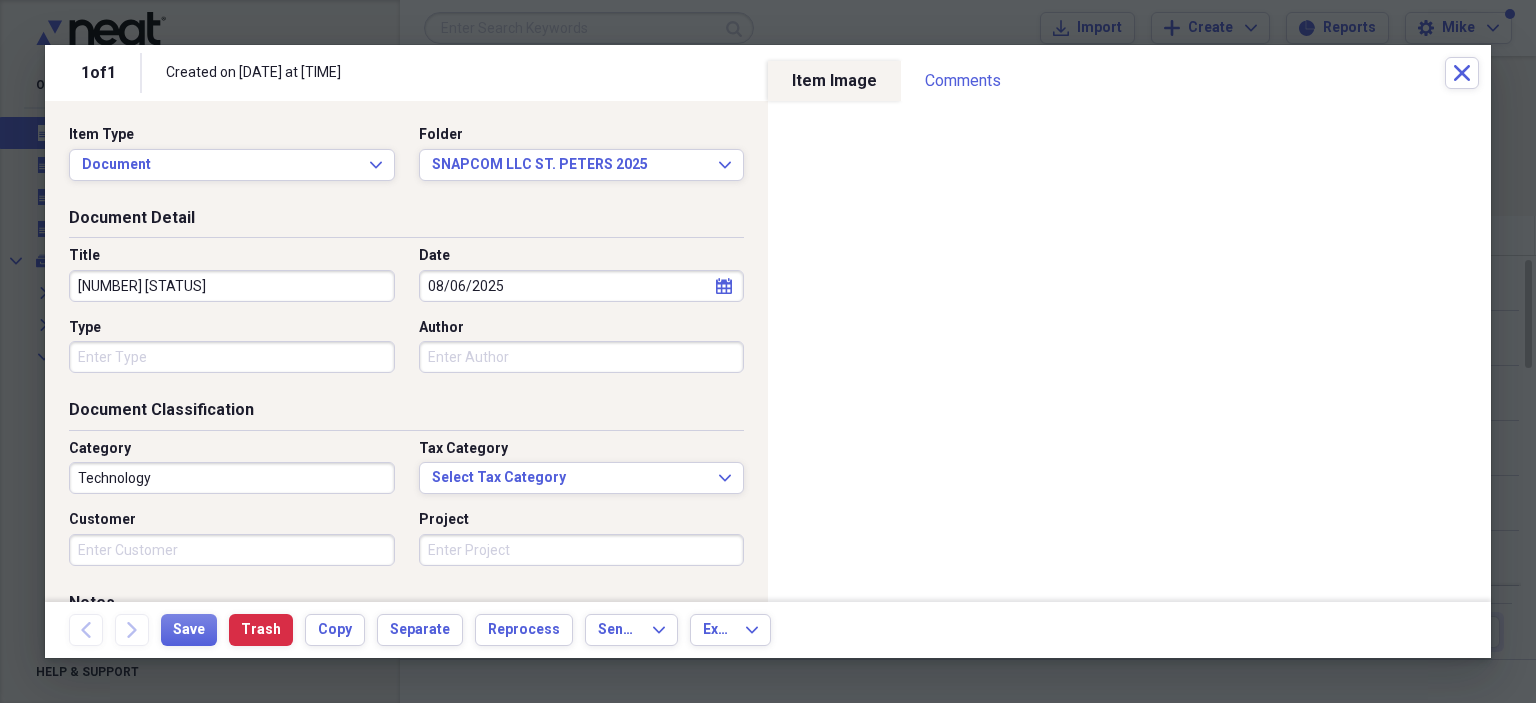click on "Type" at bounding box center (232, 357) 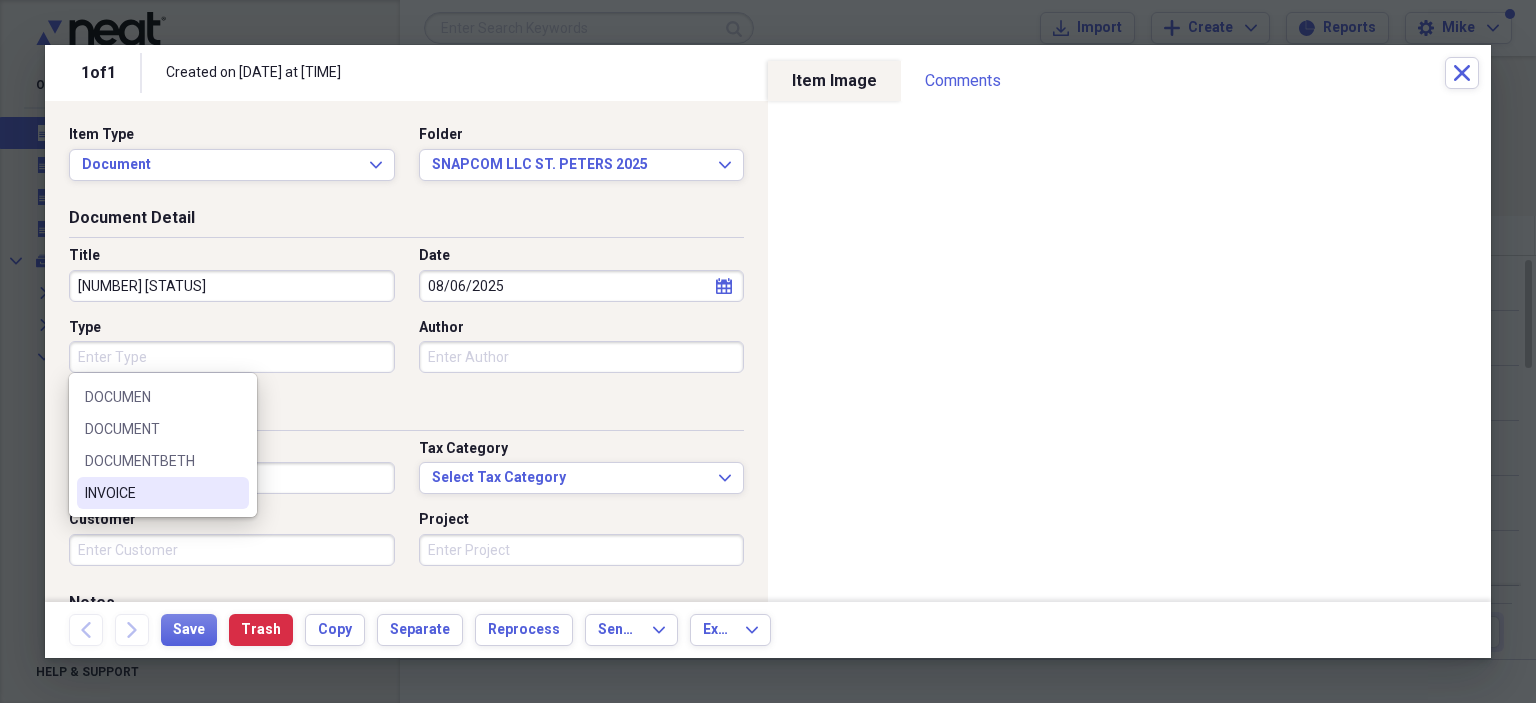 drag, startPoint x: 165, startPoint y: 492, endPoint x: 227, endPoint y: 475, distance: 64.288414 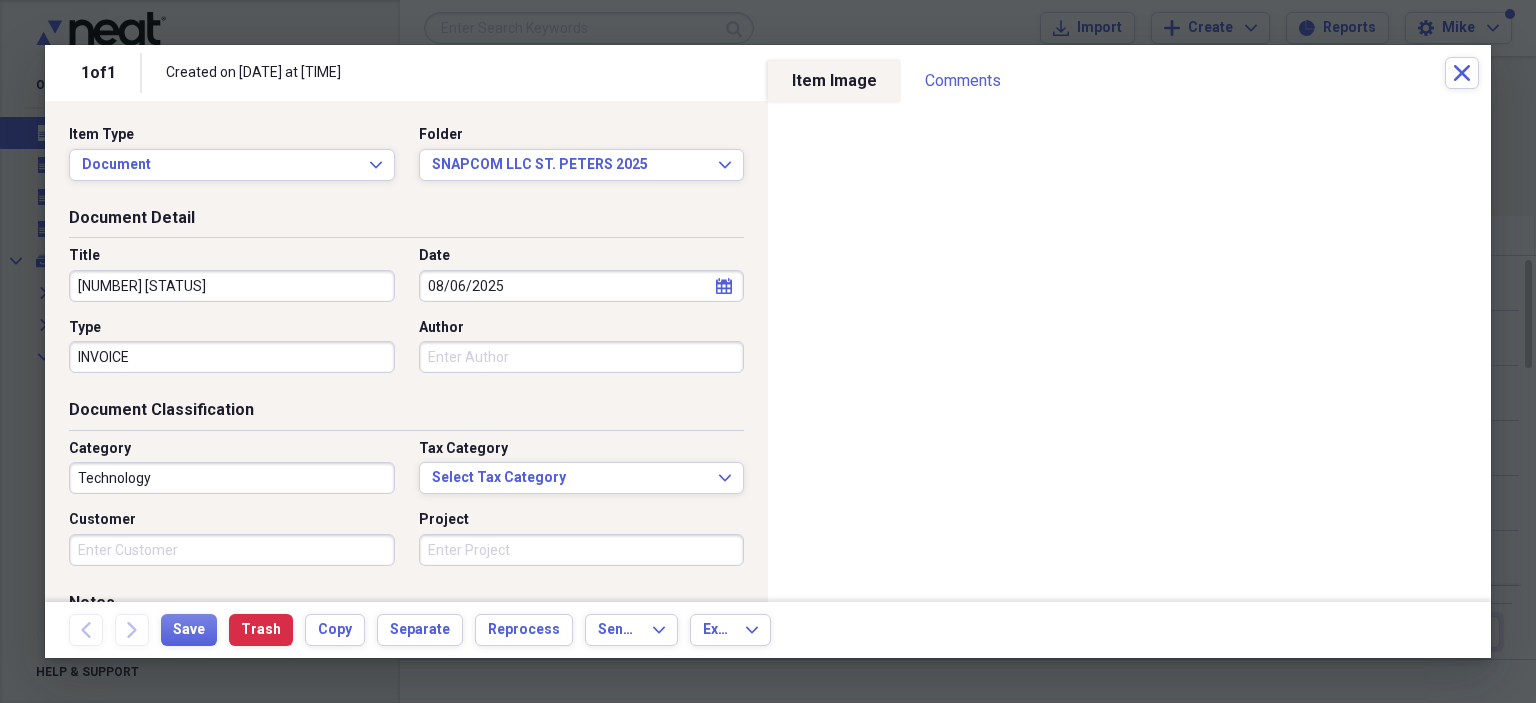 click on "Author" at bounding box center [582, 357] 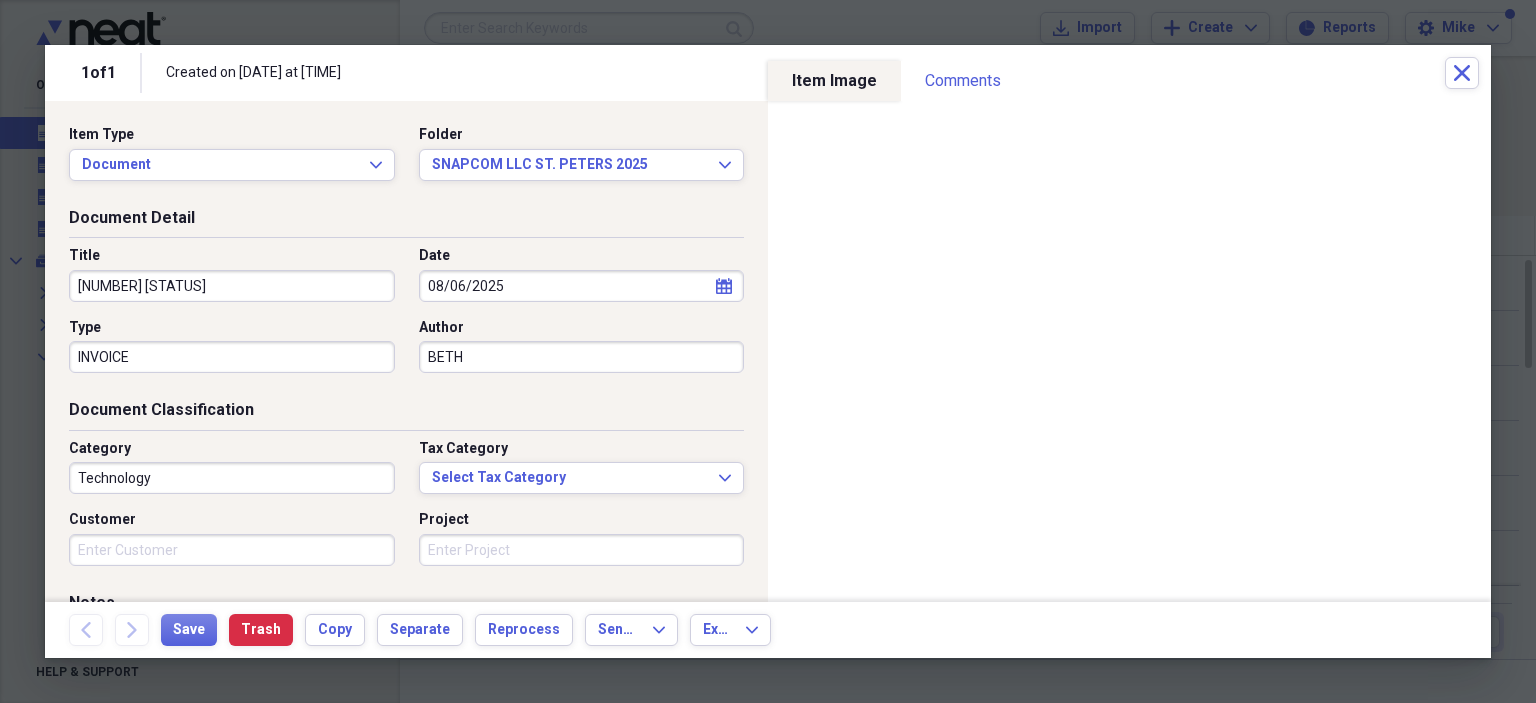 type on "BETH" 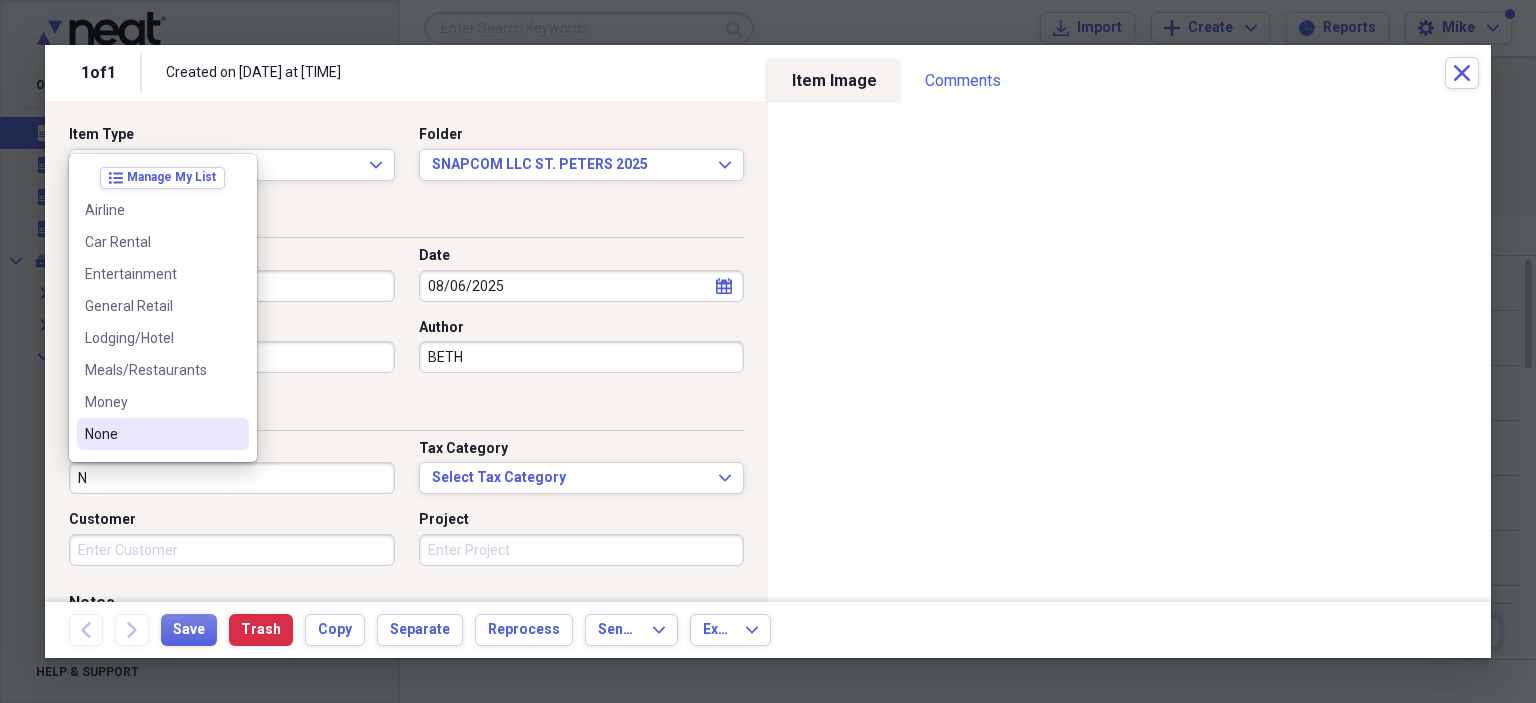 click on "None" at bounding box center (151, 434) 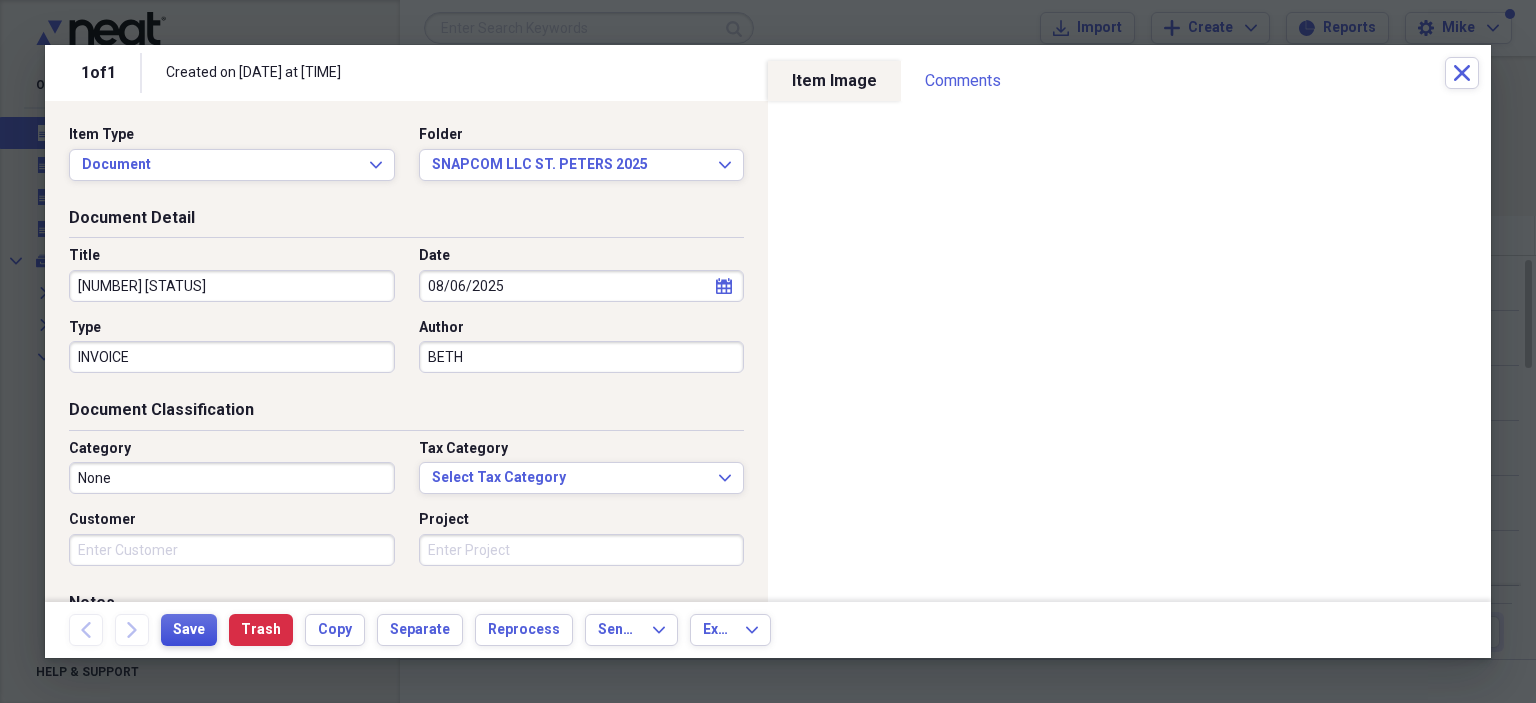 click on "Save" at bounding box center [189, 630] 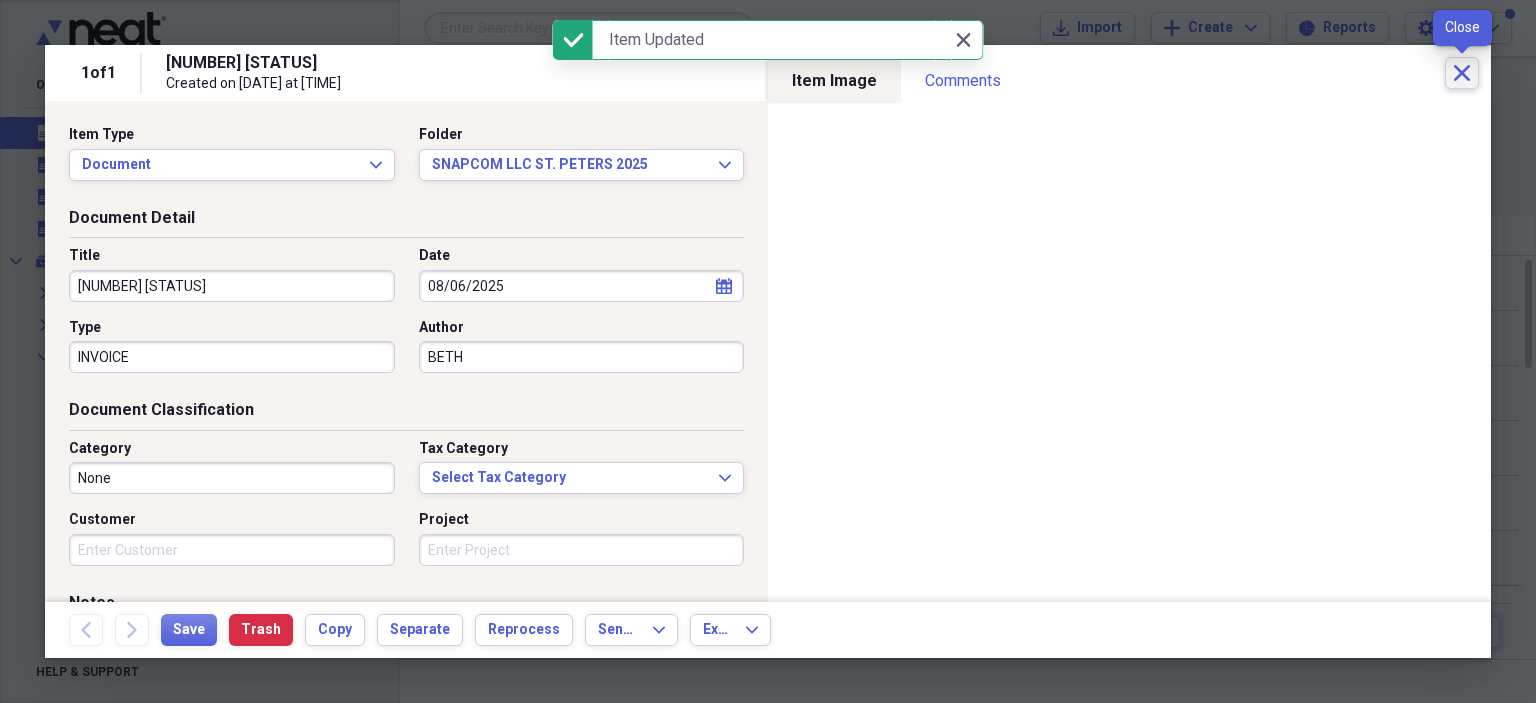 click on "Close" 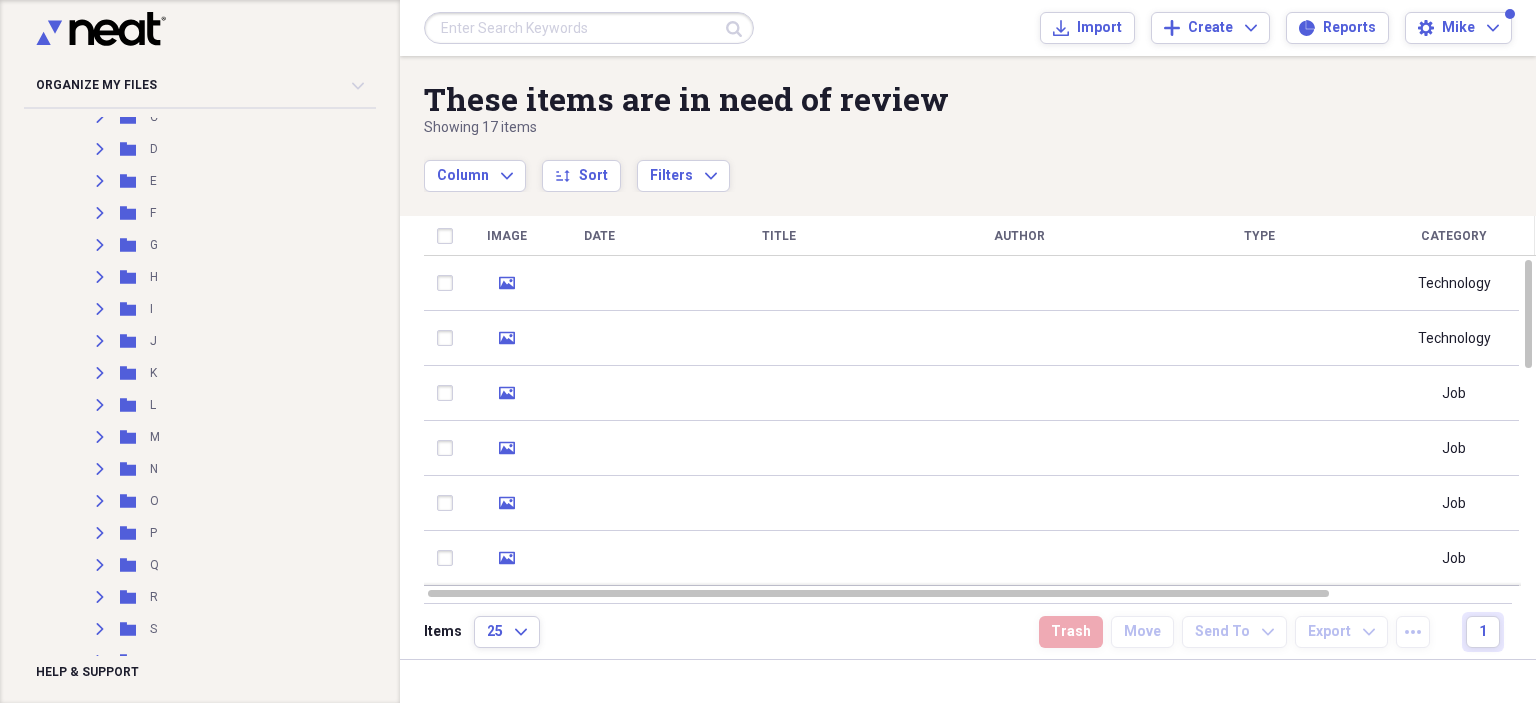 scroll, scrollTop: 100, scrollLeft: 0, axis: vertical 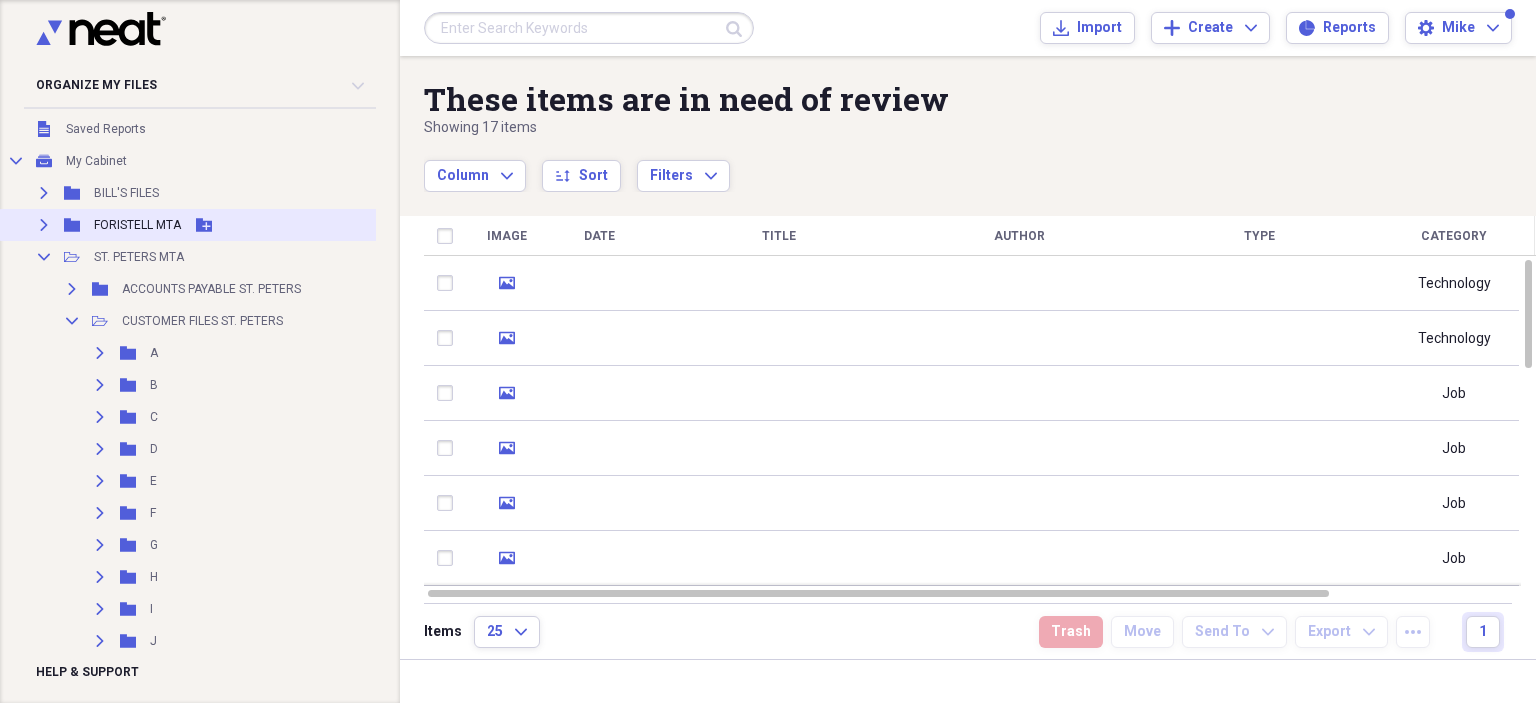 click on "Expand" at bounding box center (44, 225) 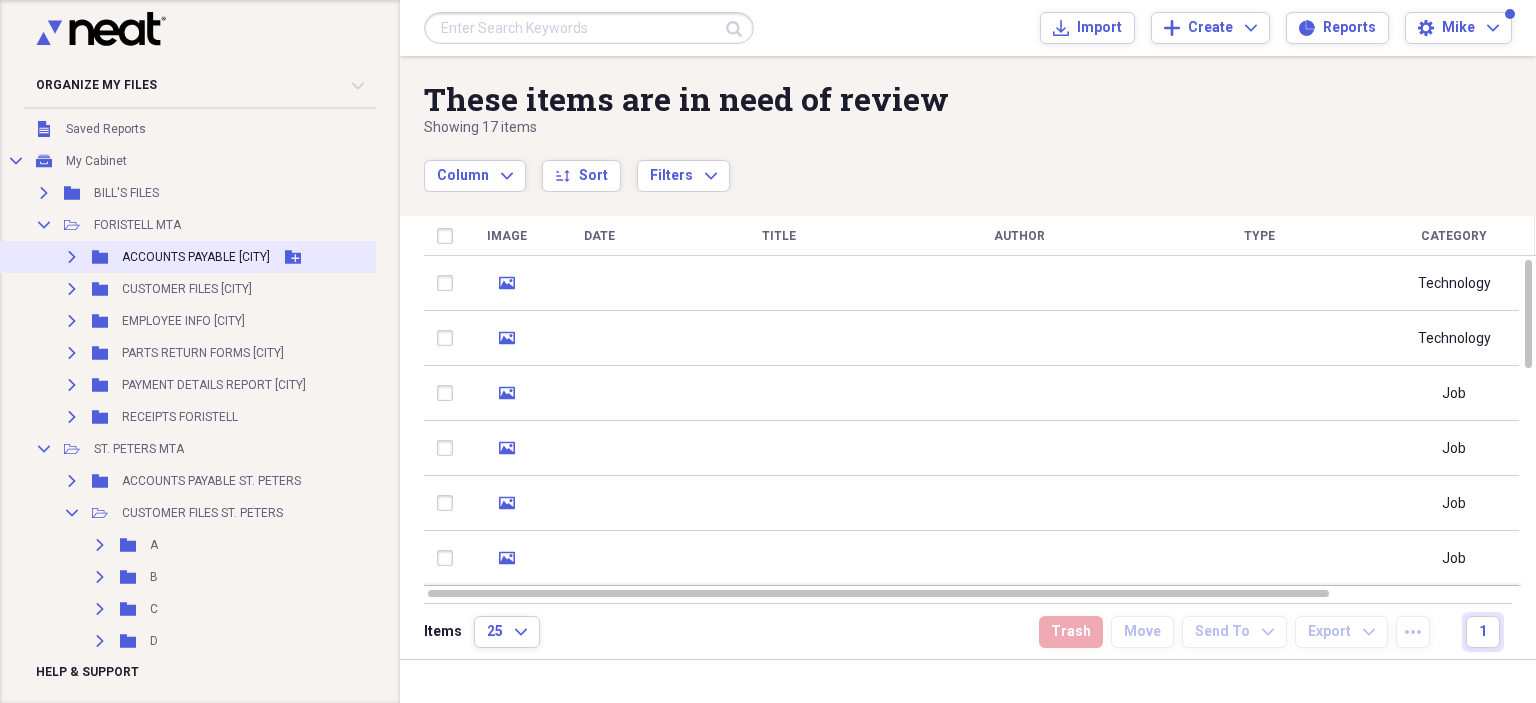 click on "Expand" at bounding box center [72, 257] 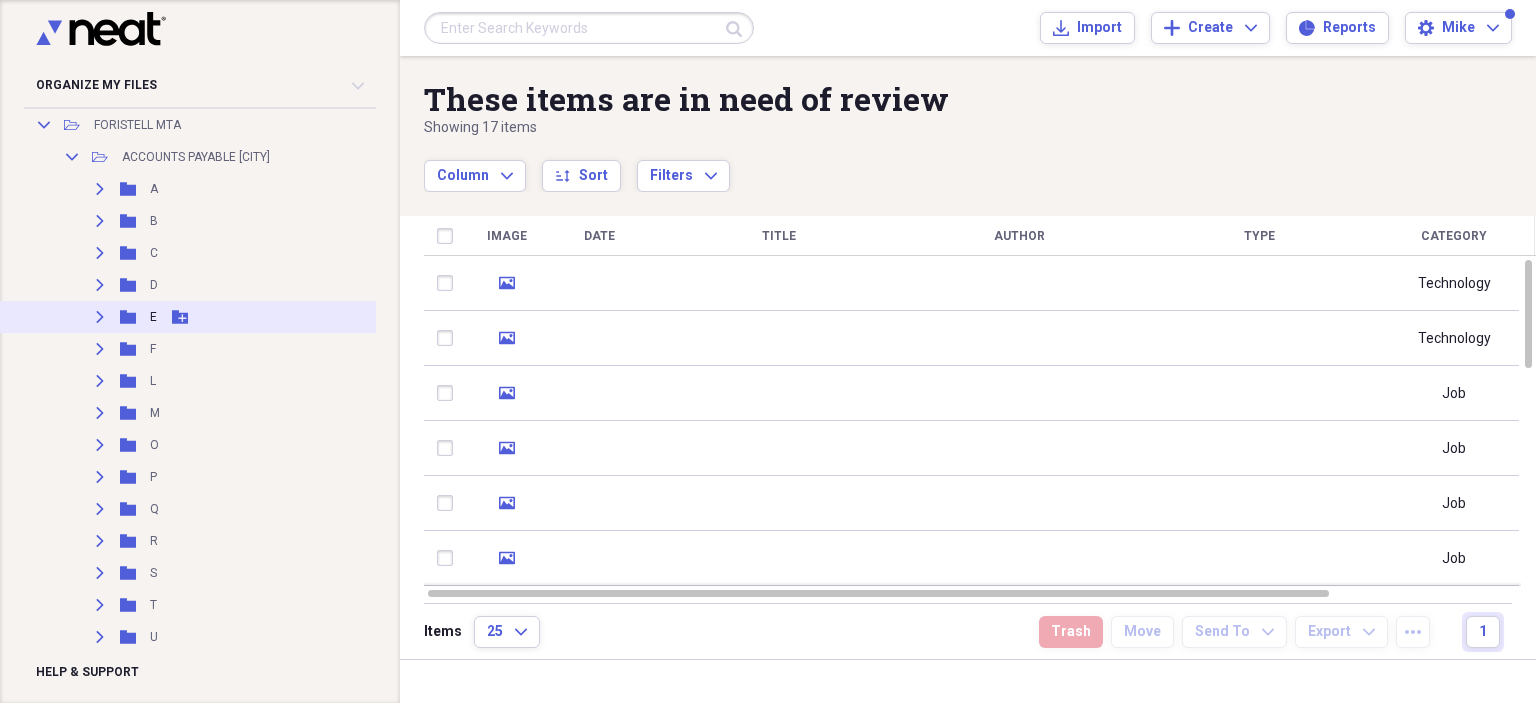 scroll, scrollTop: 400, scrollLeft: 0, axis: vertical 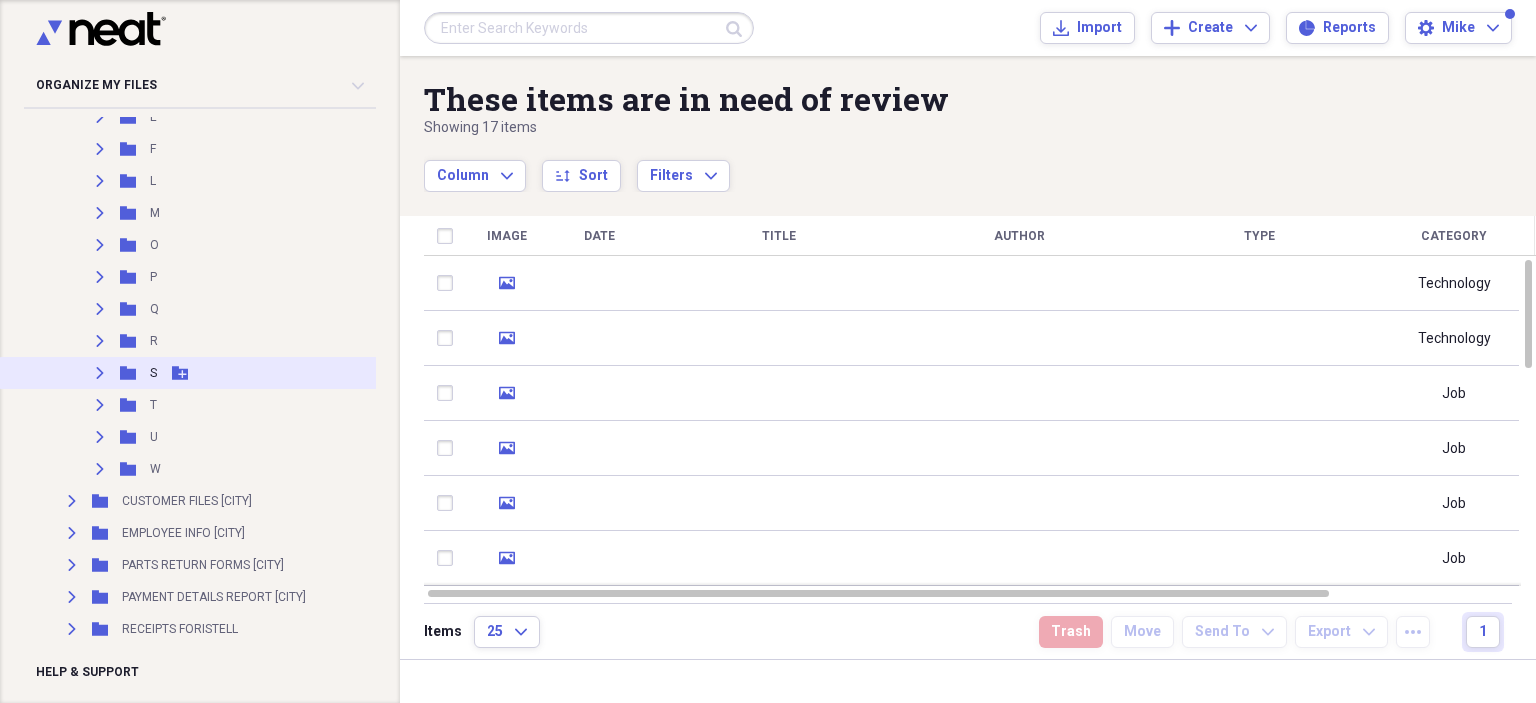 click on "Expand" at bounding box center (100, 373) 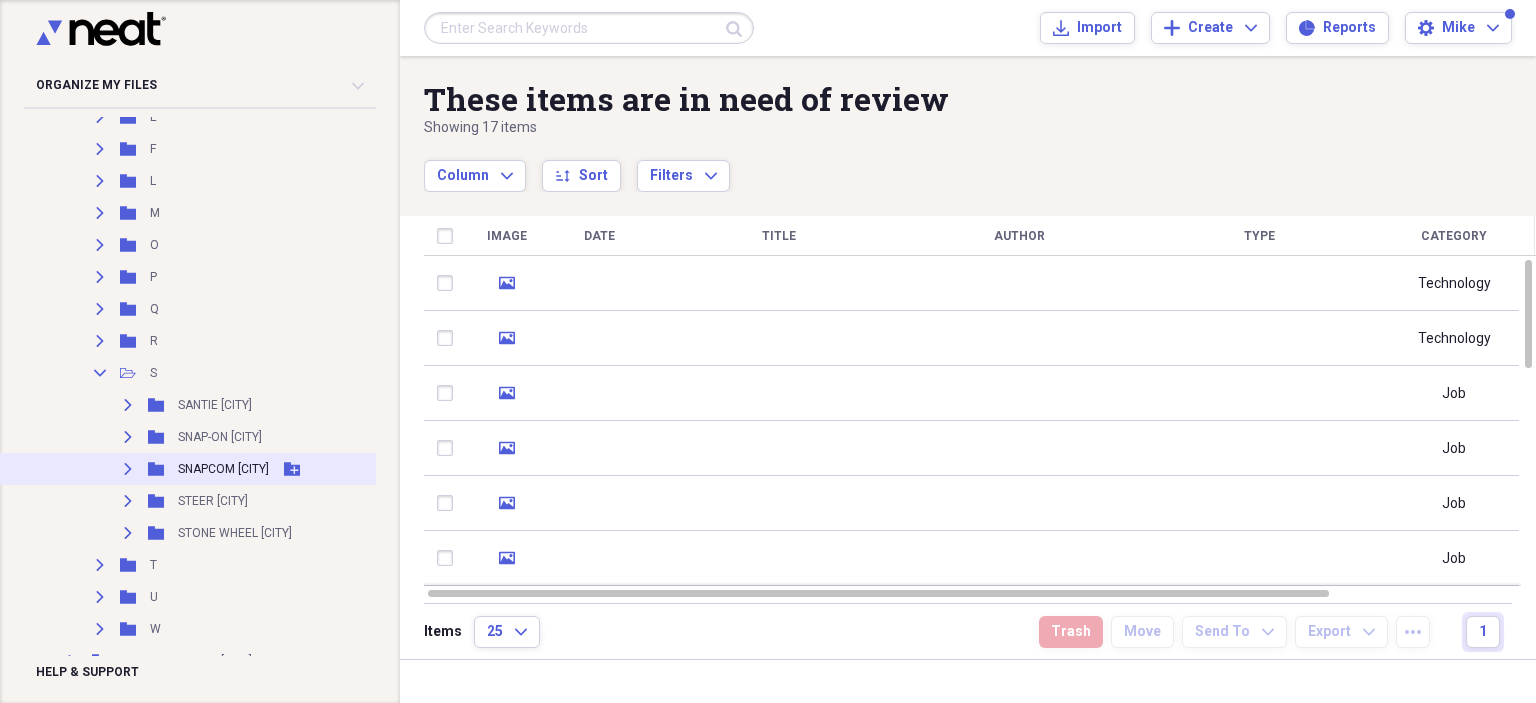 click 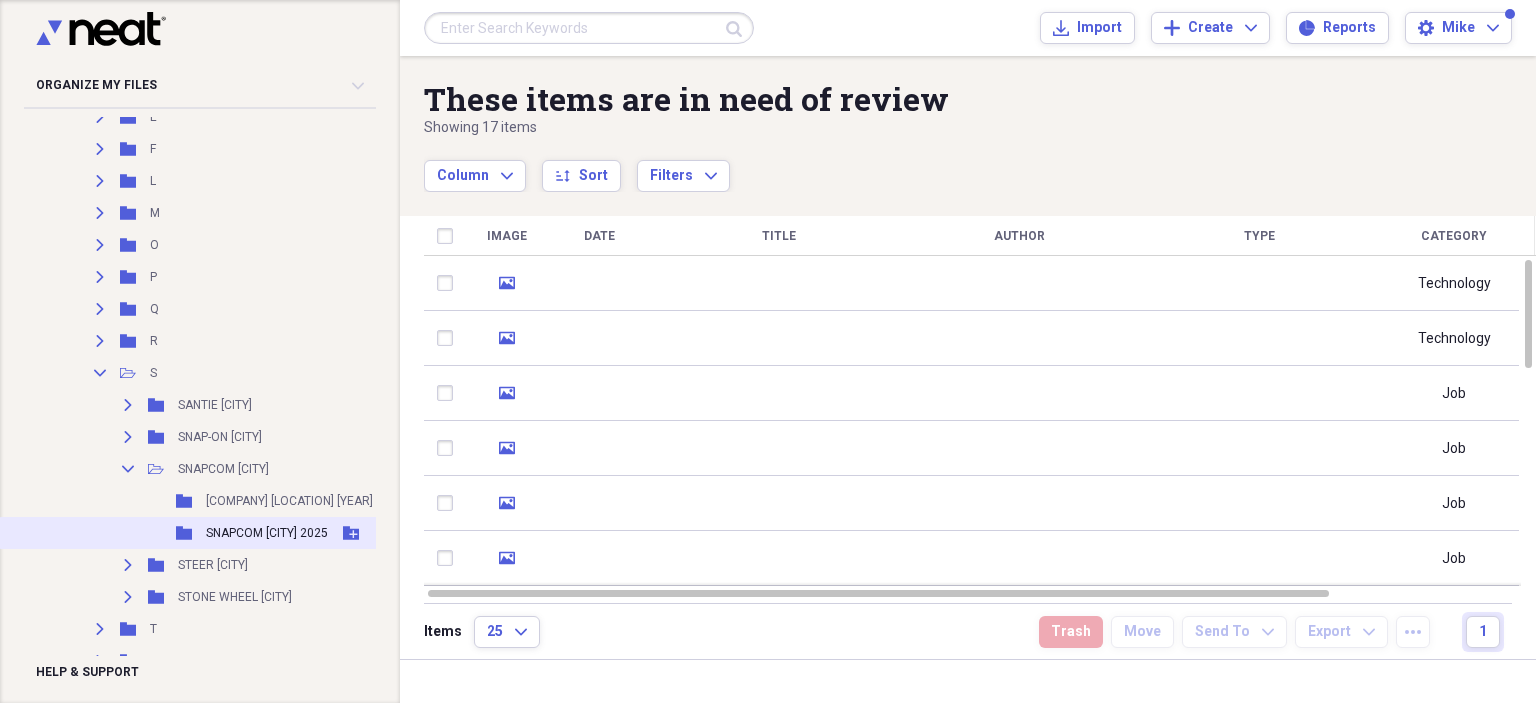 click on "SNAPCOM FORISTELL 2025" at bounding box center [267, 533] 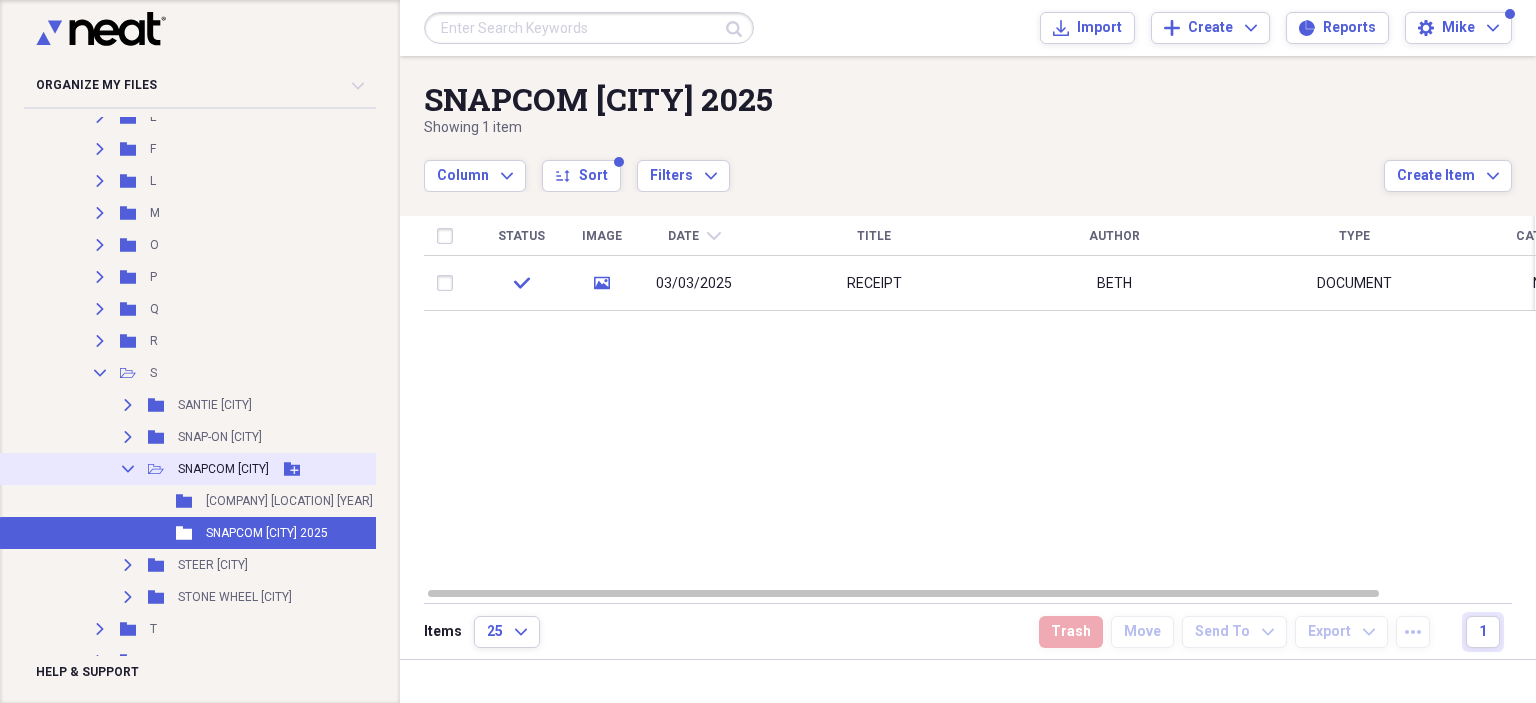 click on "Collapse" 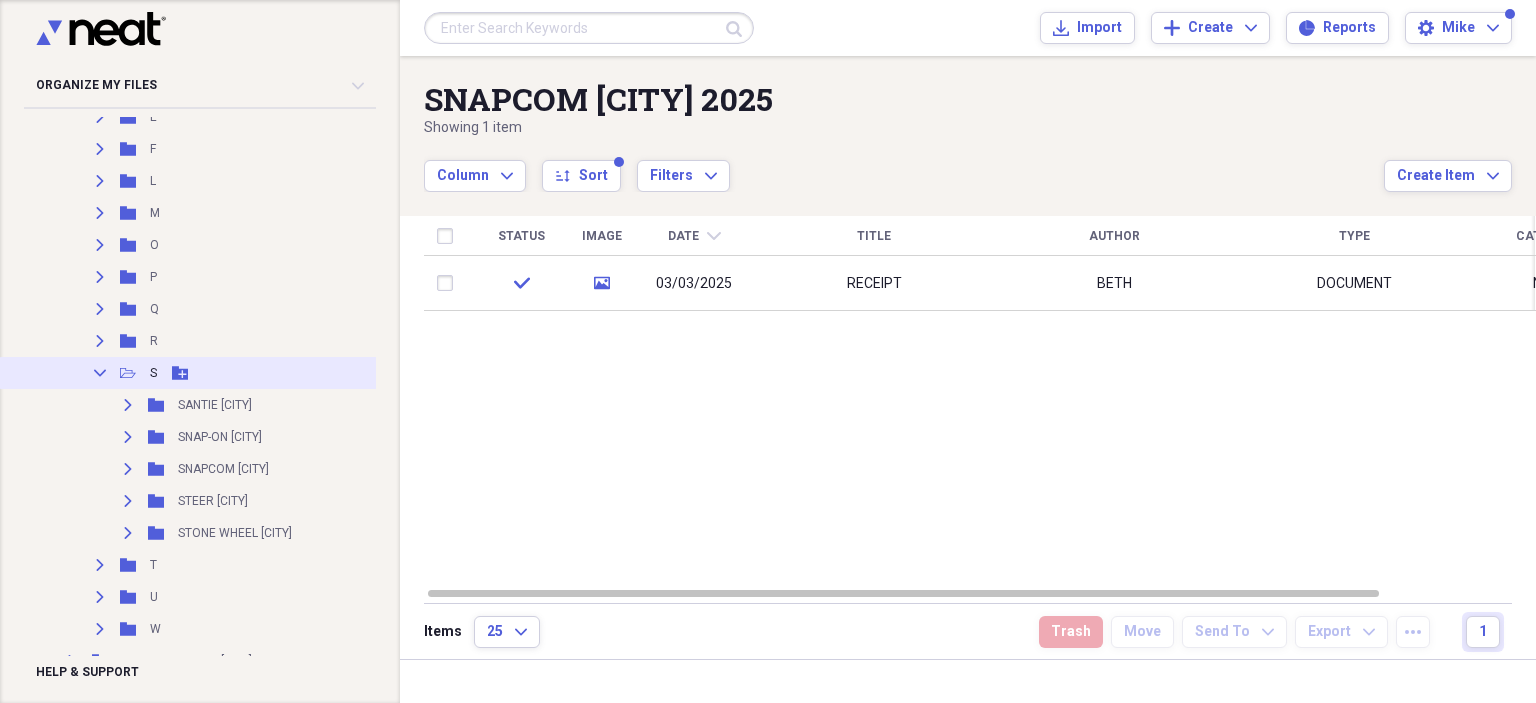click on "Collapse" 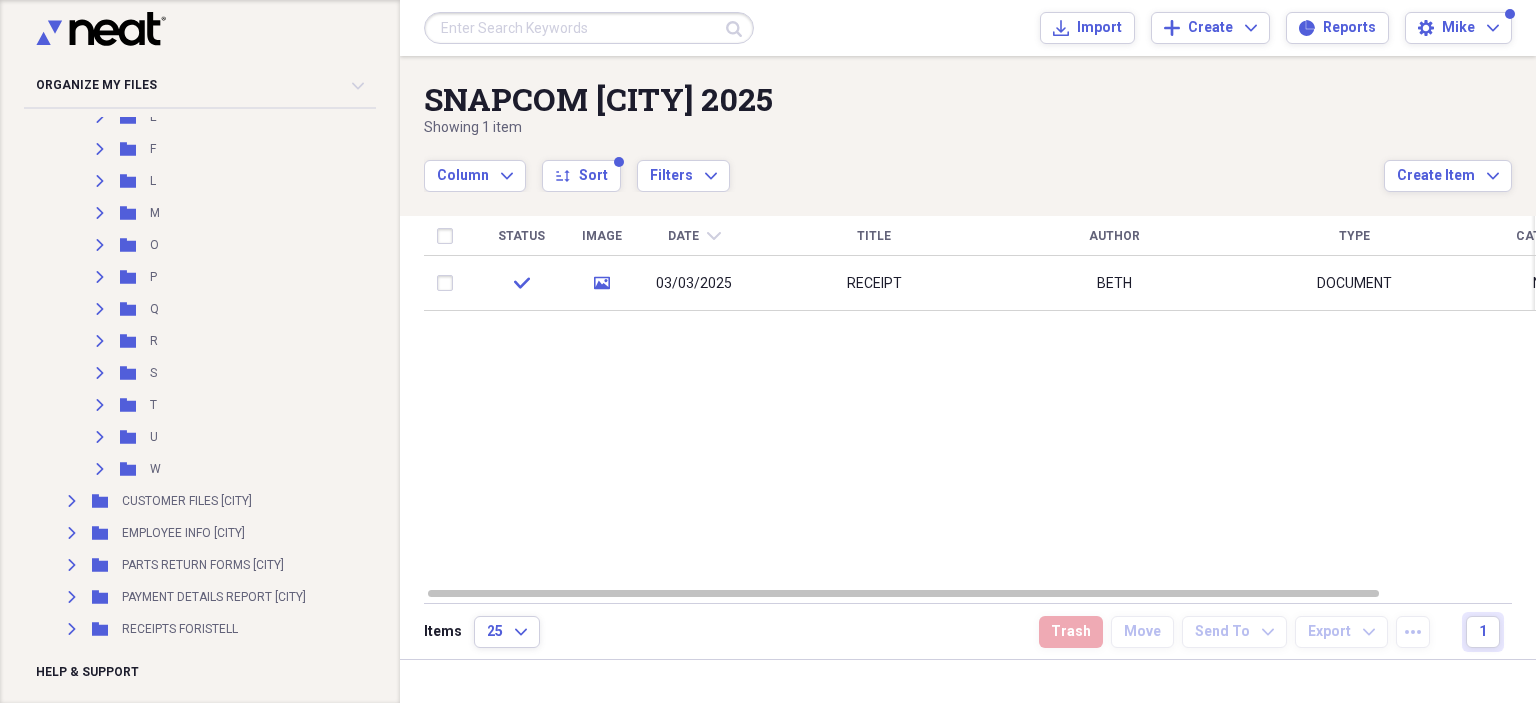 scroll, scrollTop: 100, scrollLeft: 0, axis: vertical 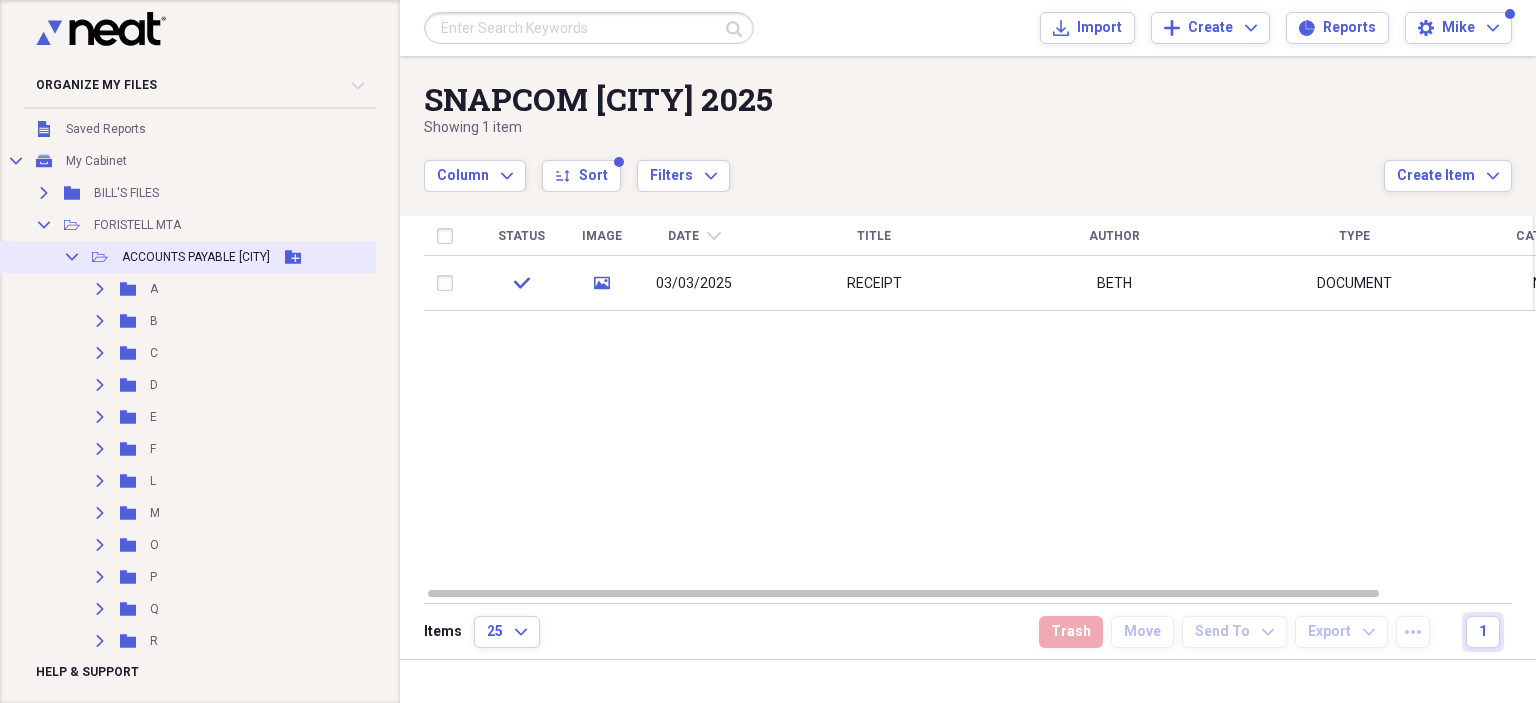 click on "Collapse" 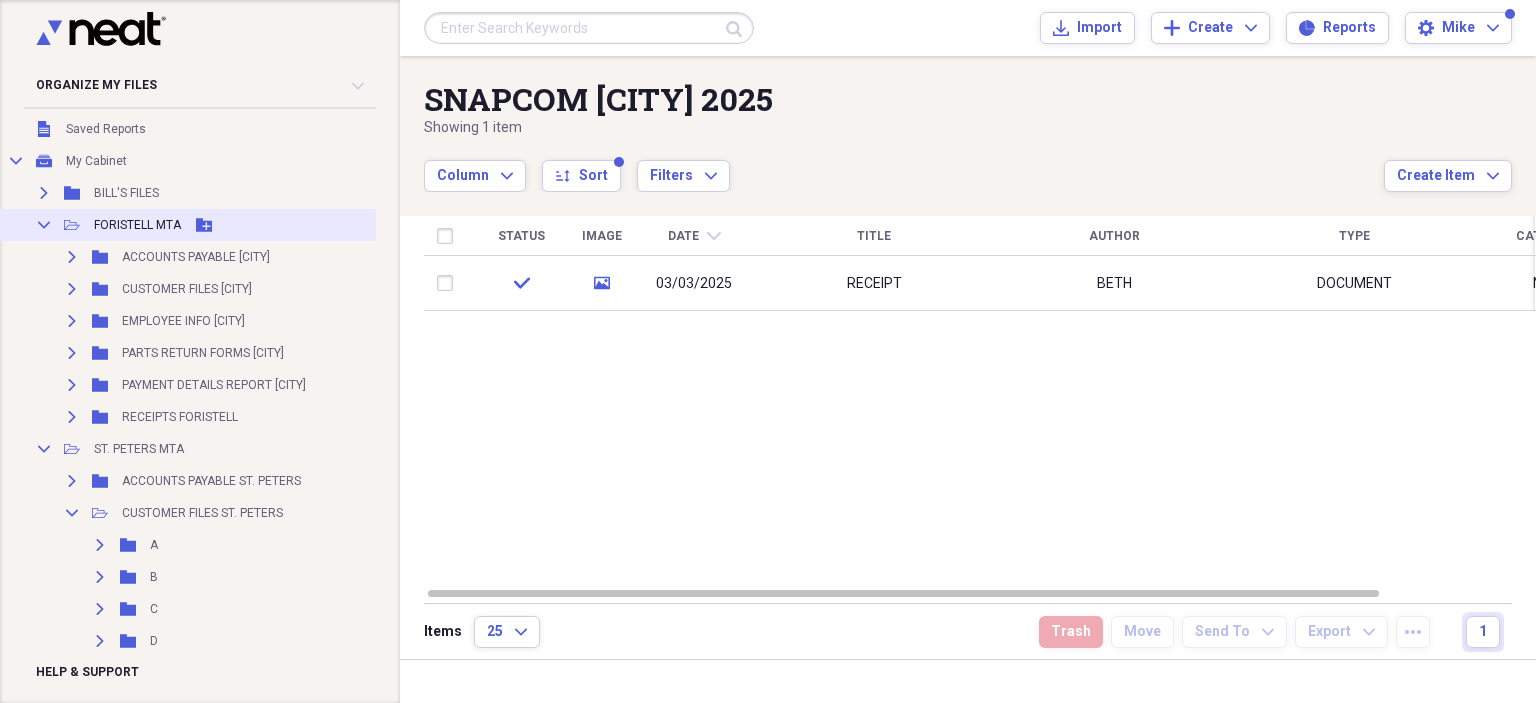 click on "Collapse" 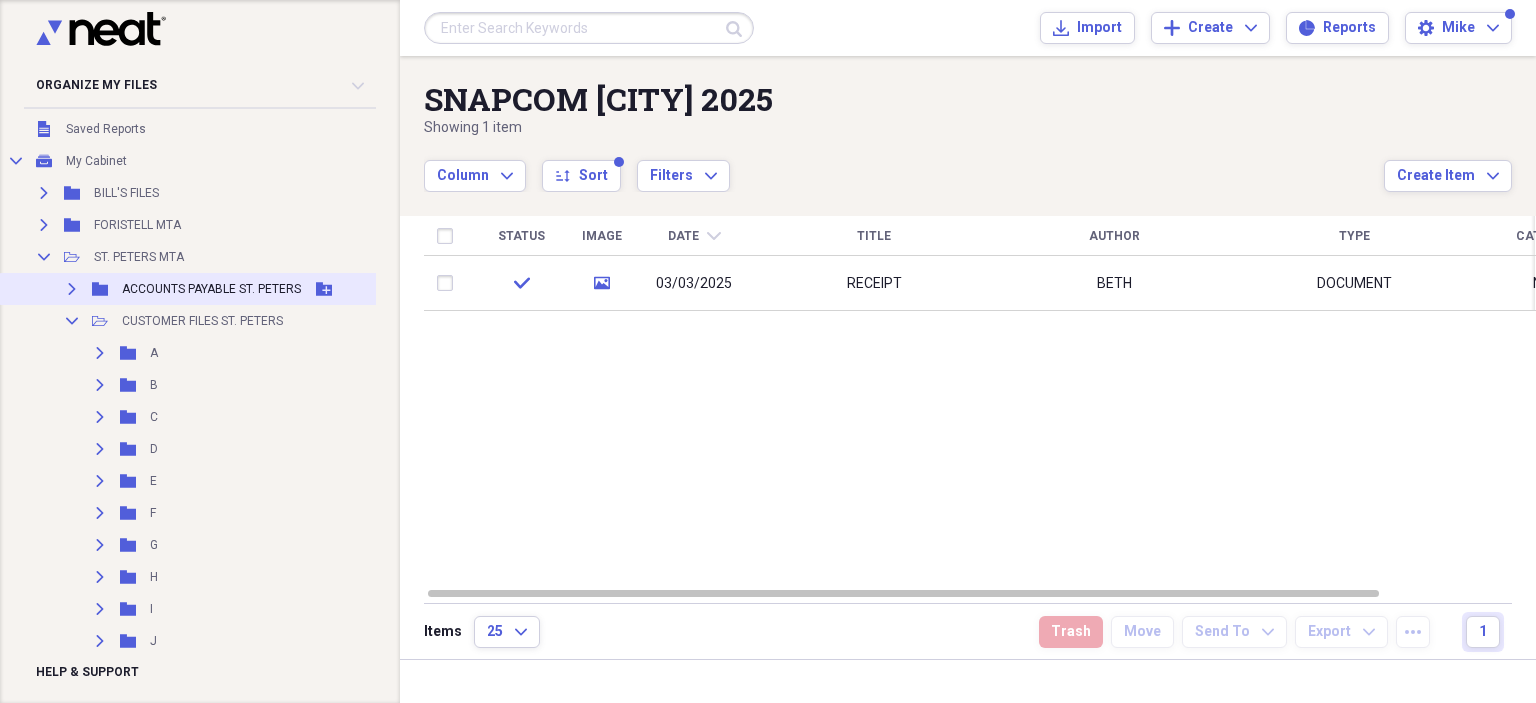 click 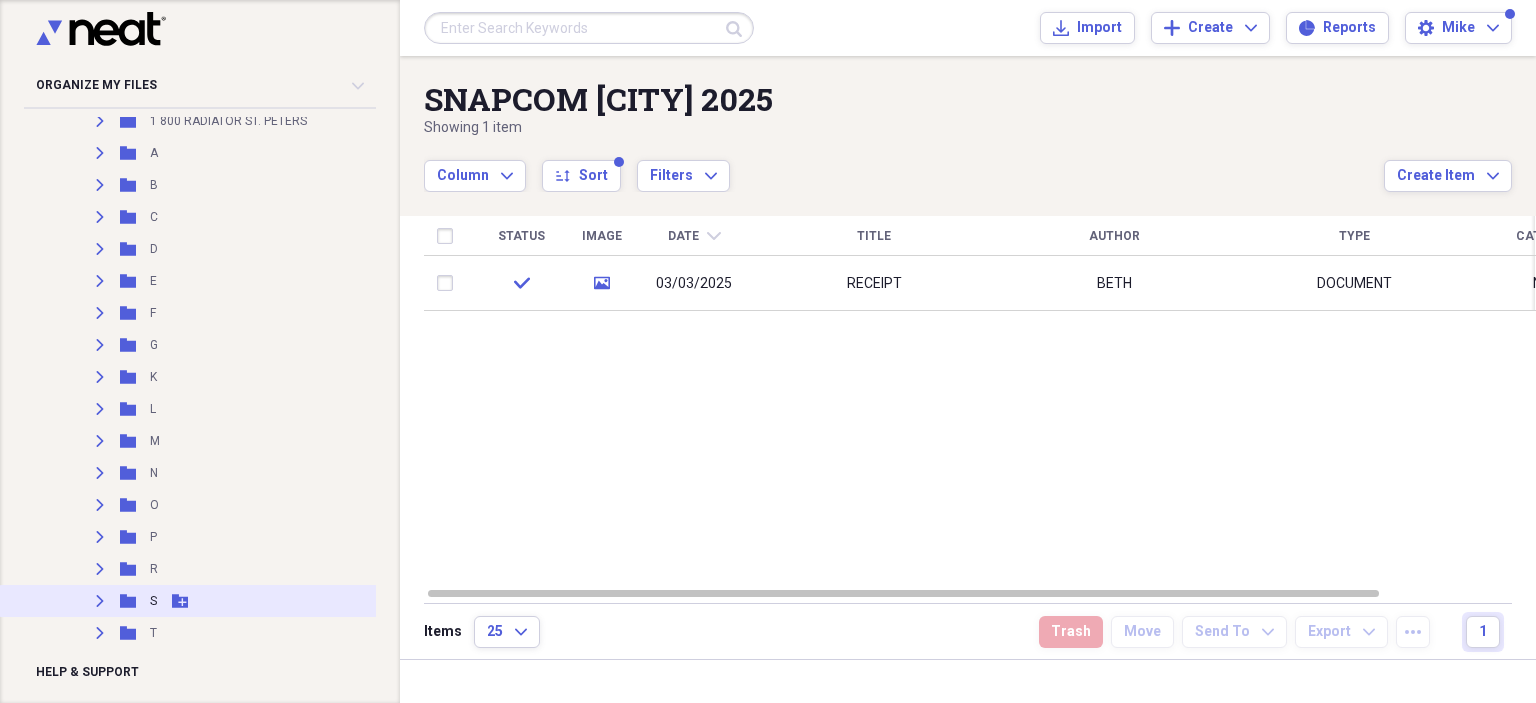 scroll, scrollTop: 400, scrollLeft: 0, axis: vertical 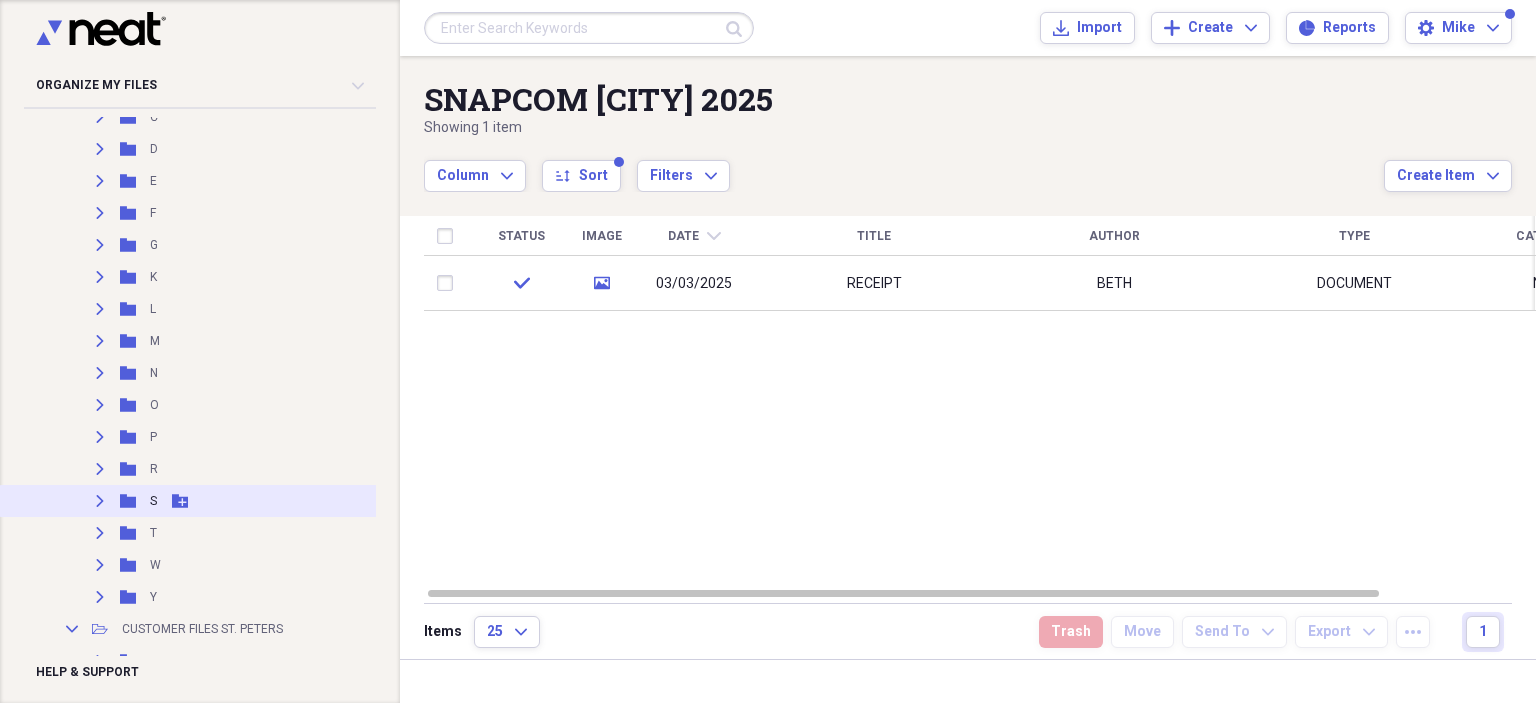 click on "Expand" 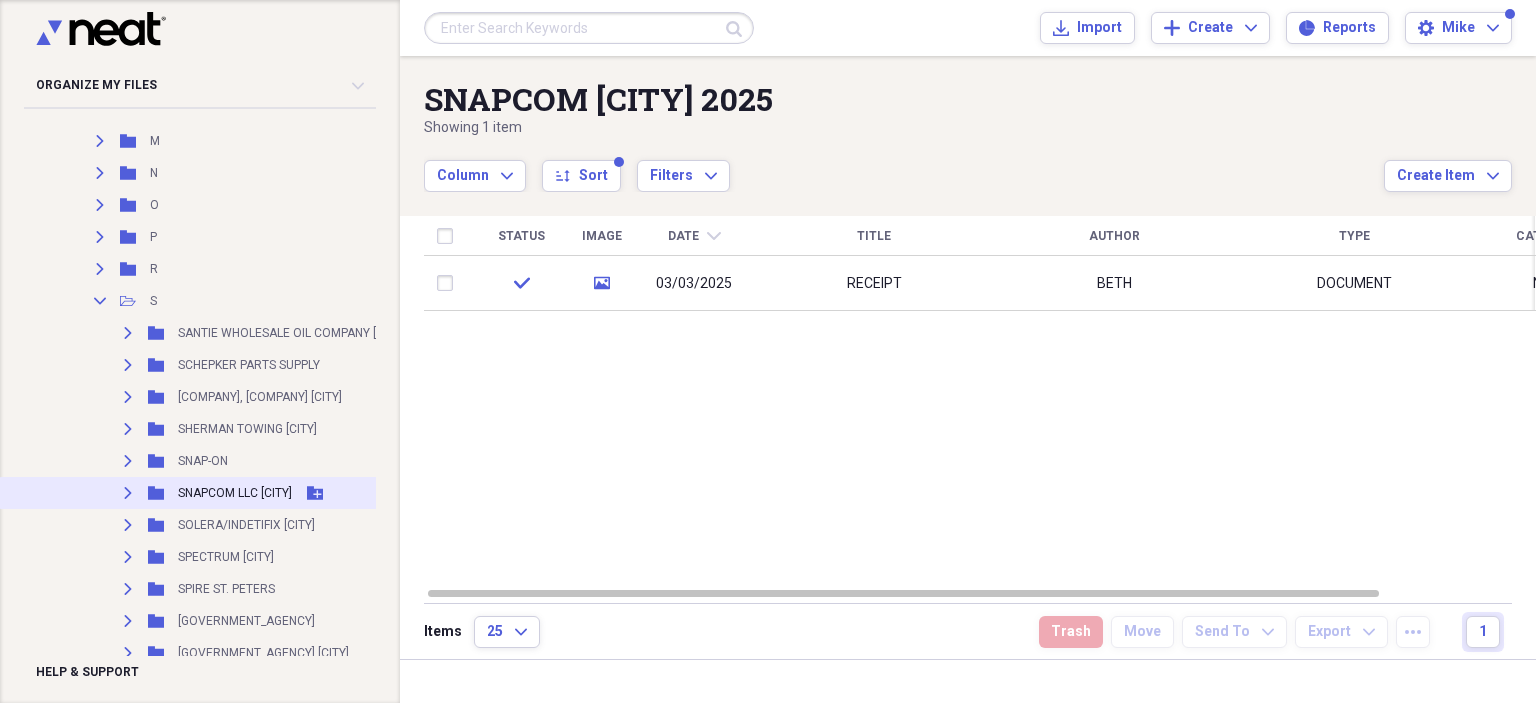 scroll, scrollTop: 700, scrollLeft: 0, axis: vertical 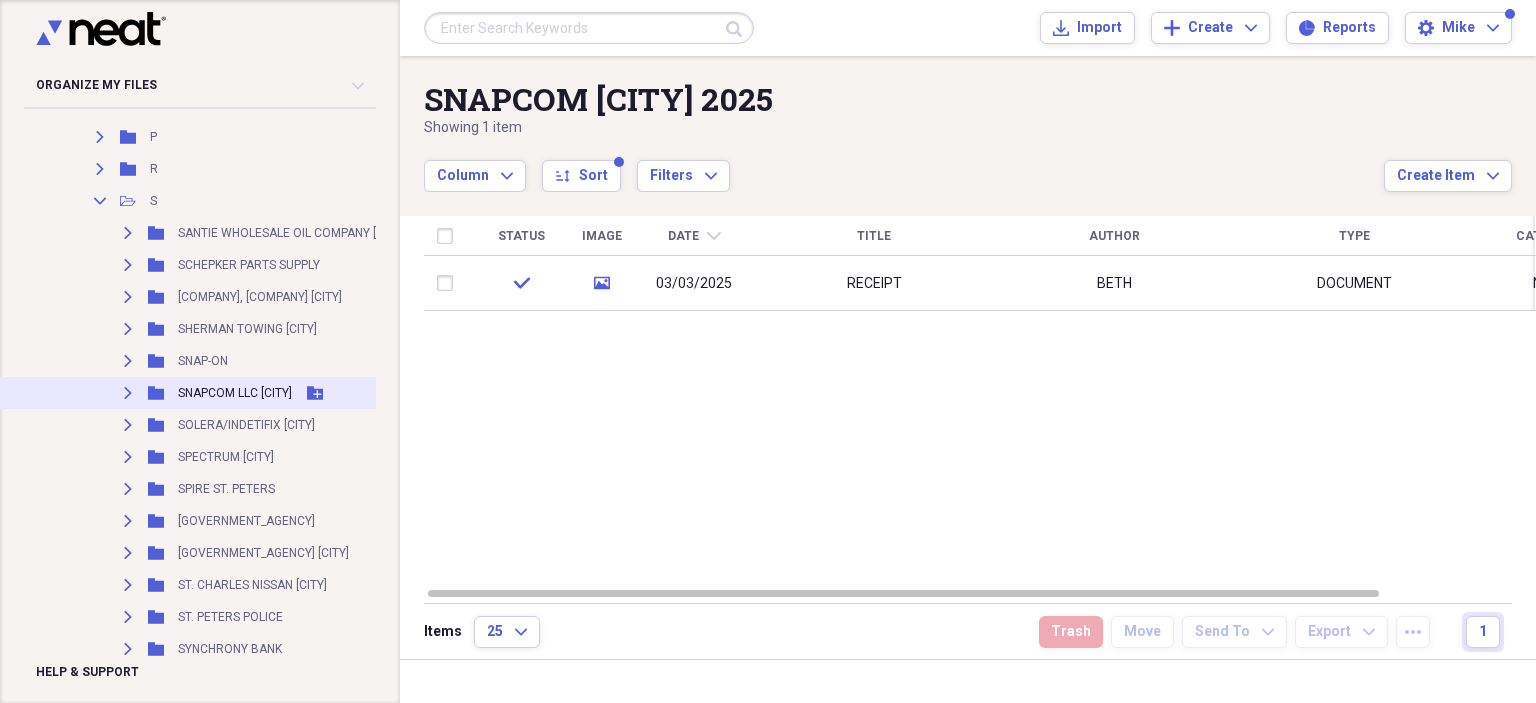 click on "Expand" 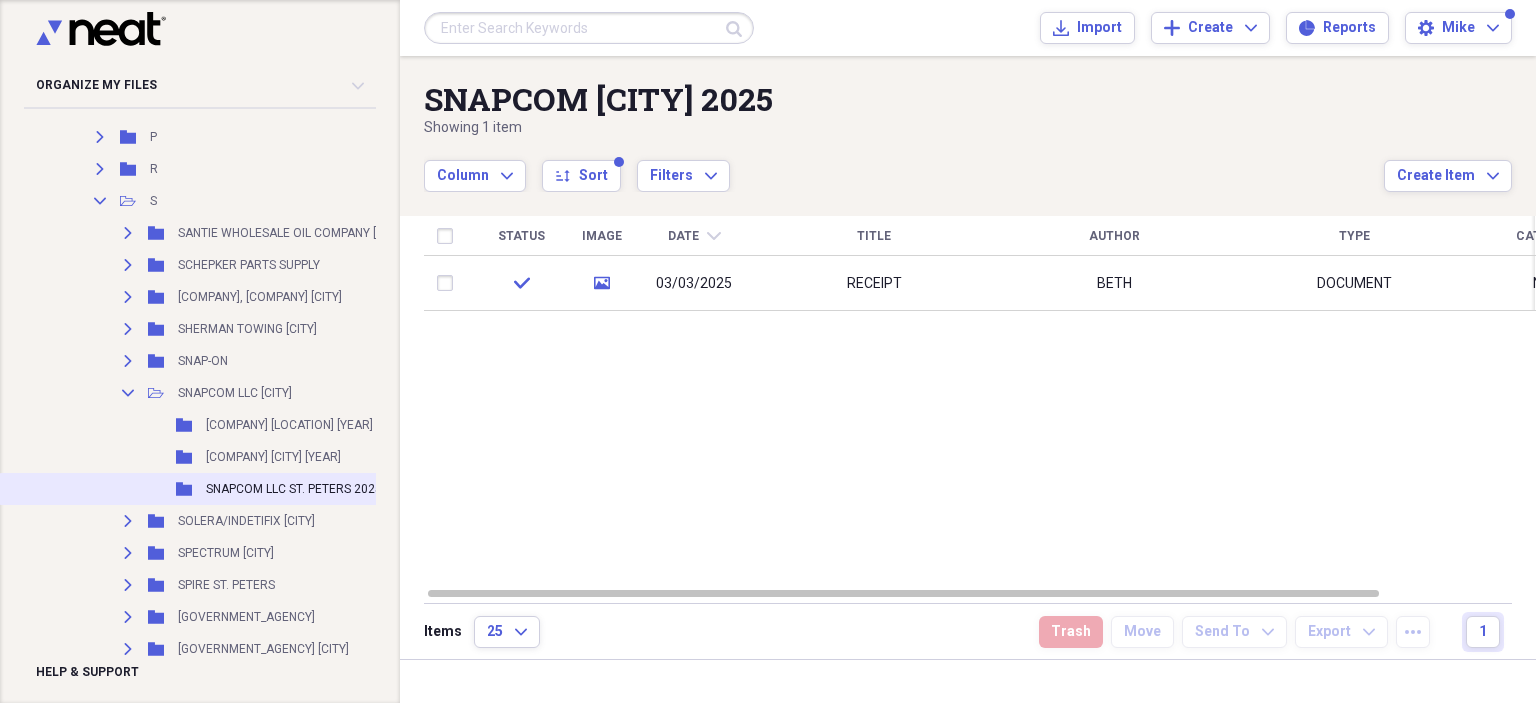 click on "SNAPCOM LLC ST. PETERS 2025" at bounding box center (294, 489) 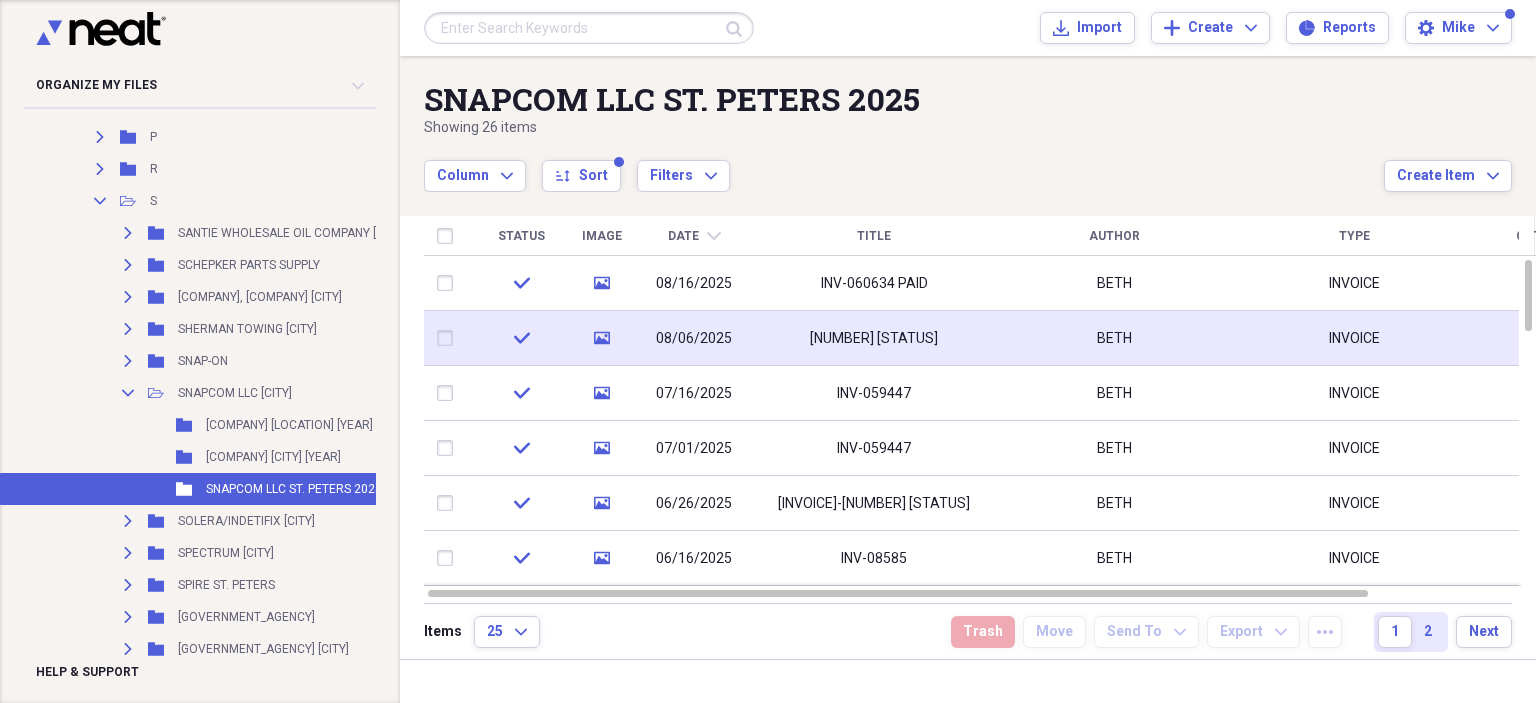 click on "3837 PAST DUE" at bounding box center [874, 338] 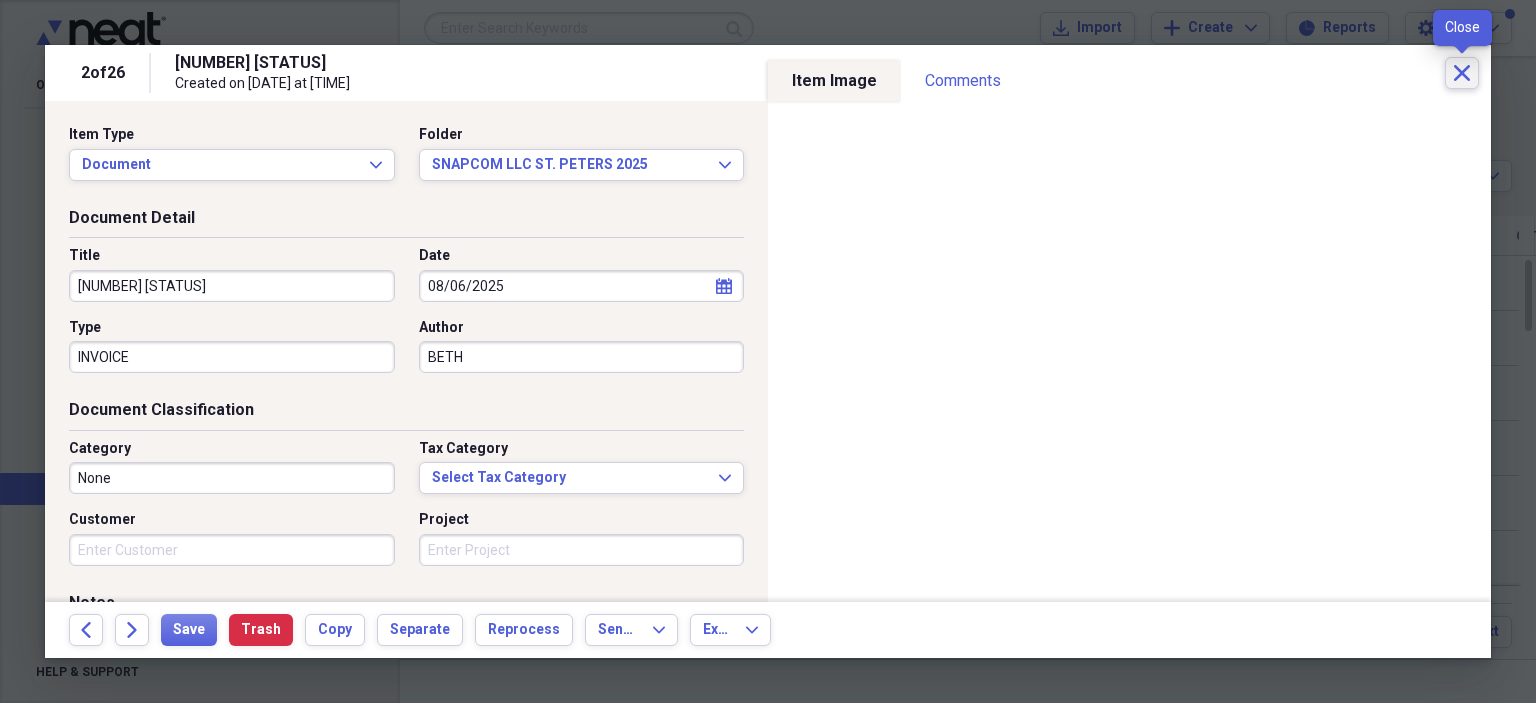 click on "Close" at bounding box center (1462, 73) 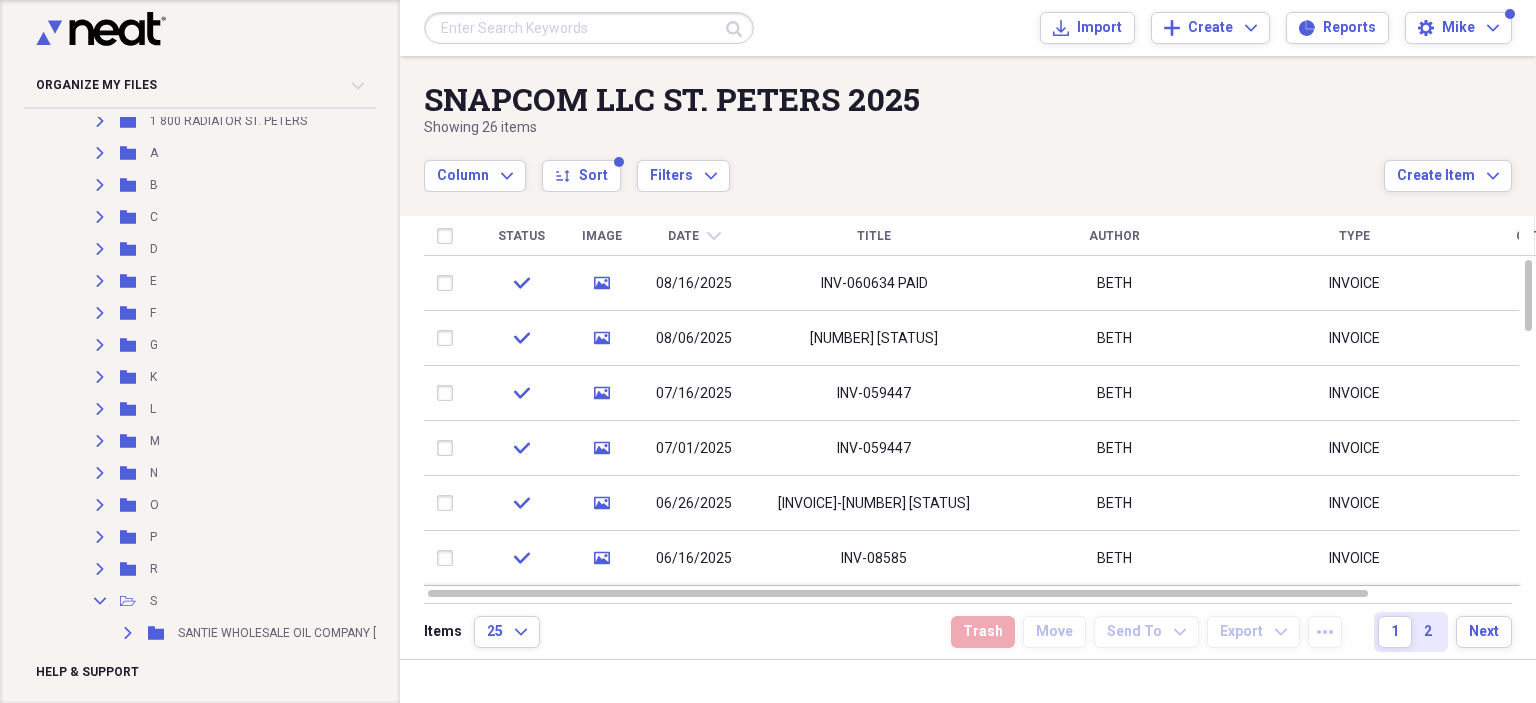 scroll, scrollTop: 0, scrollLeft: 0, axis: both 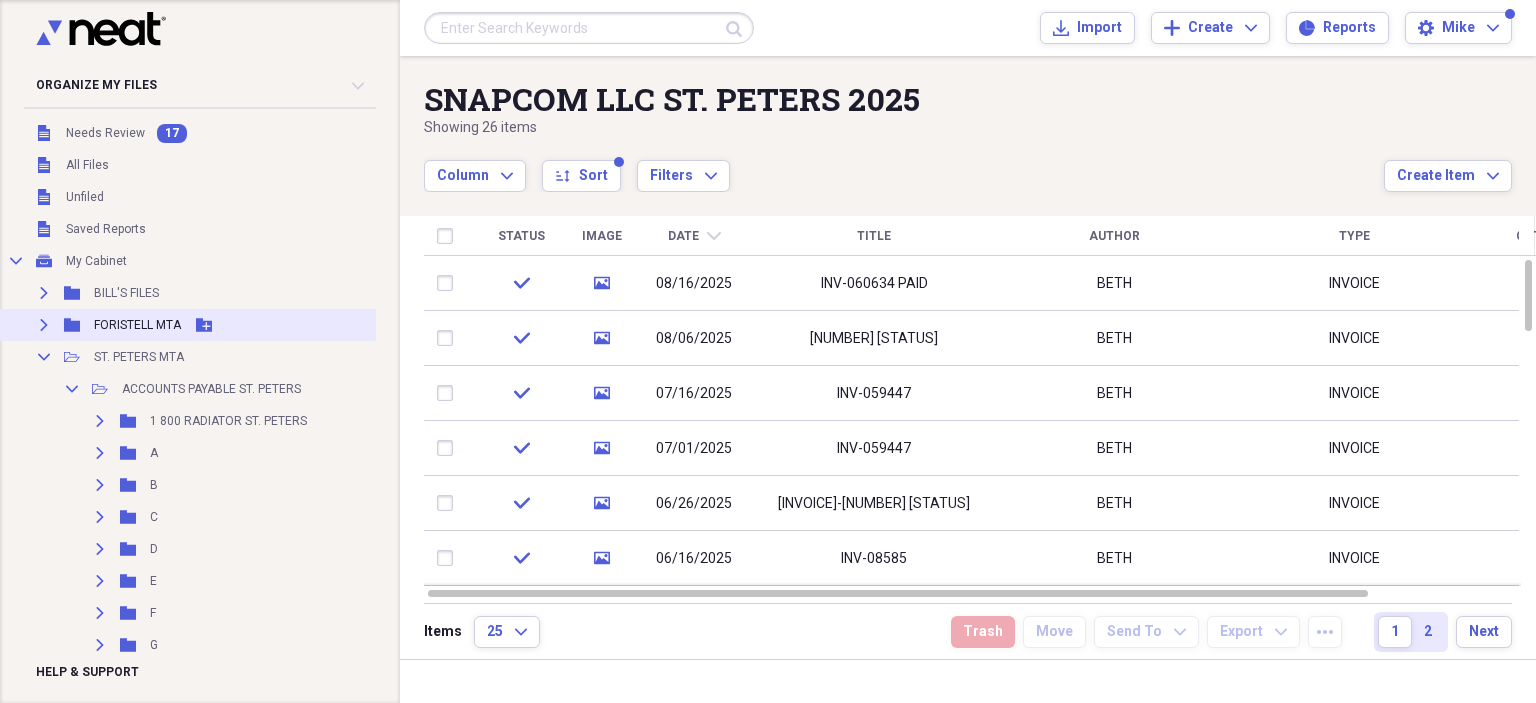 click on "Expand" 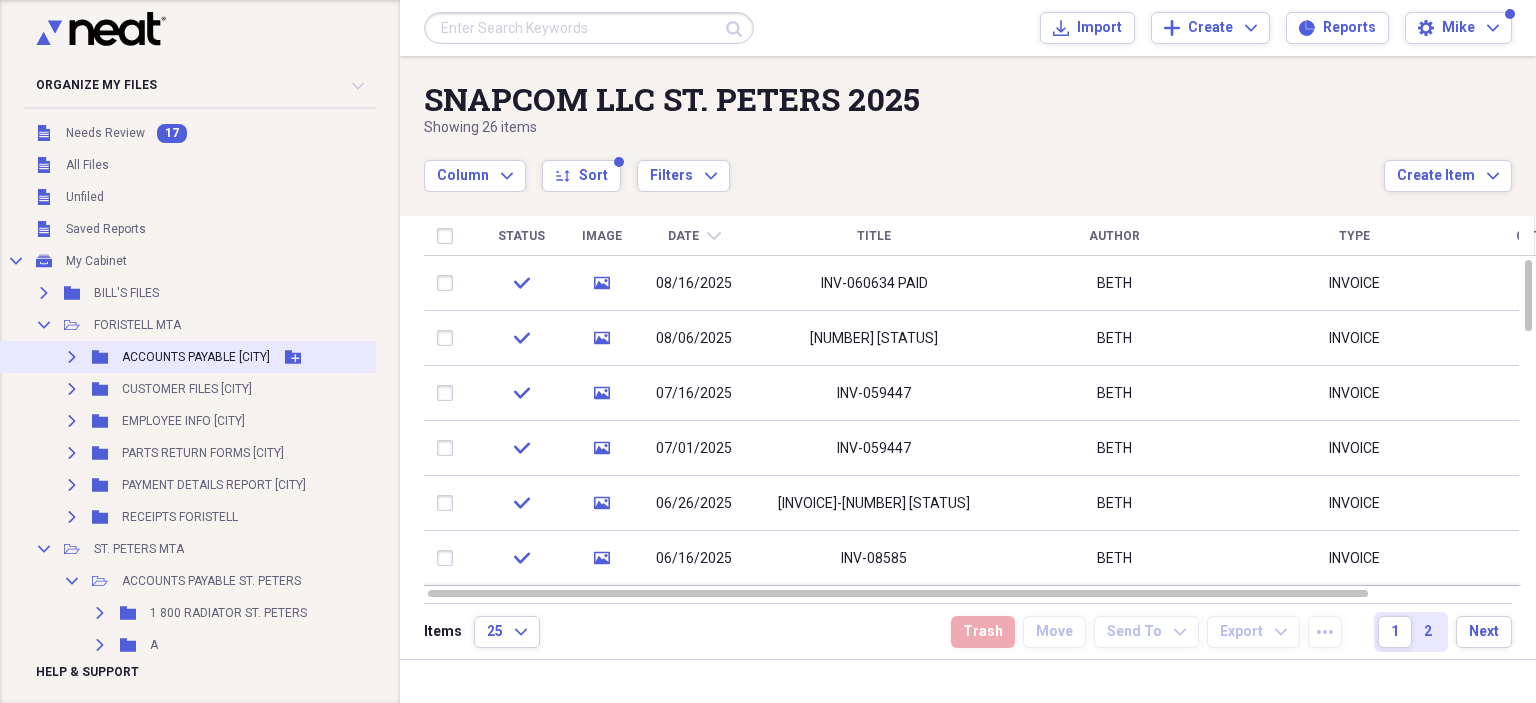 click on "Expand" 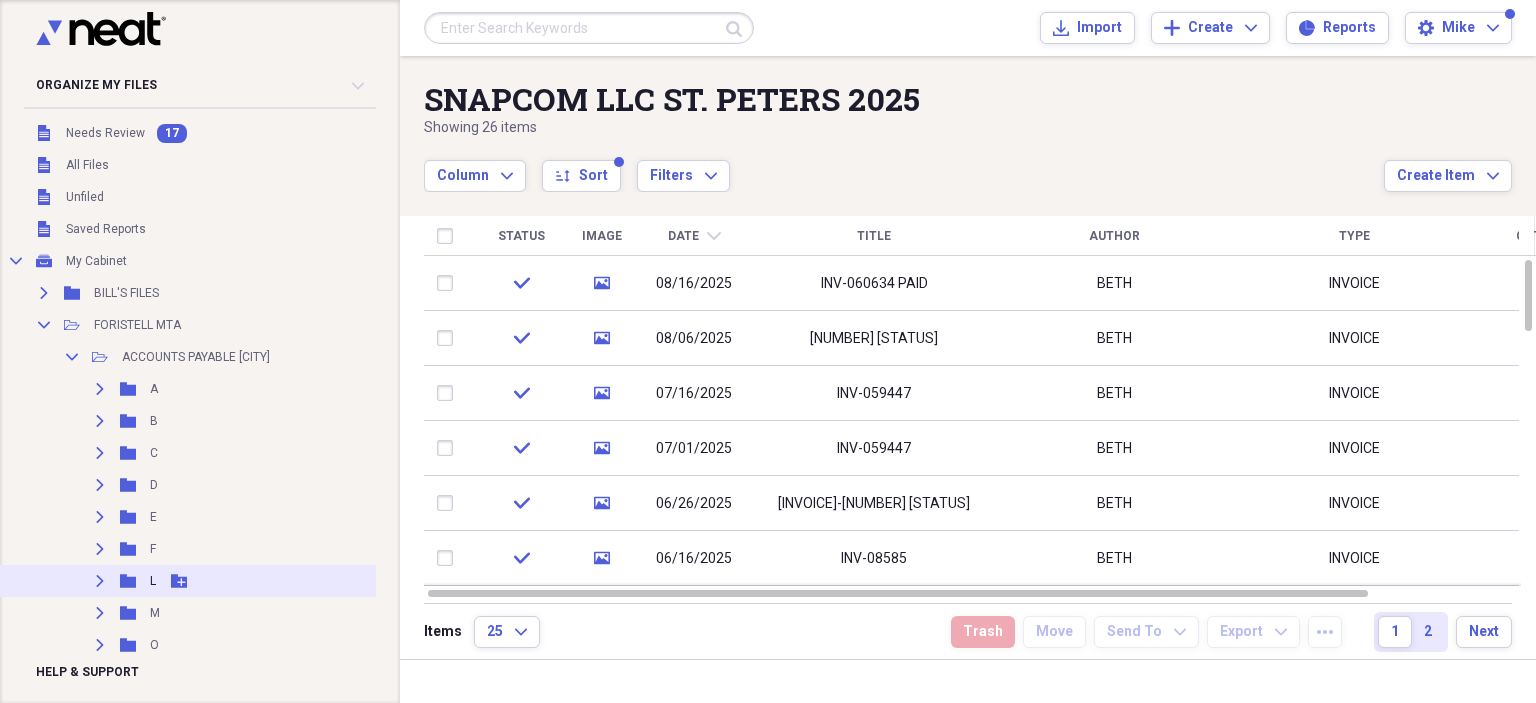 scroll, scrollTop: 100, scrollLeft: 0, axis: vertical 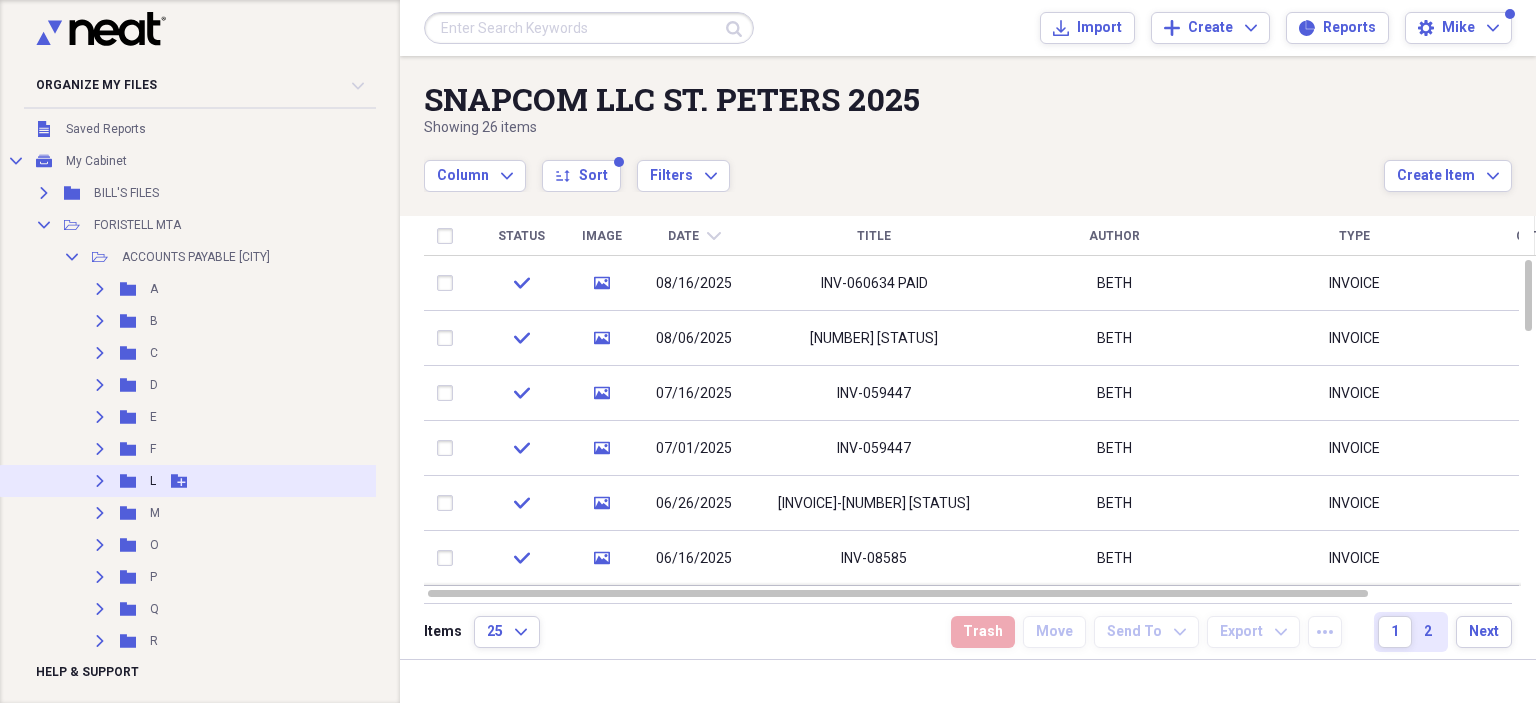 click on "Expand" at bounding box center [100, 481] 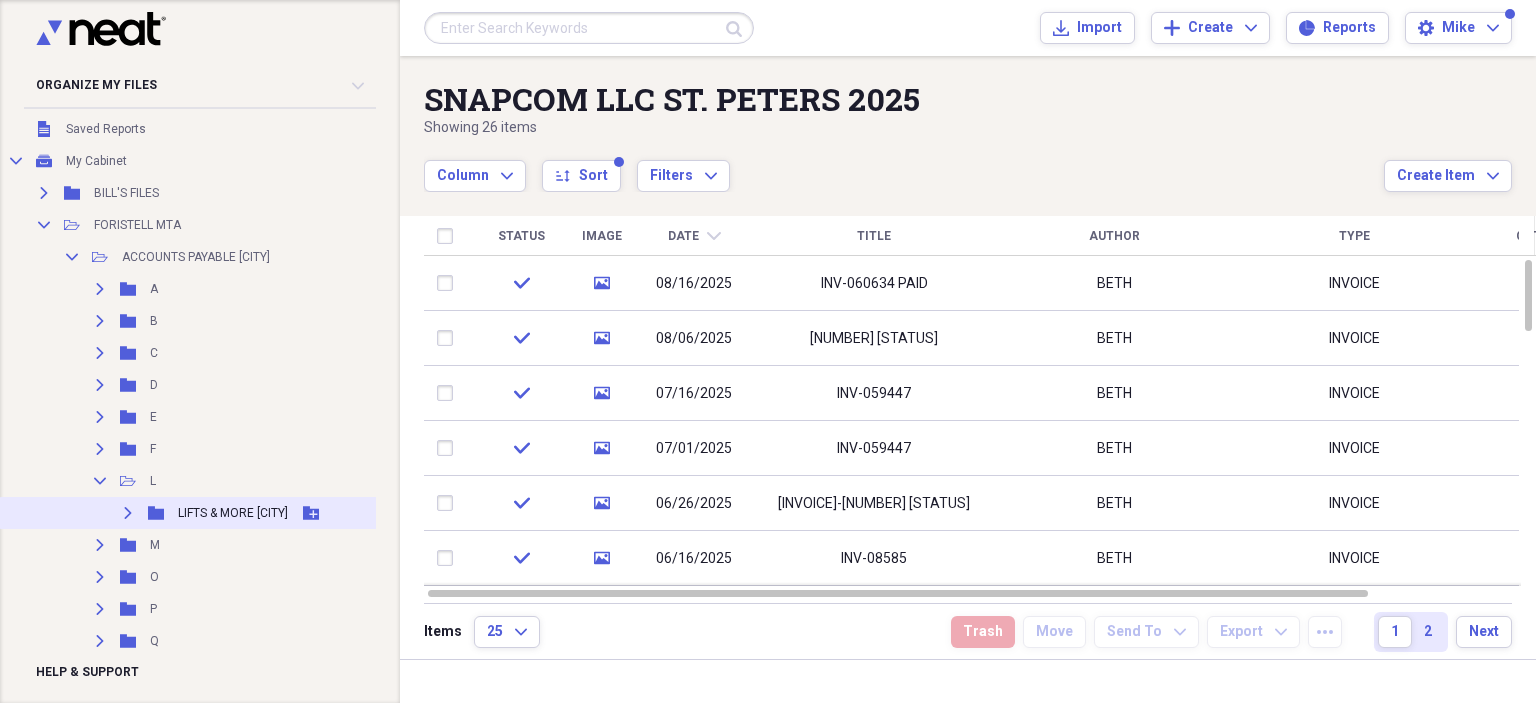 click on "Expand" 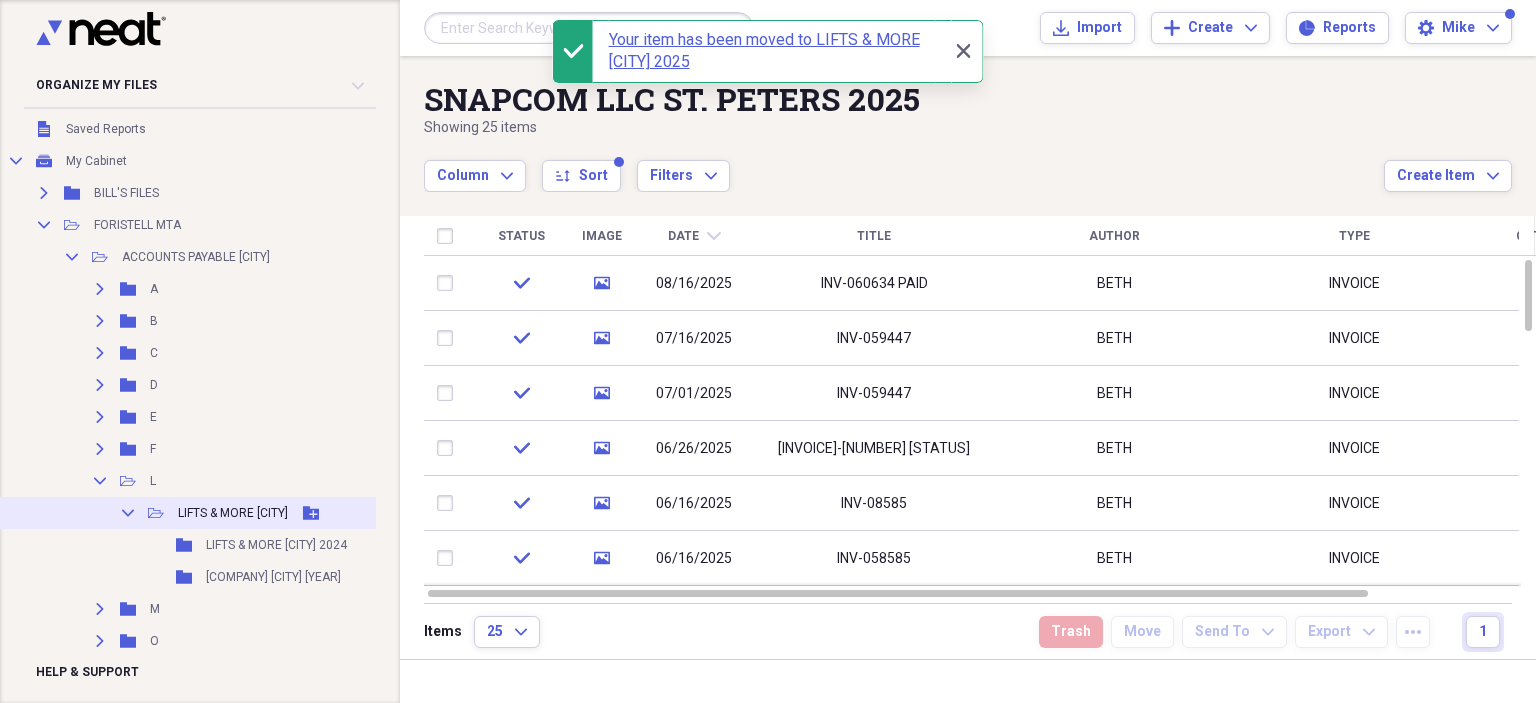 click on "Collapse" 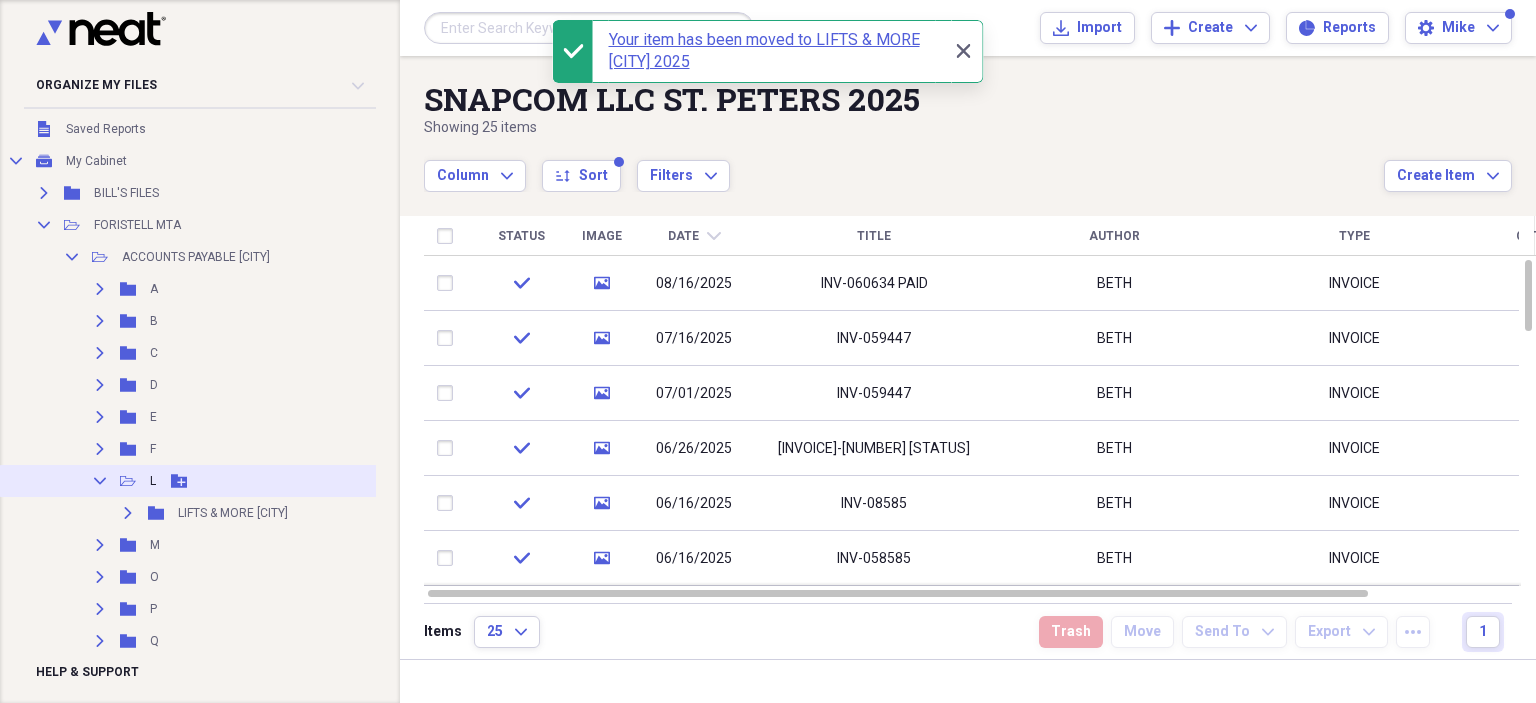 click on "Collapse" 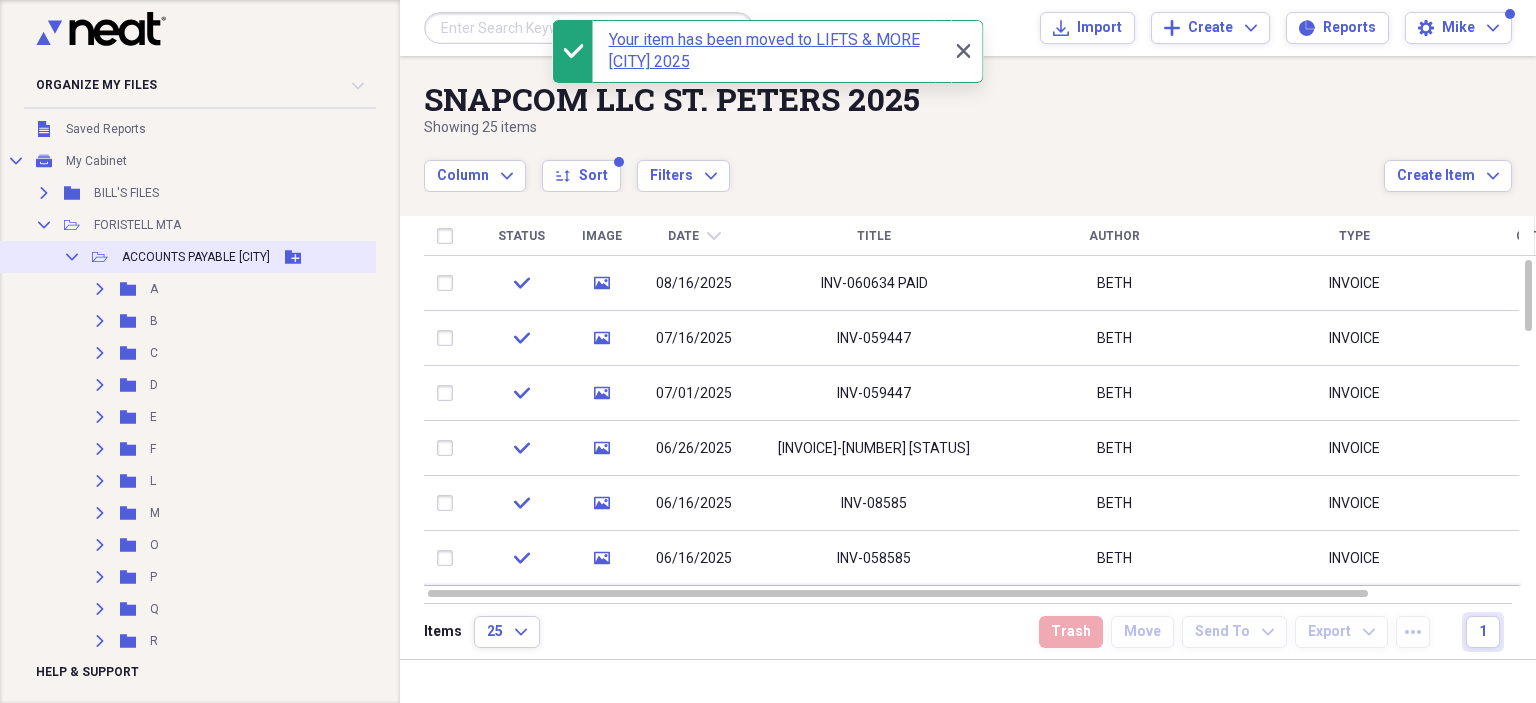 click on "Collapse" 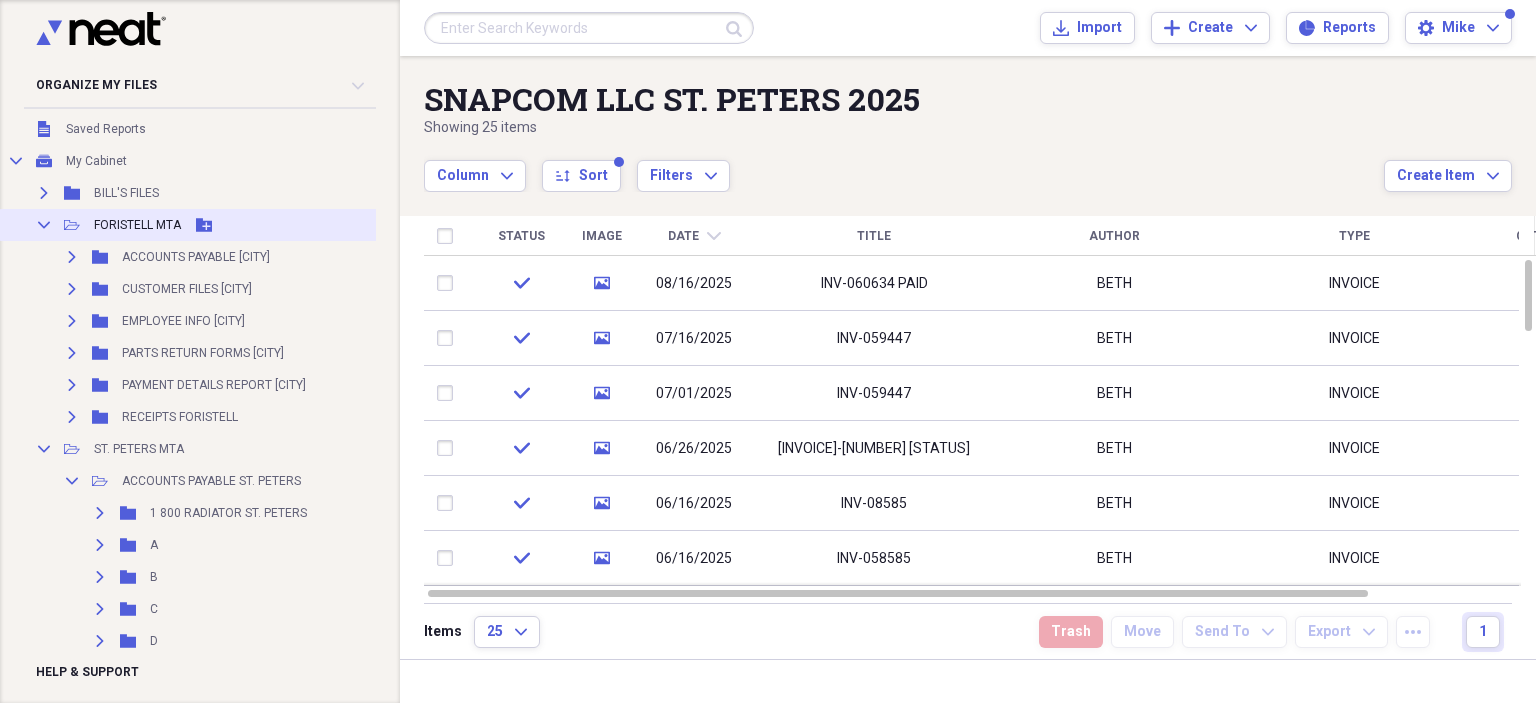 click on "Collapse" 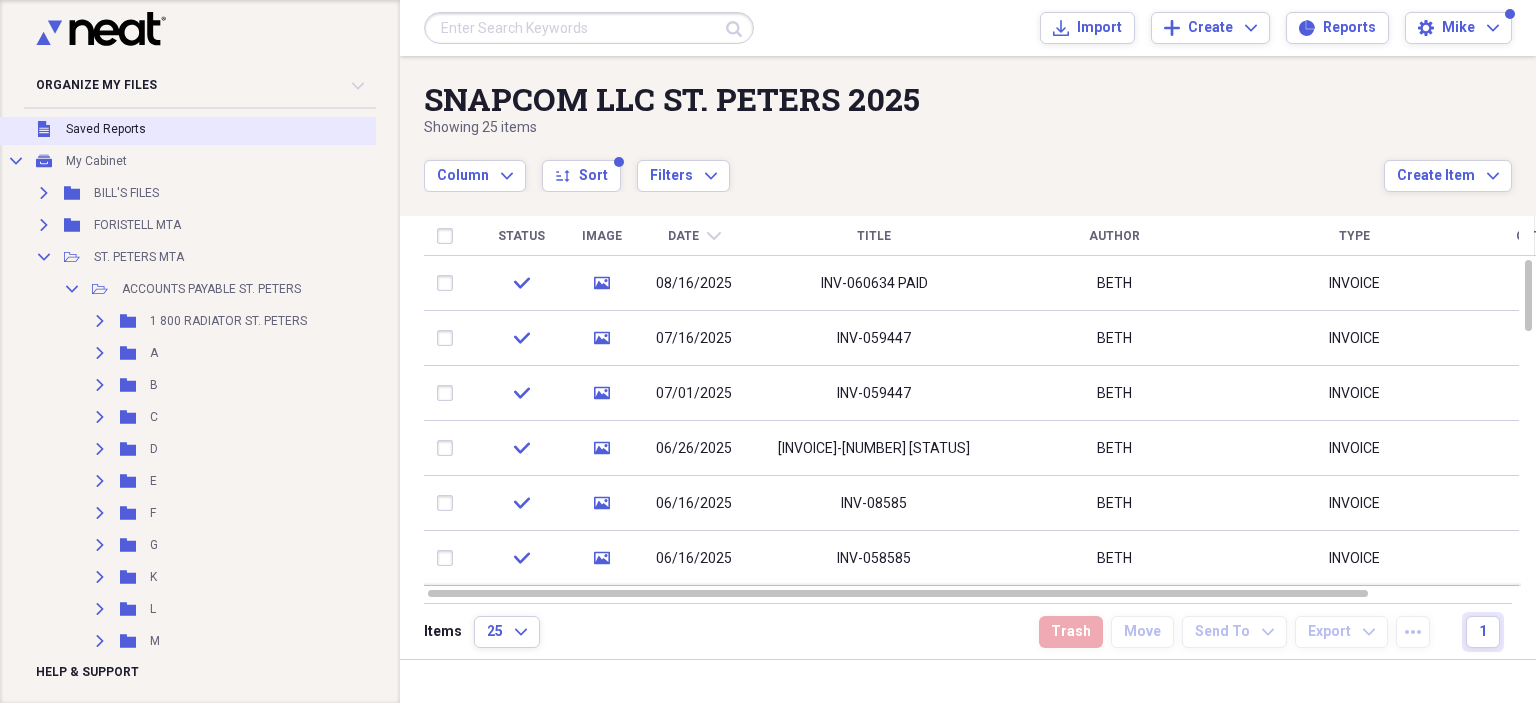 scroll, scrollTop: 0, scrollLeft: 0, axis: both 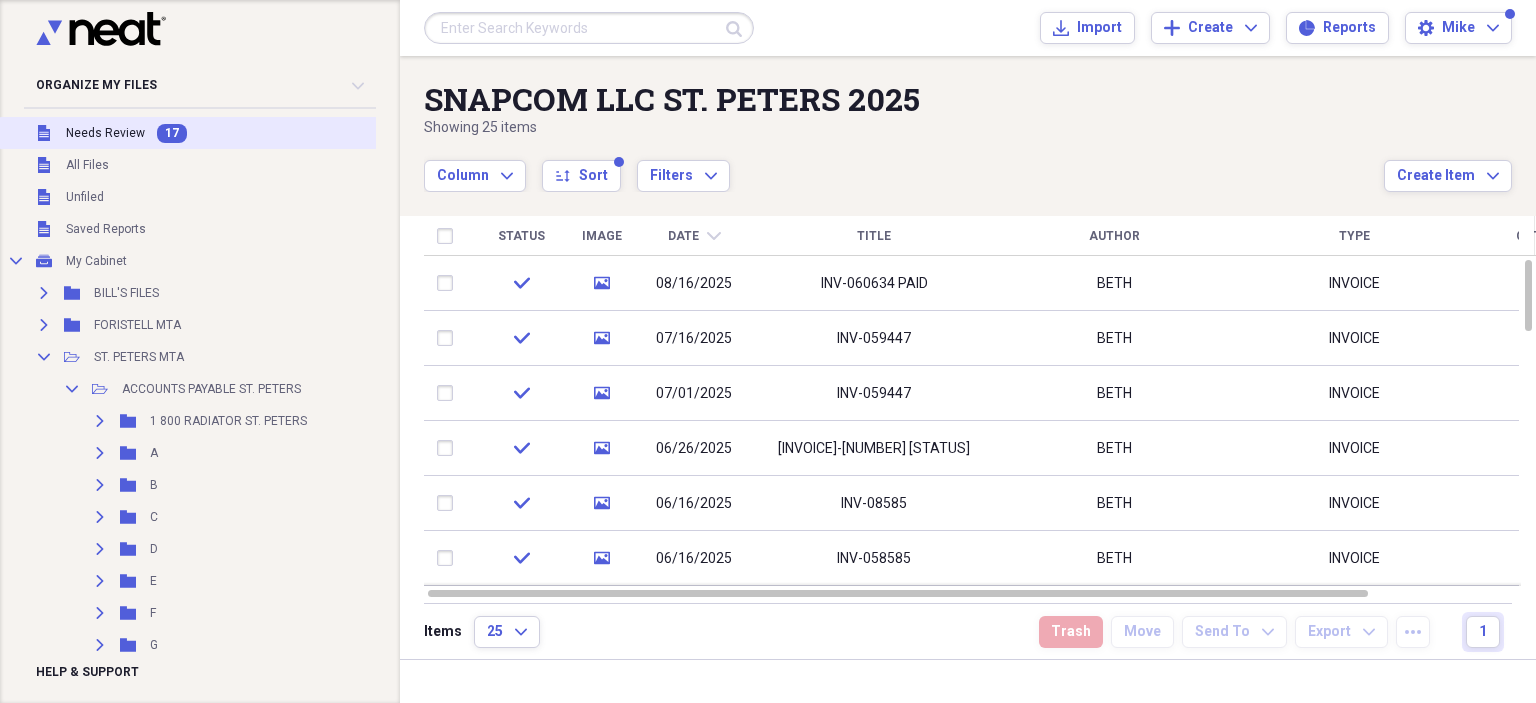 click on "Needs Review" at bounding box center [105, 133] 